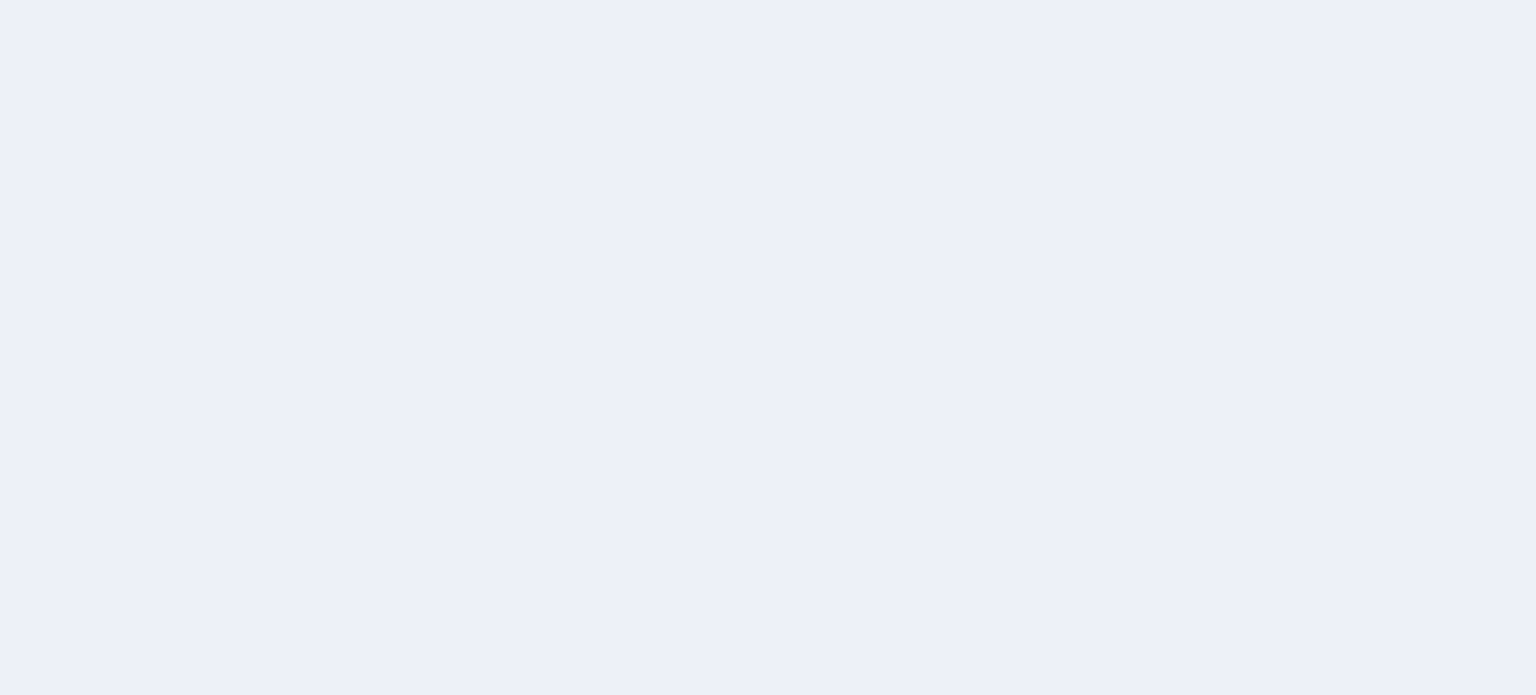 scroll, scrollTop: 0, scrollLeft: 0, axis: both 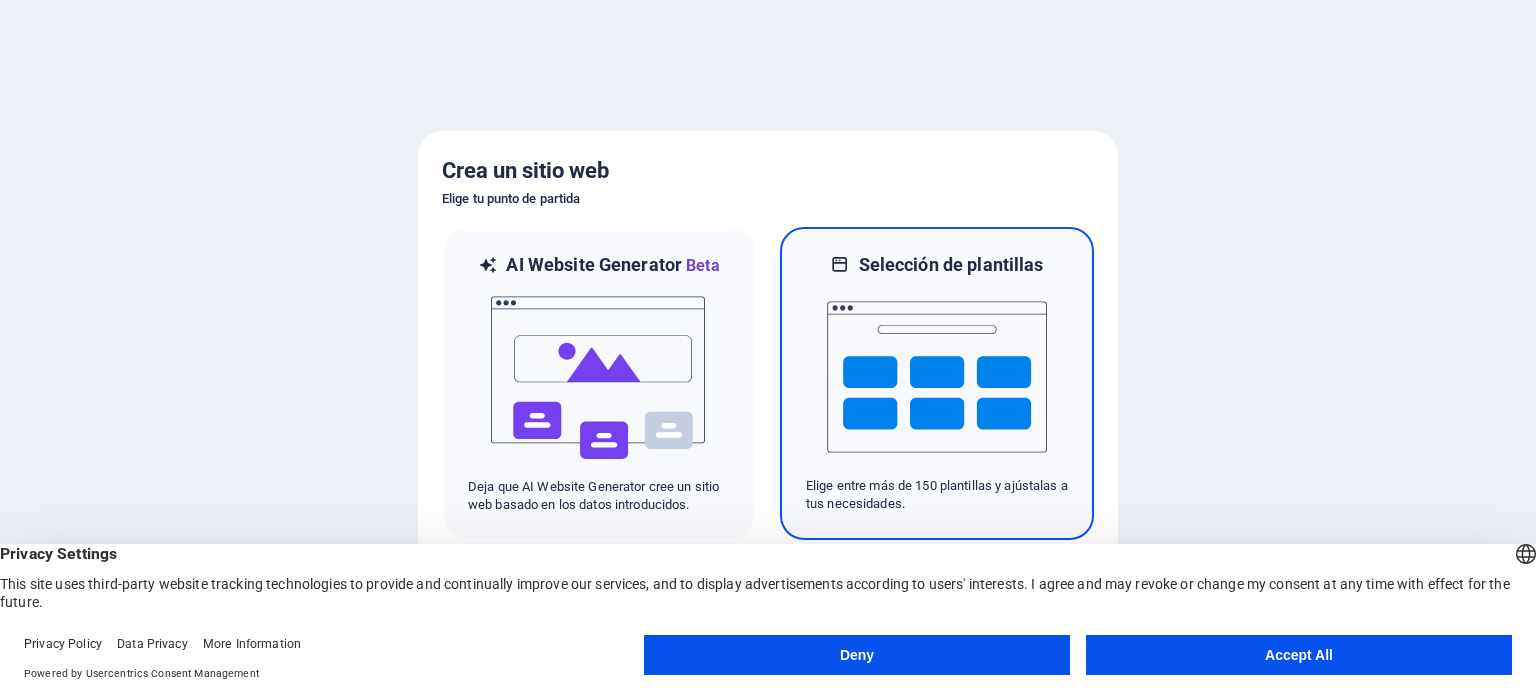 click at bounding box center (937, 377) 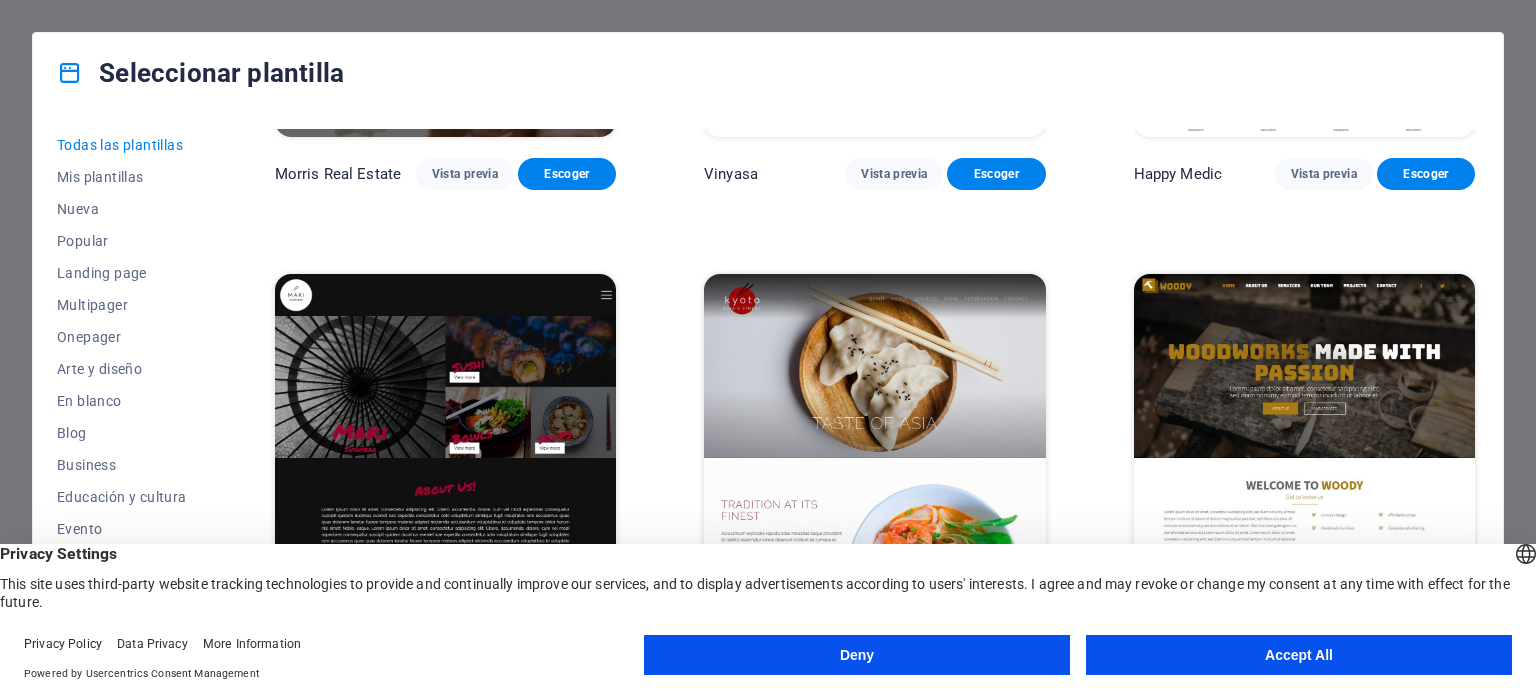 scroll, scrollTop: 9894, scrollLeft: 0, axis: vertical 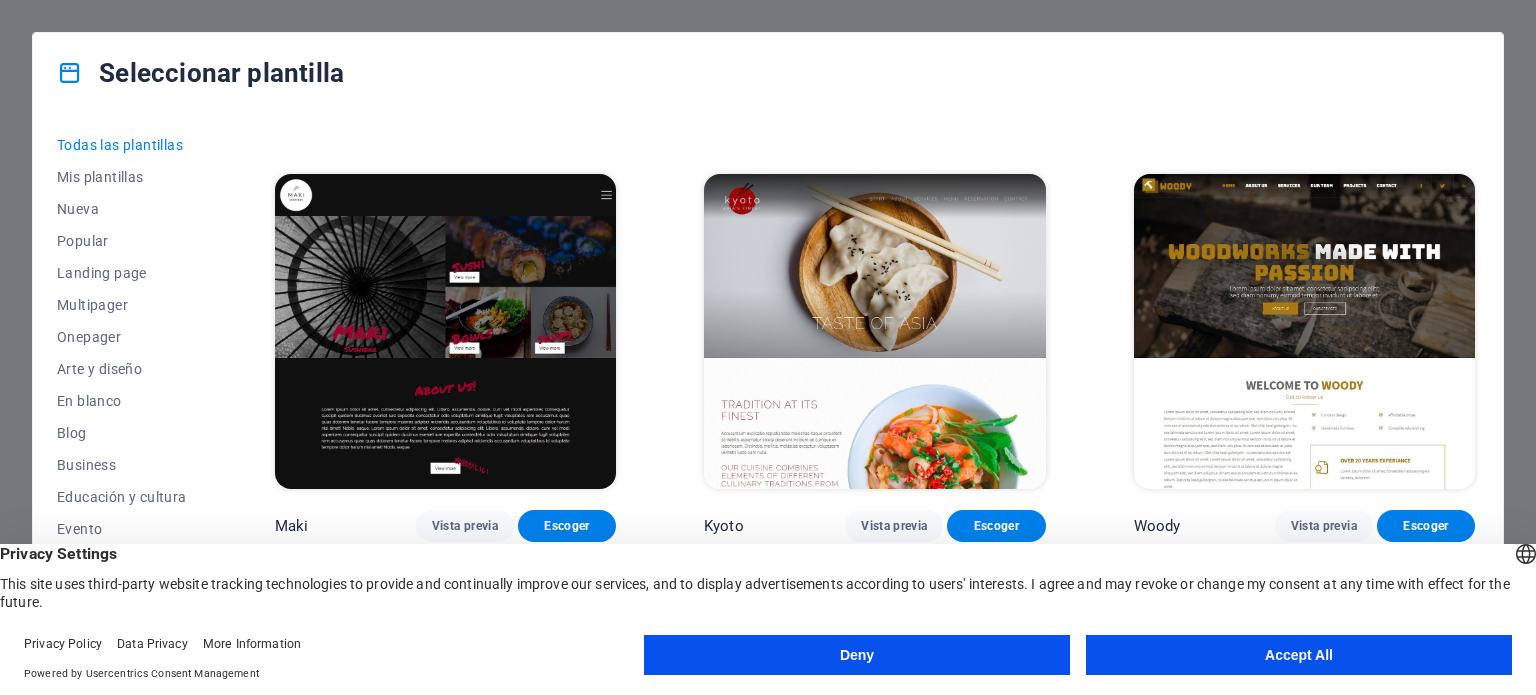 click at bounding box center (874, 331) 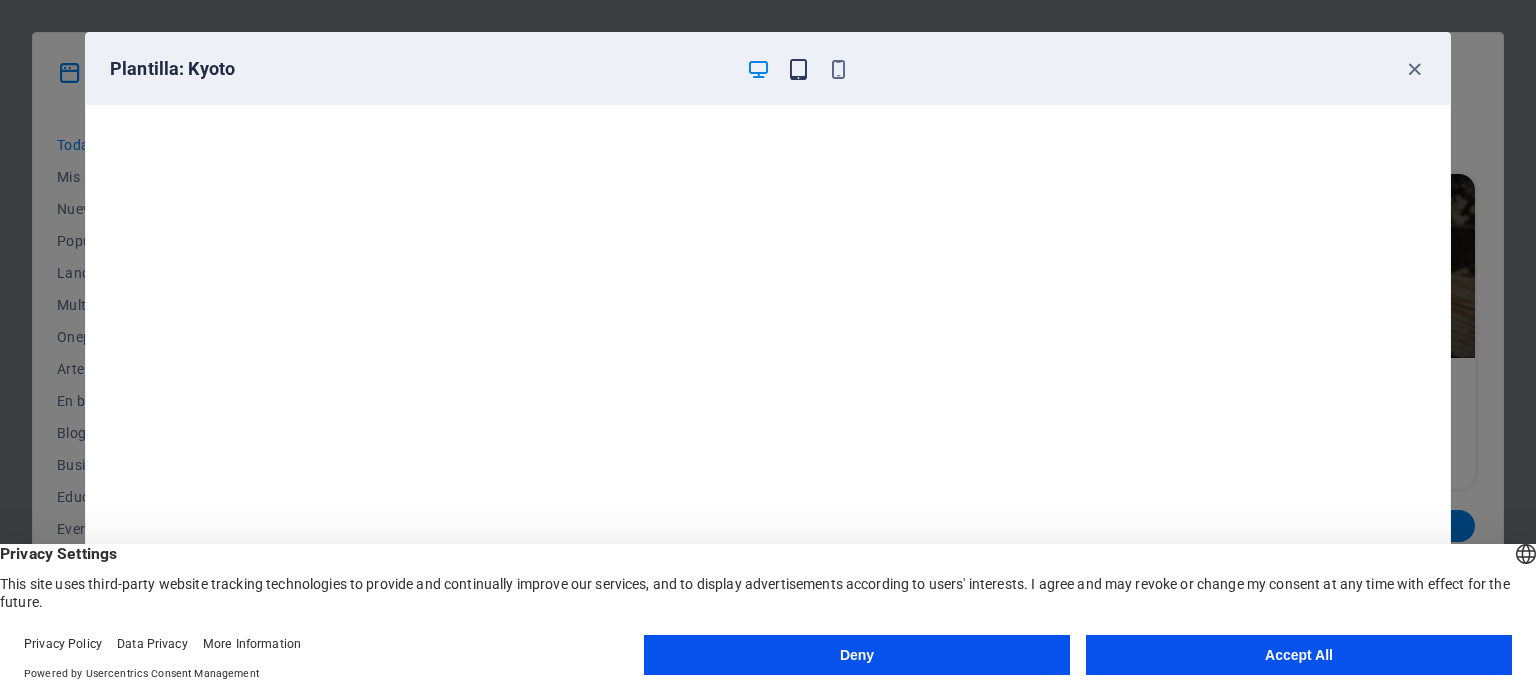 click at bounding box center [798, 69] 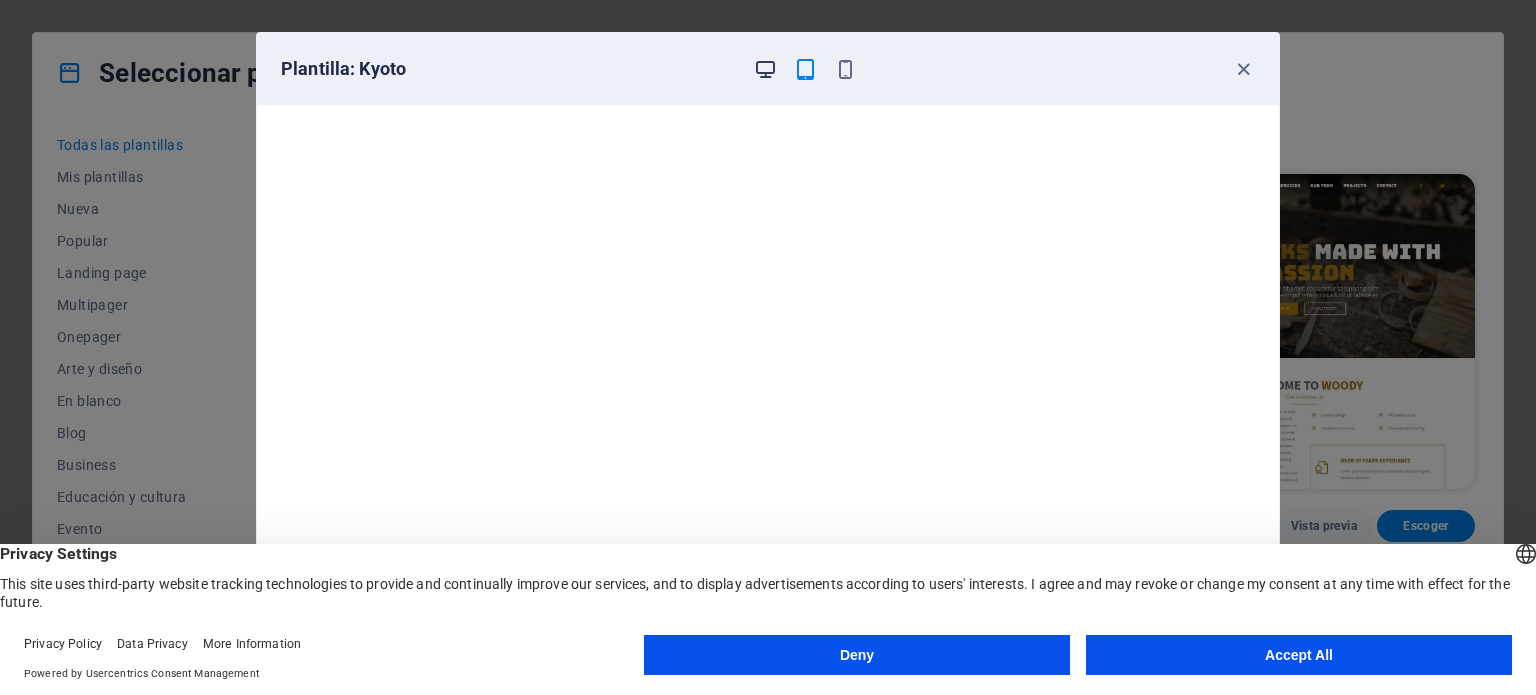click at bounding box center [765, 69] 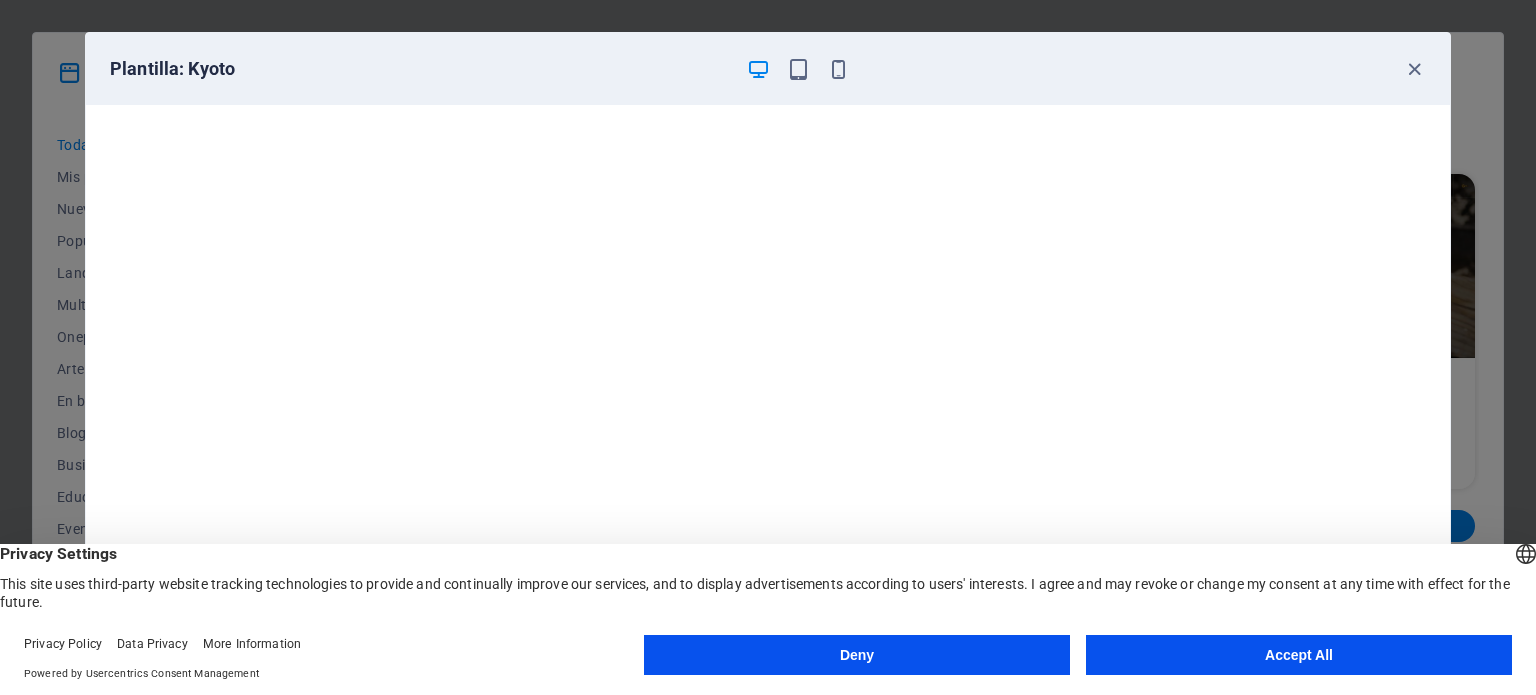 click on "Accept All" at bounding box center [1299, 655] 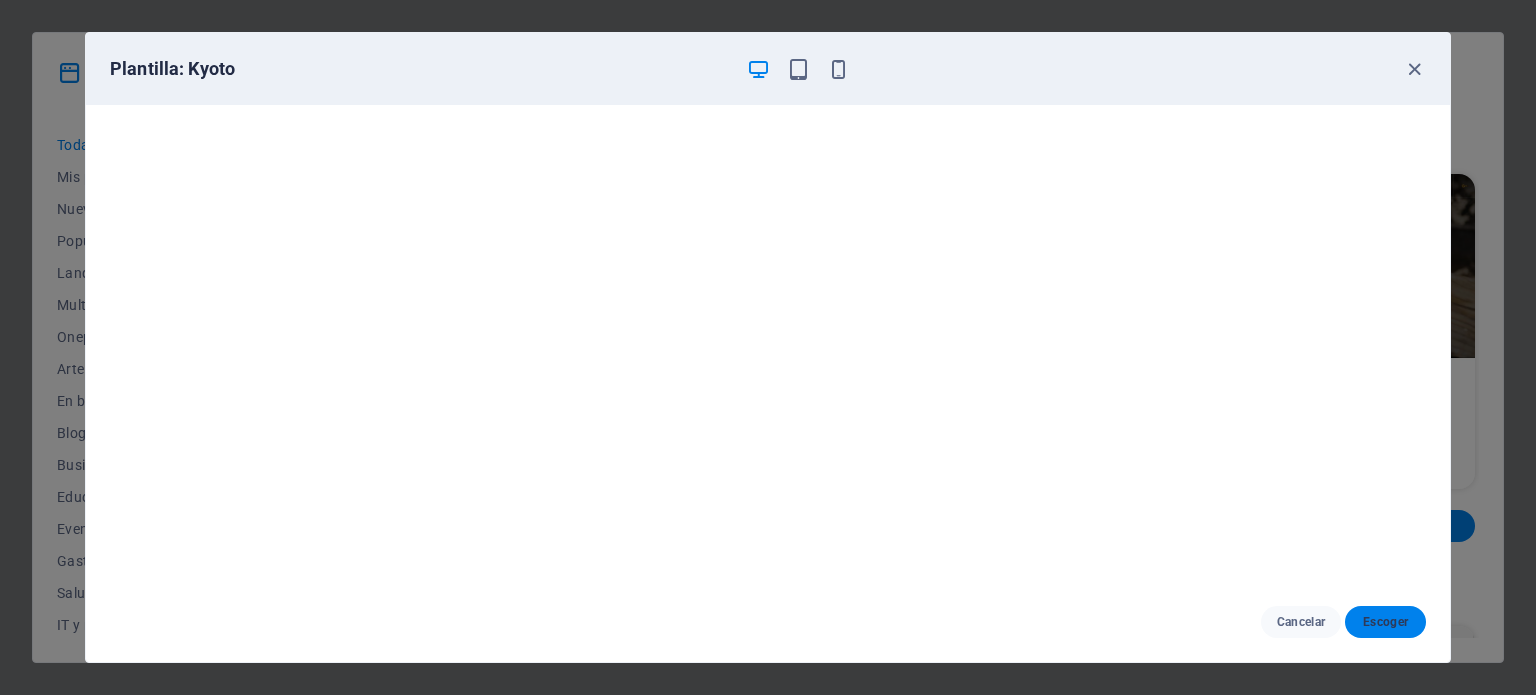 click on "Escoger" at bounding box center [1385, 622] 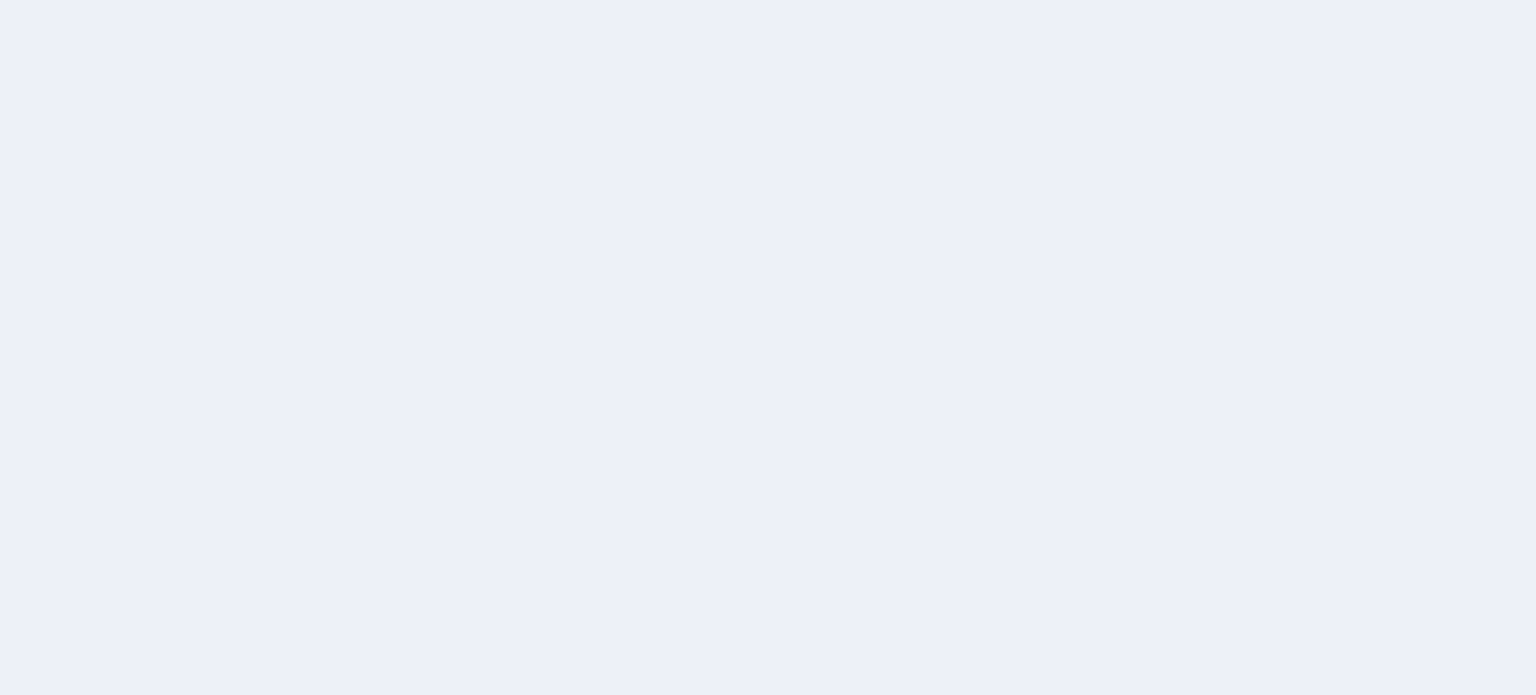 scroll, scrollTop: 0, scrollLeft: 0, axis: both 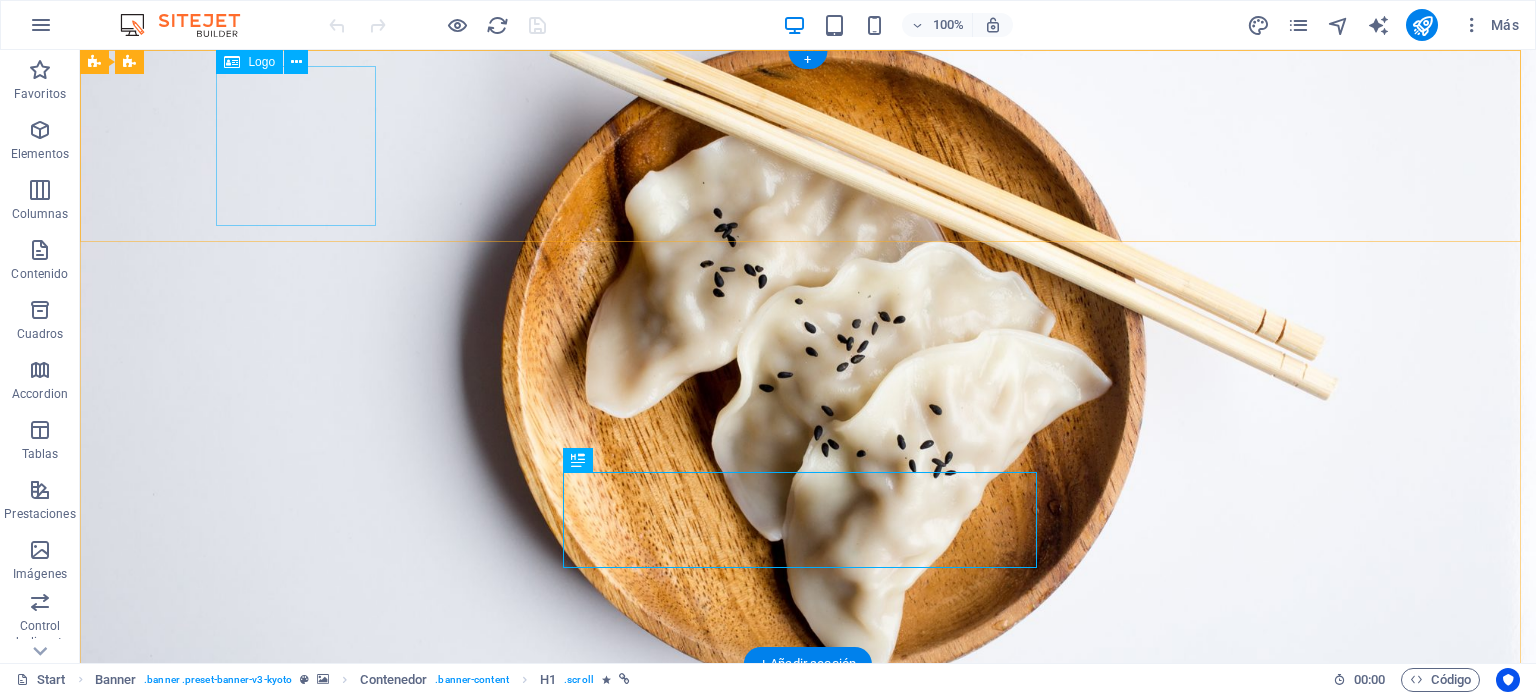 click at bounding box center [808, 760] 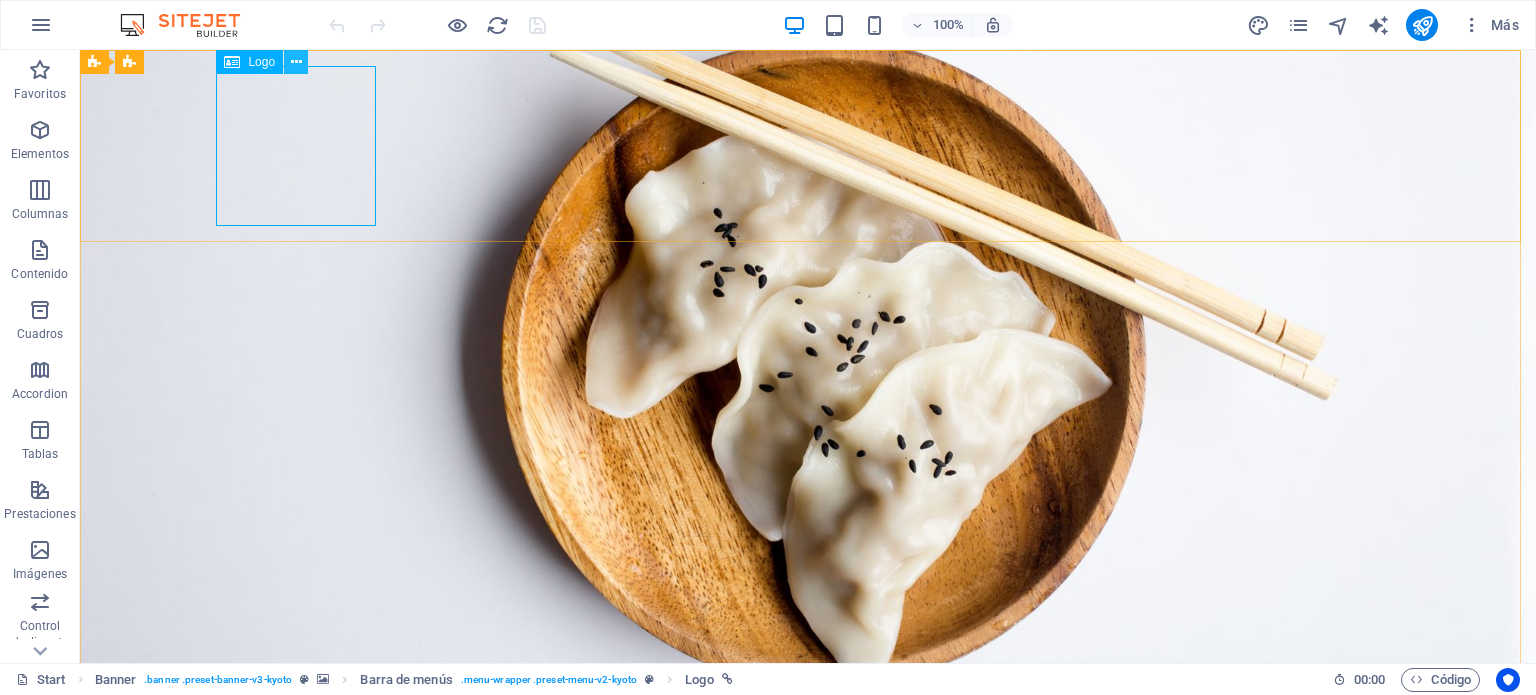 click at bounding box center [296, 62] 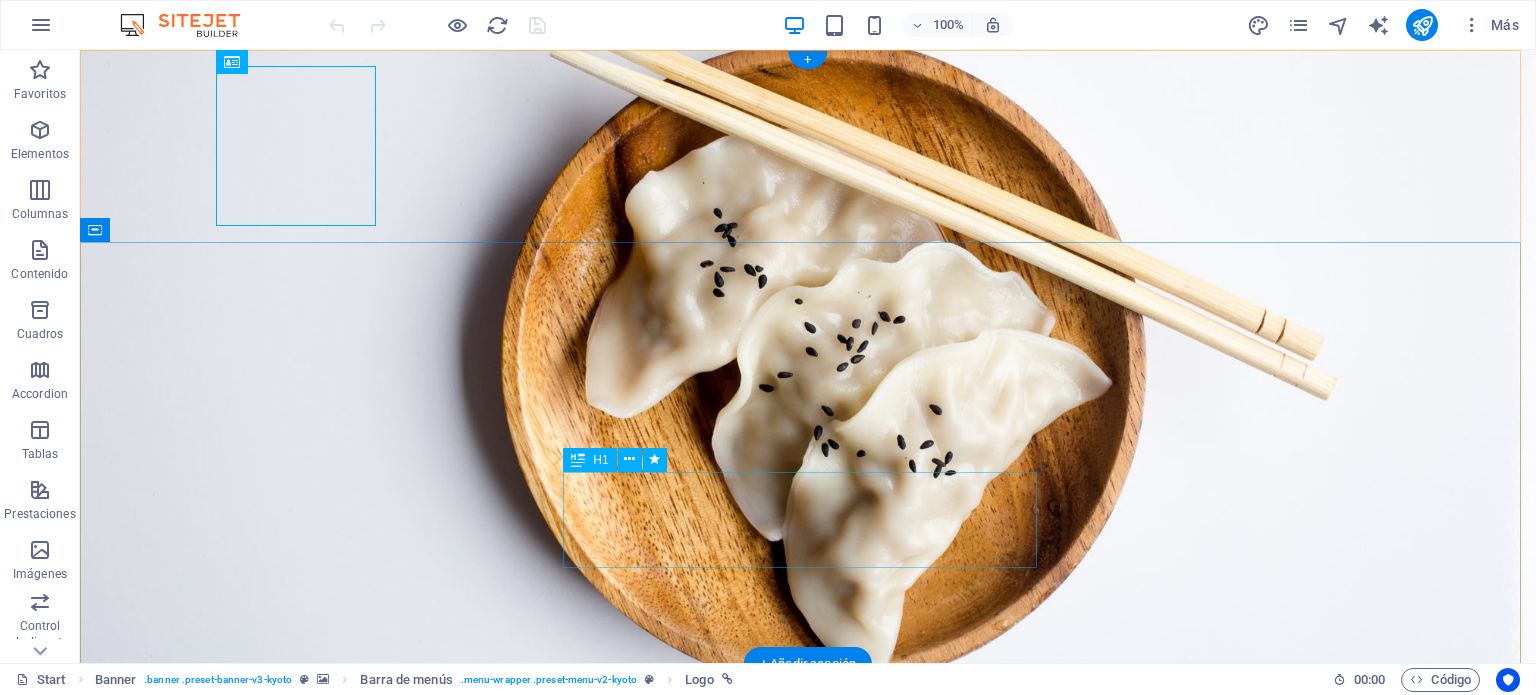 click on "taste of Asia" at bounding box center [808, 1048] 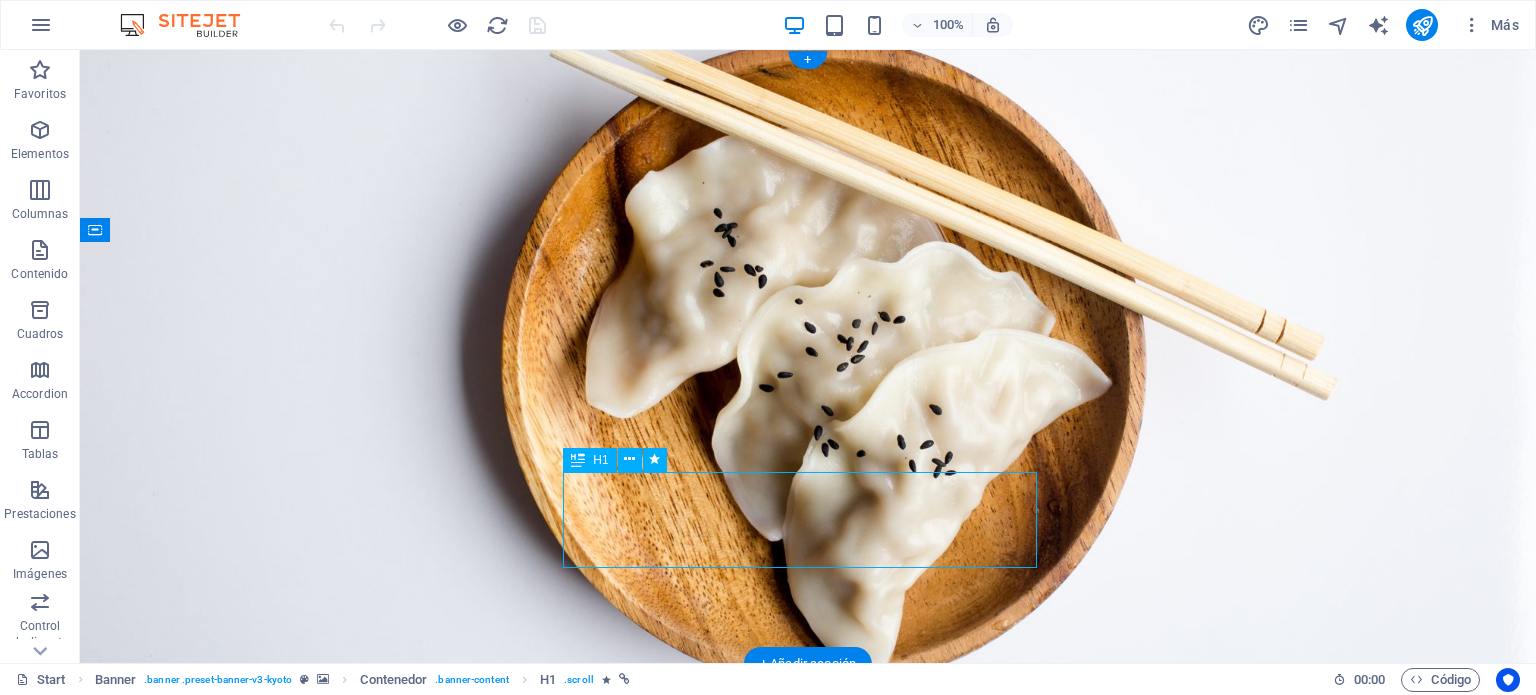 click on "taste of Asia" at bounding box center [808, 1048] 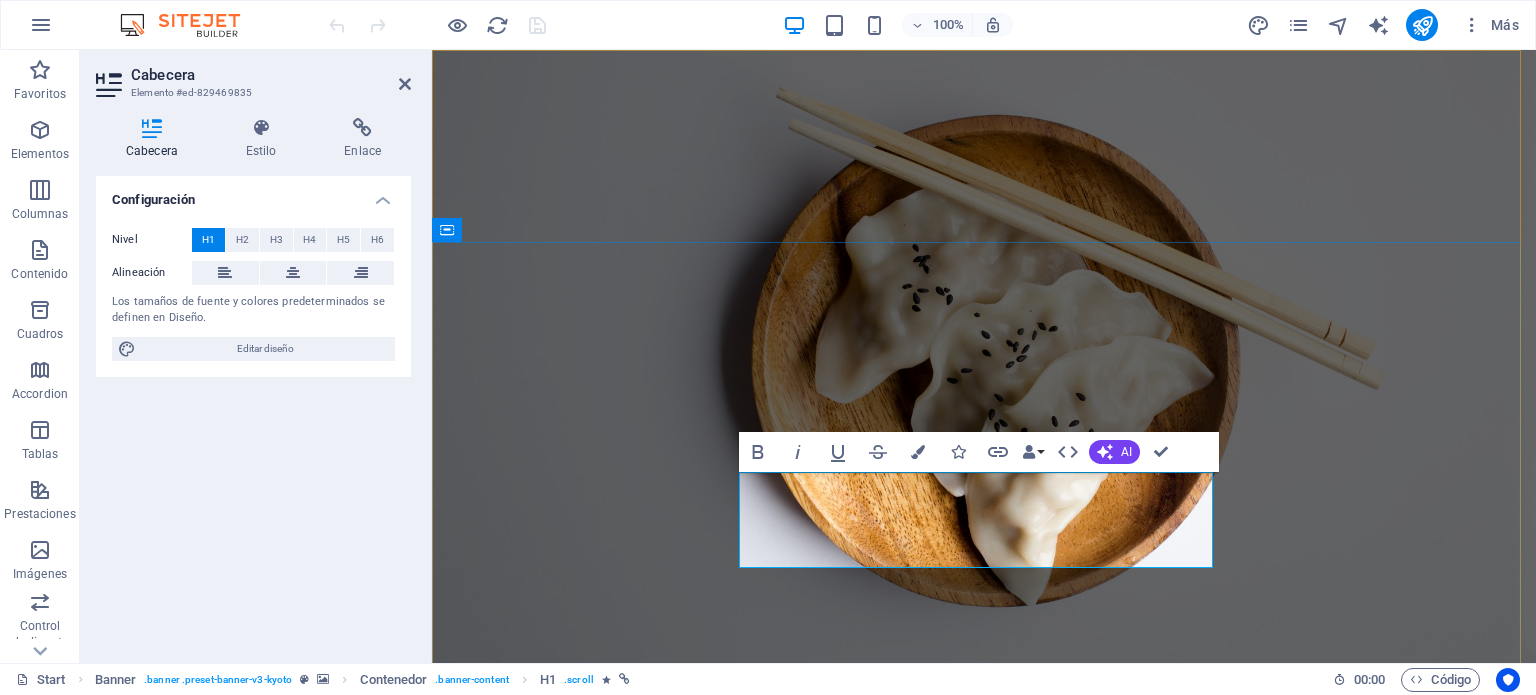 click on "taste of Asia" at bounding box center (984, 1047) 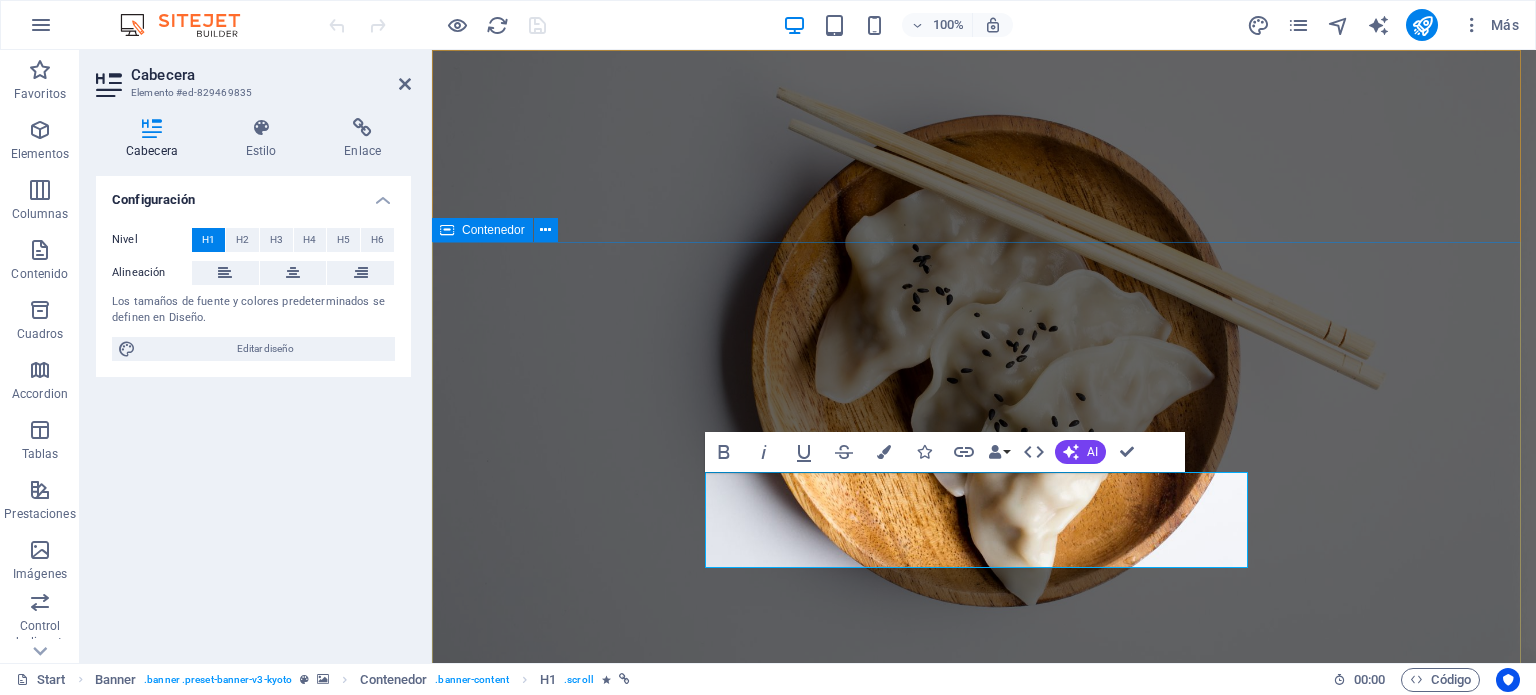 click on "cocina blanca" at bounding box center (984, 1048) 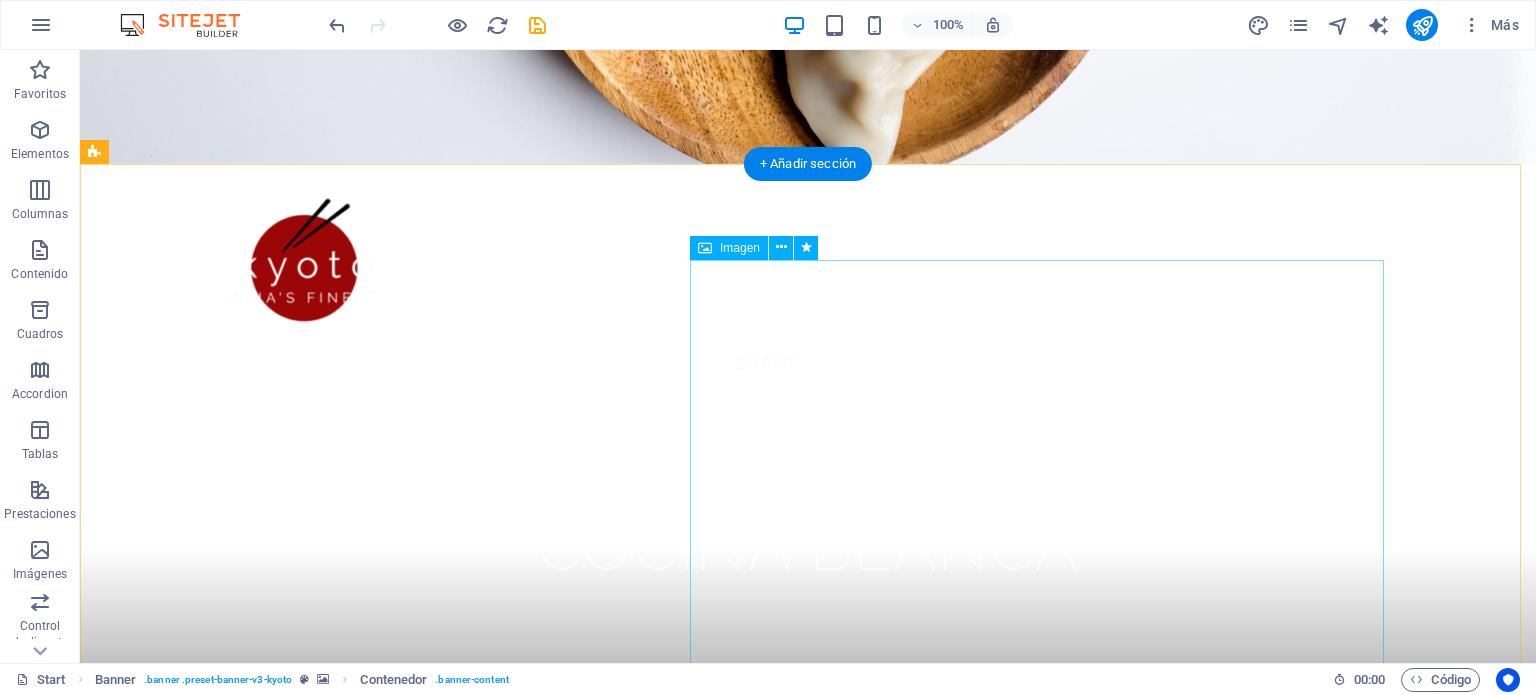 scroll, scrollTop: 600, scrollLeft: 0, axis: vertical 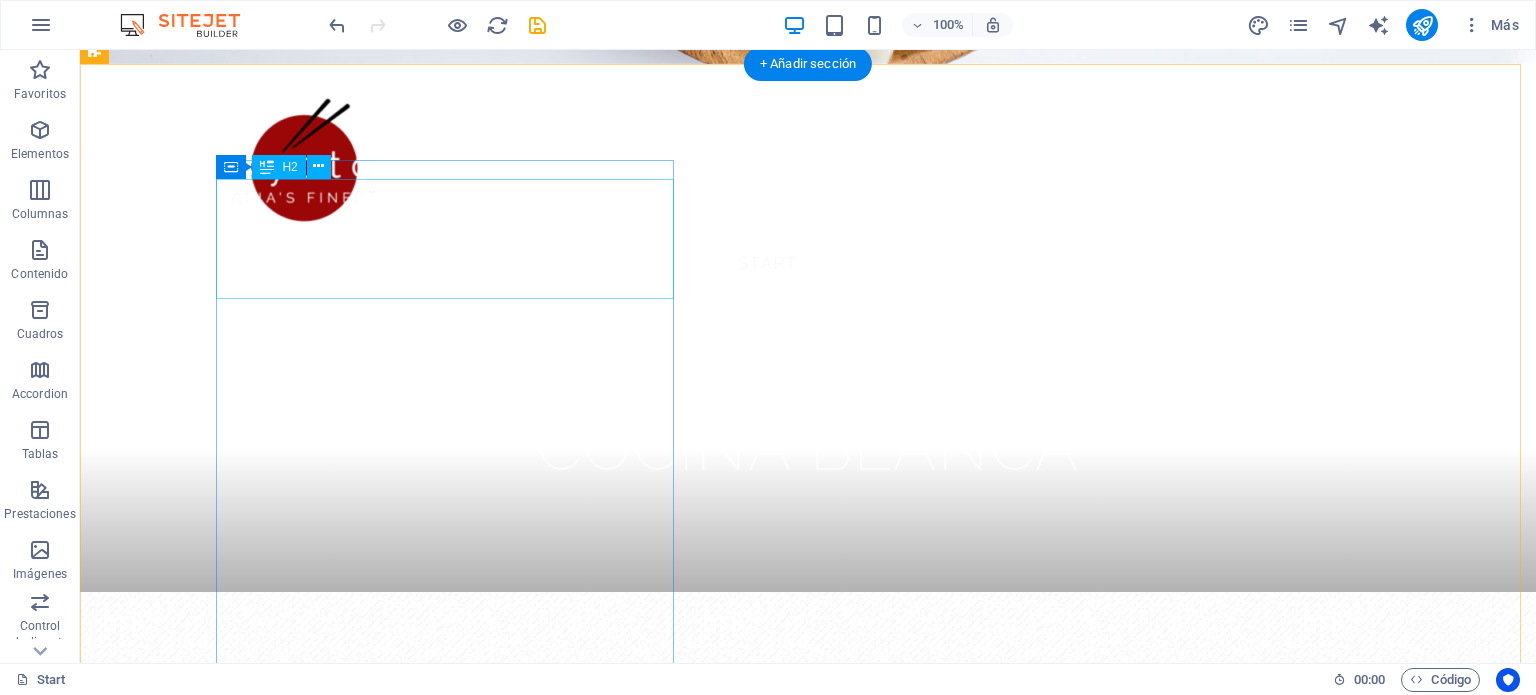 click on "tradition at its finest" at bounding box center [680, 1574] 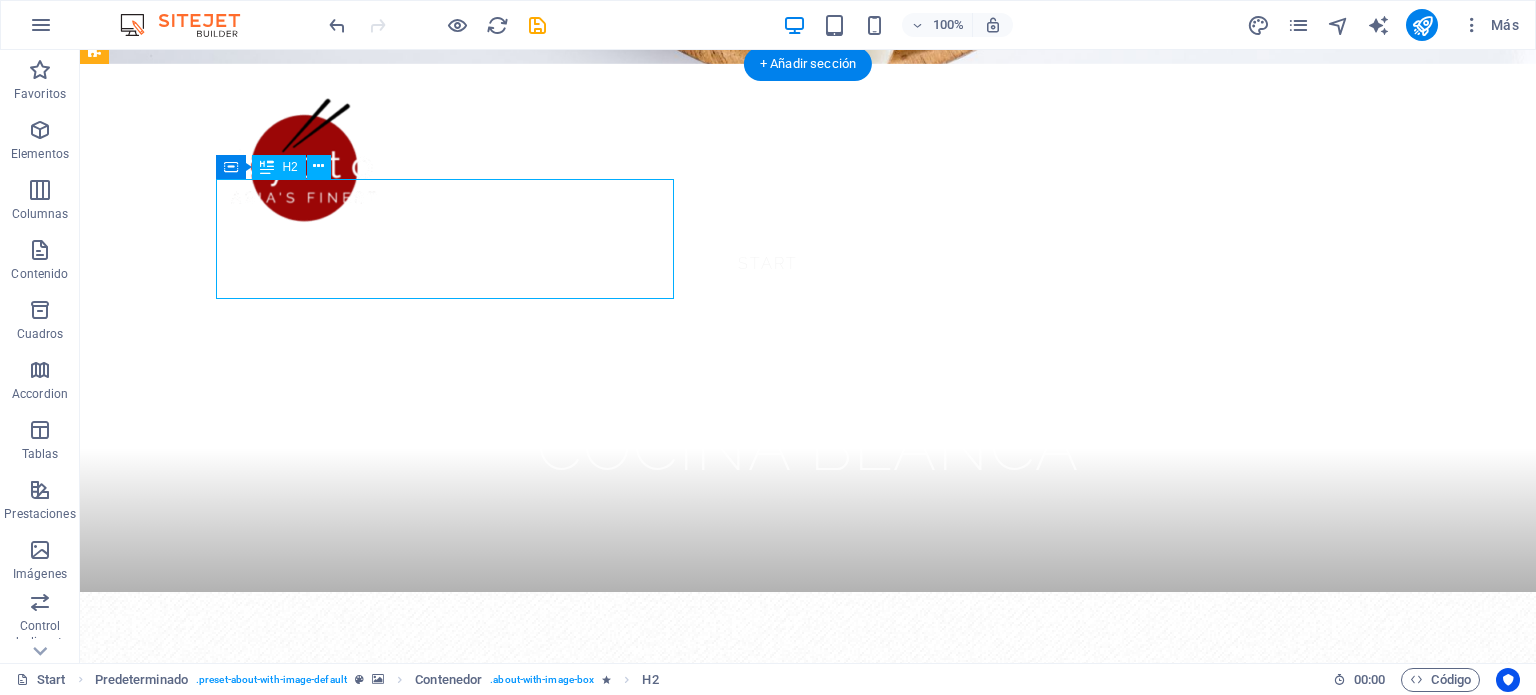 click on "tradition at its finest" at bounding box center (680, 1574) 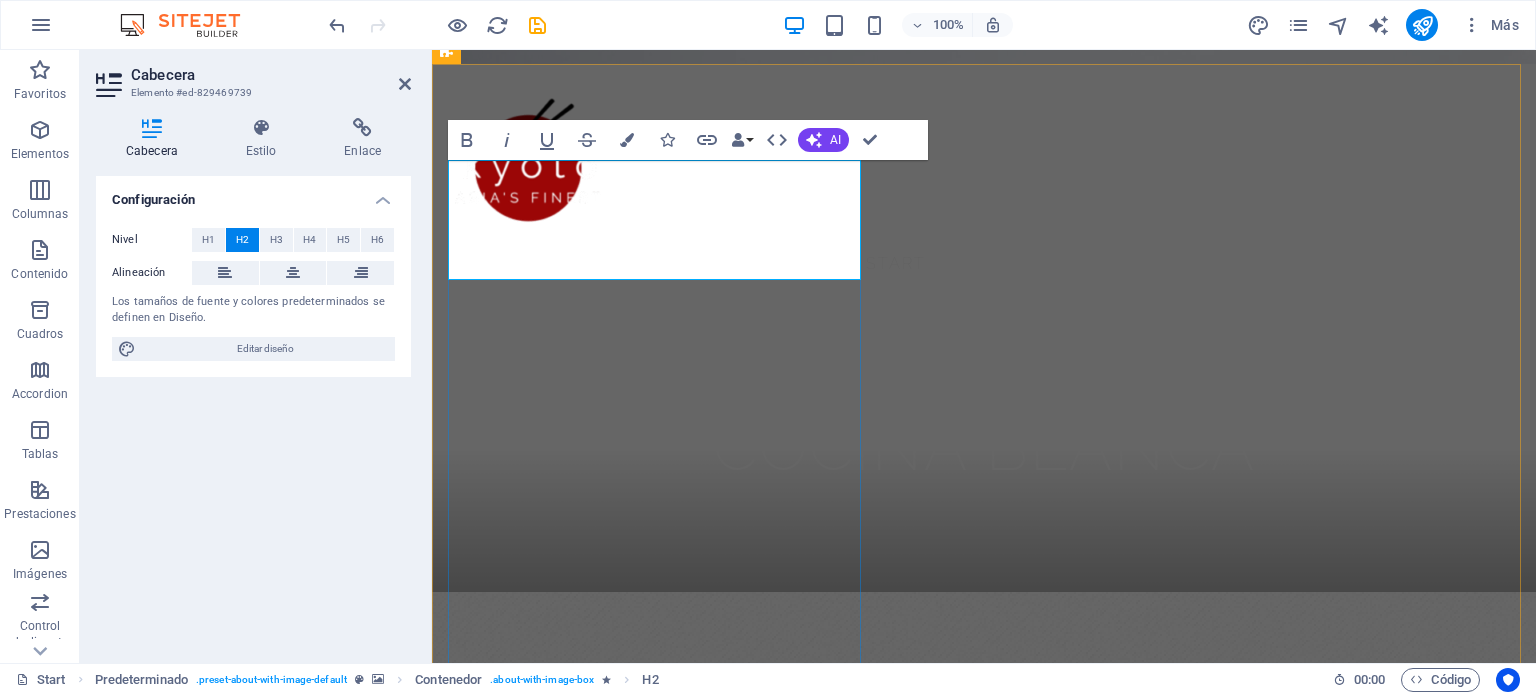 type 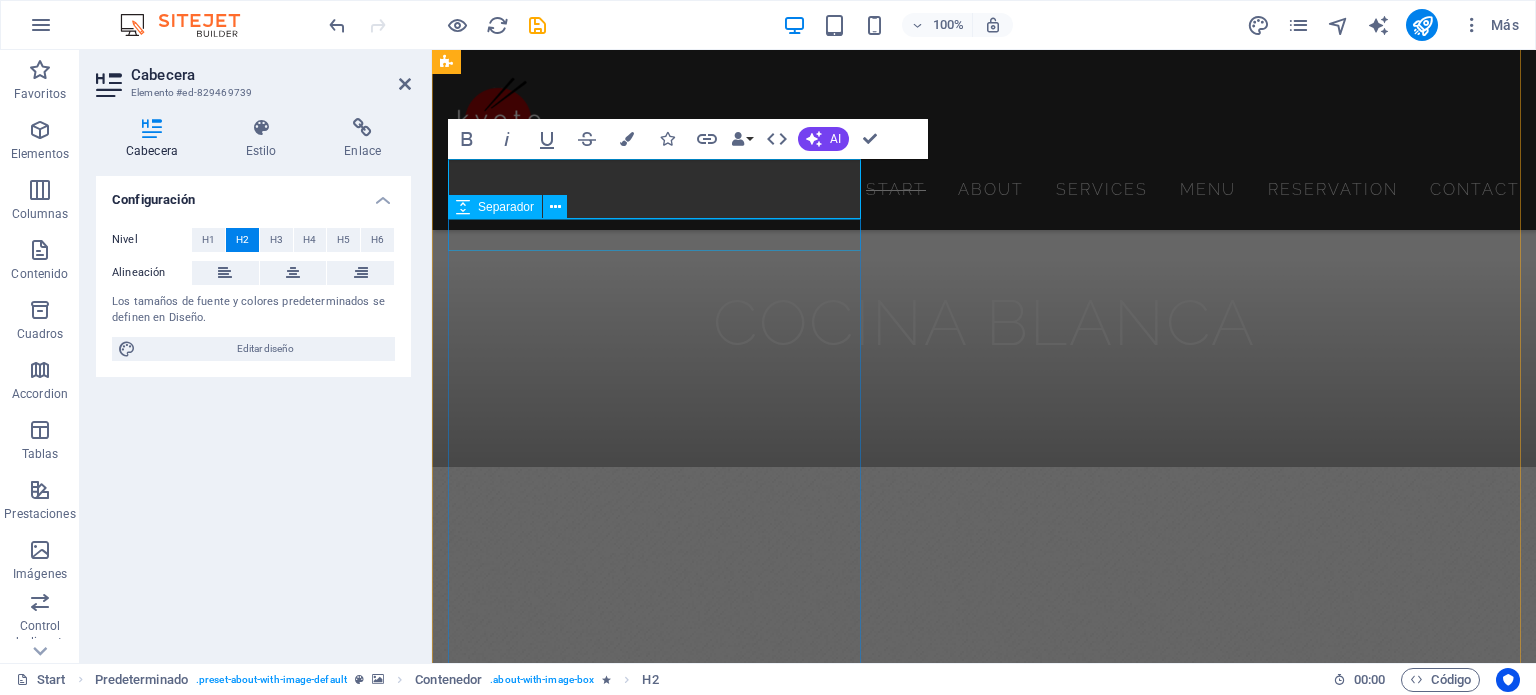 scroll, scrollTop: 600, scrollLeft: 0, axis: vertical 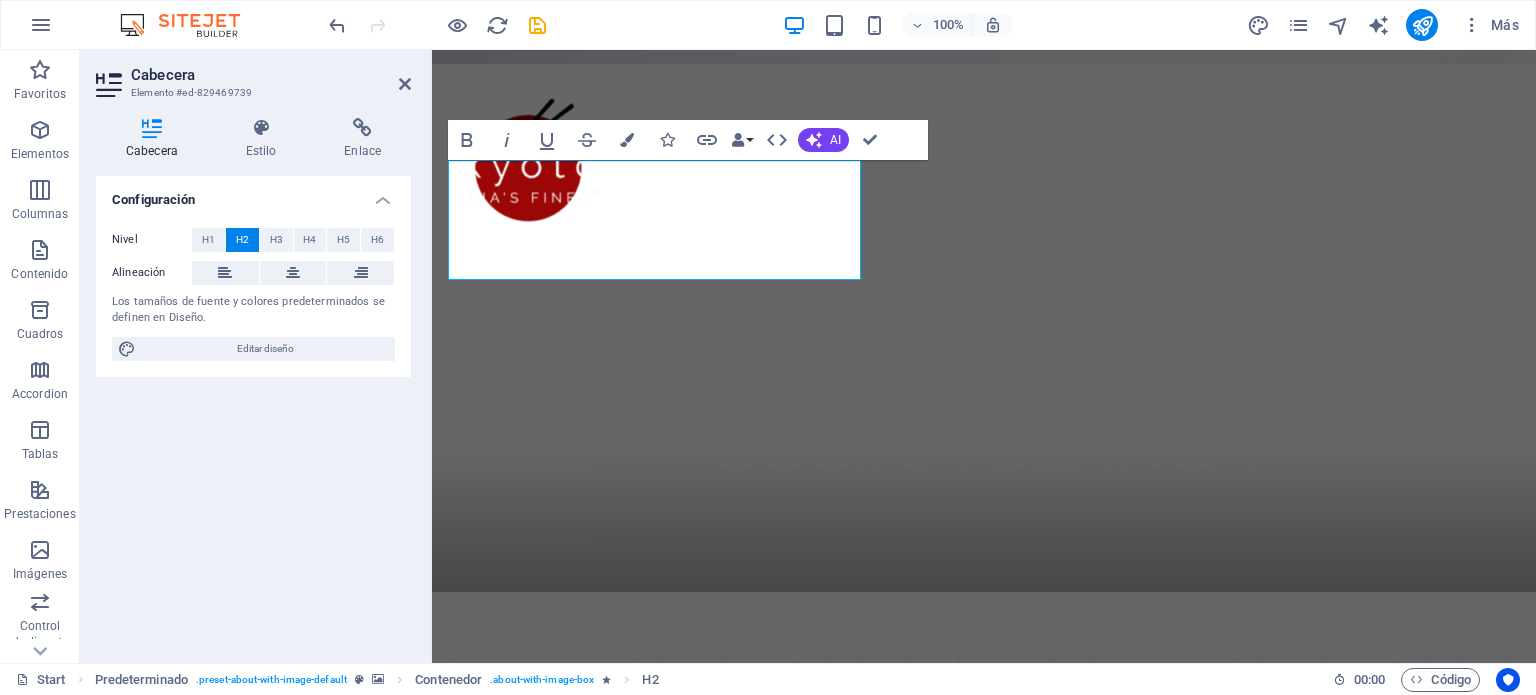 click on "Configuración Nivel H1 H2 H3 H4 H5 H6 Alineación Los tamaños de fuente y colores predeterminados se definen en Diseño. Editar diseño" at bounding box center (253, 411) 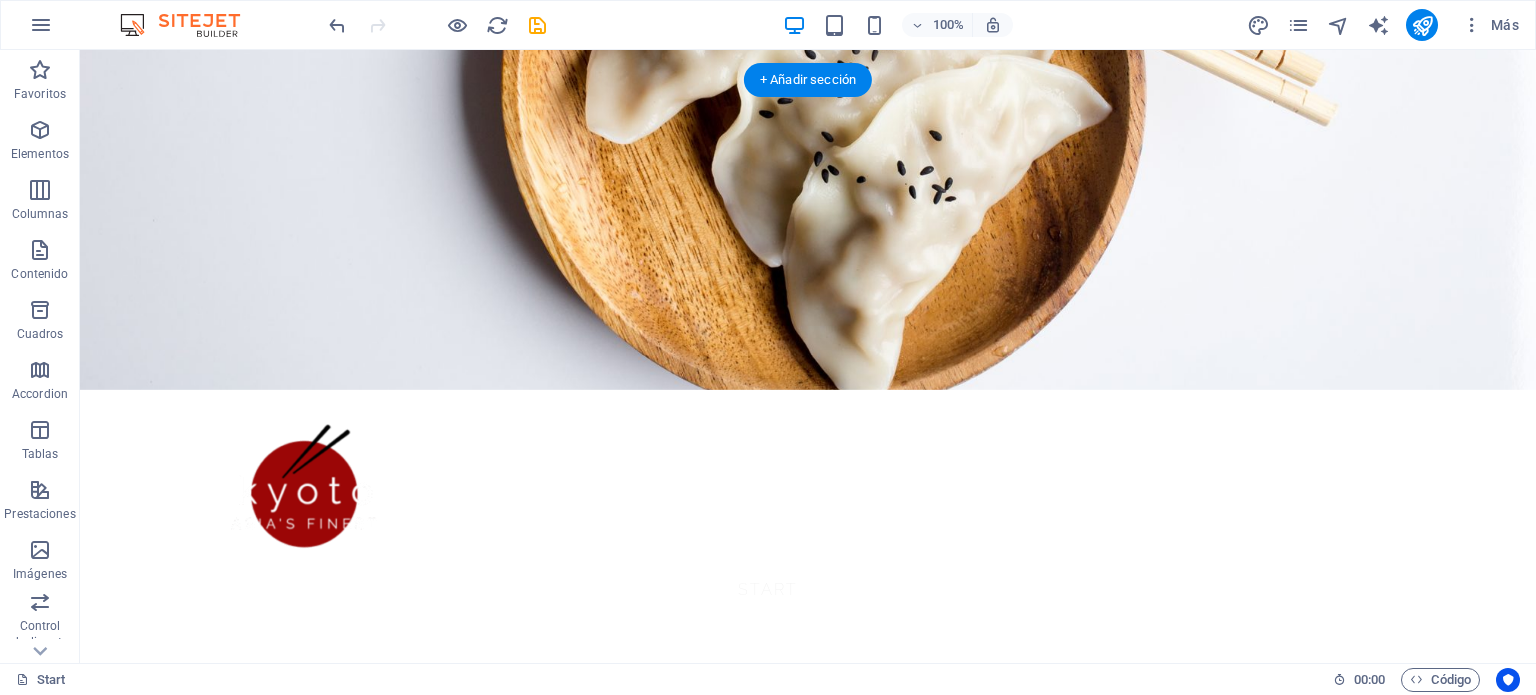 scroll, scrollTop: 0, scrollLeft: 0, axis: both 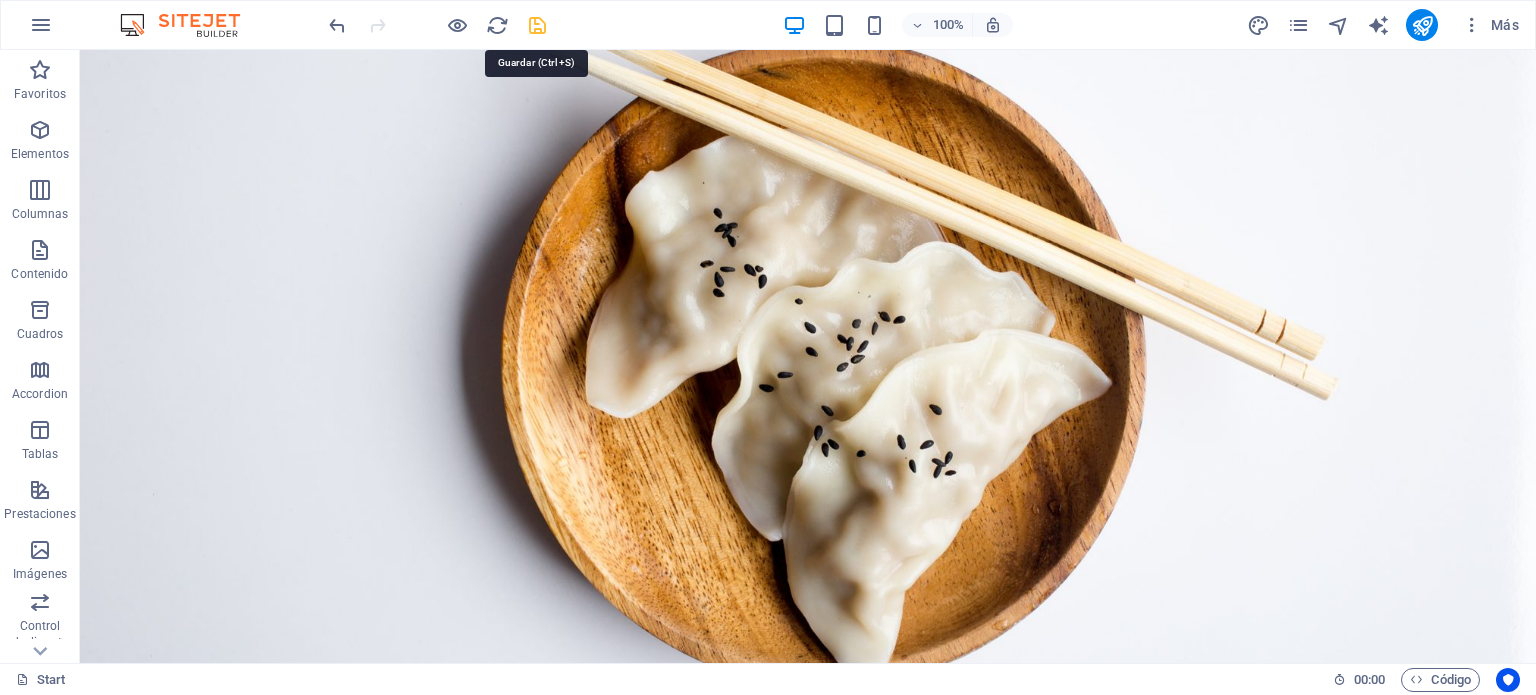 click at bounding box center [537, 25] 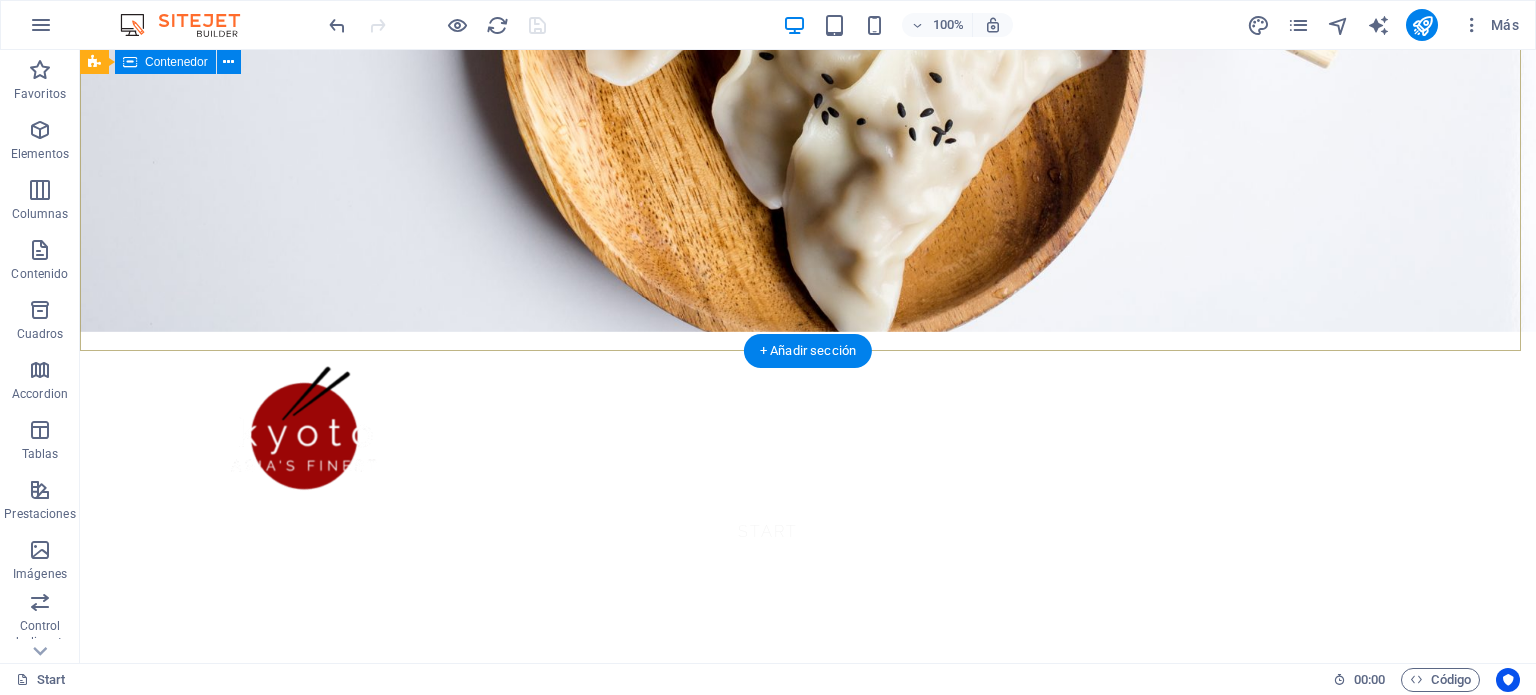 scroll, scrollTop: 300, scrollLeft: 0, axis: vertical 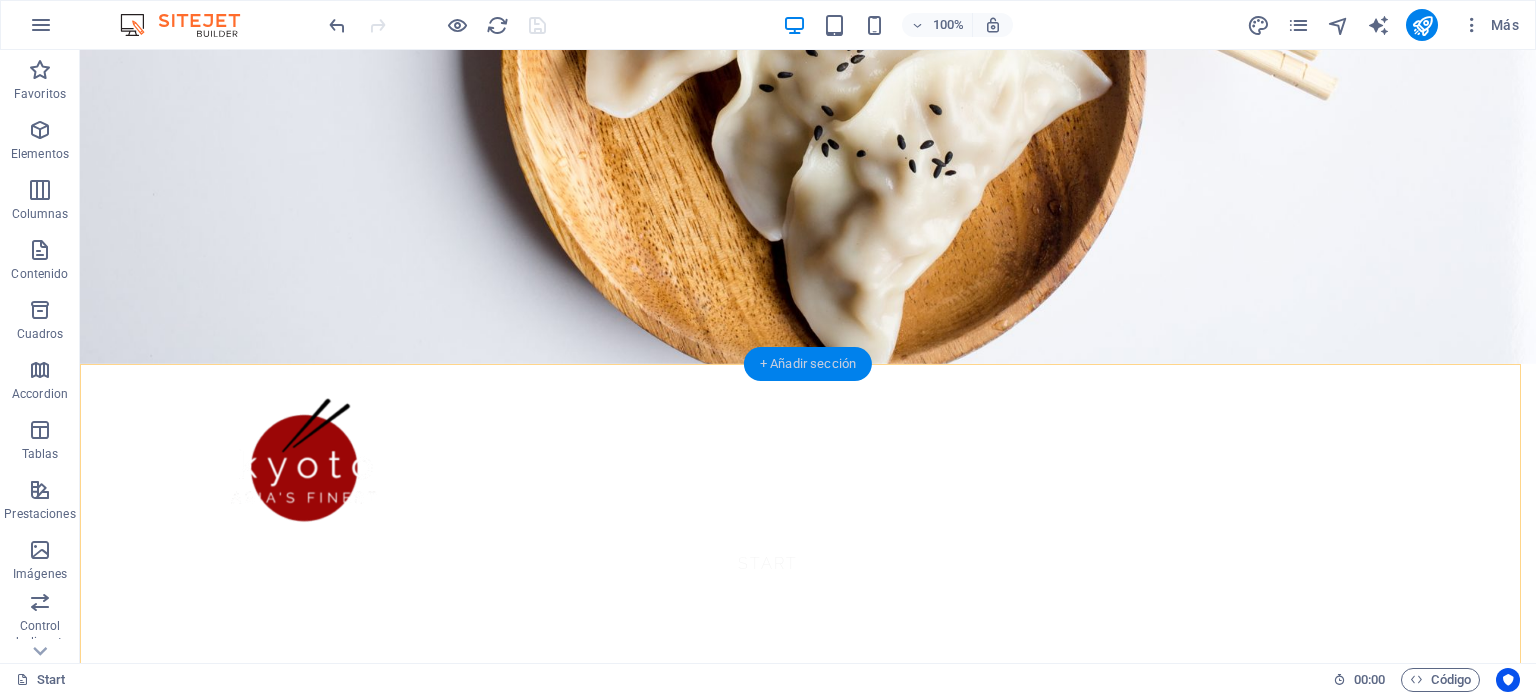 click on "+ Añadir sección" at bounding box center [808, 364] 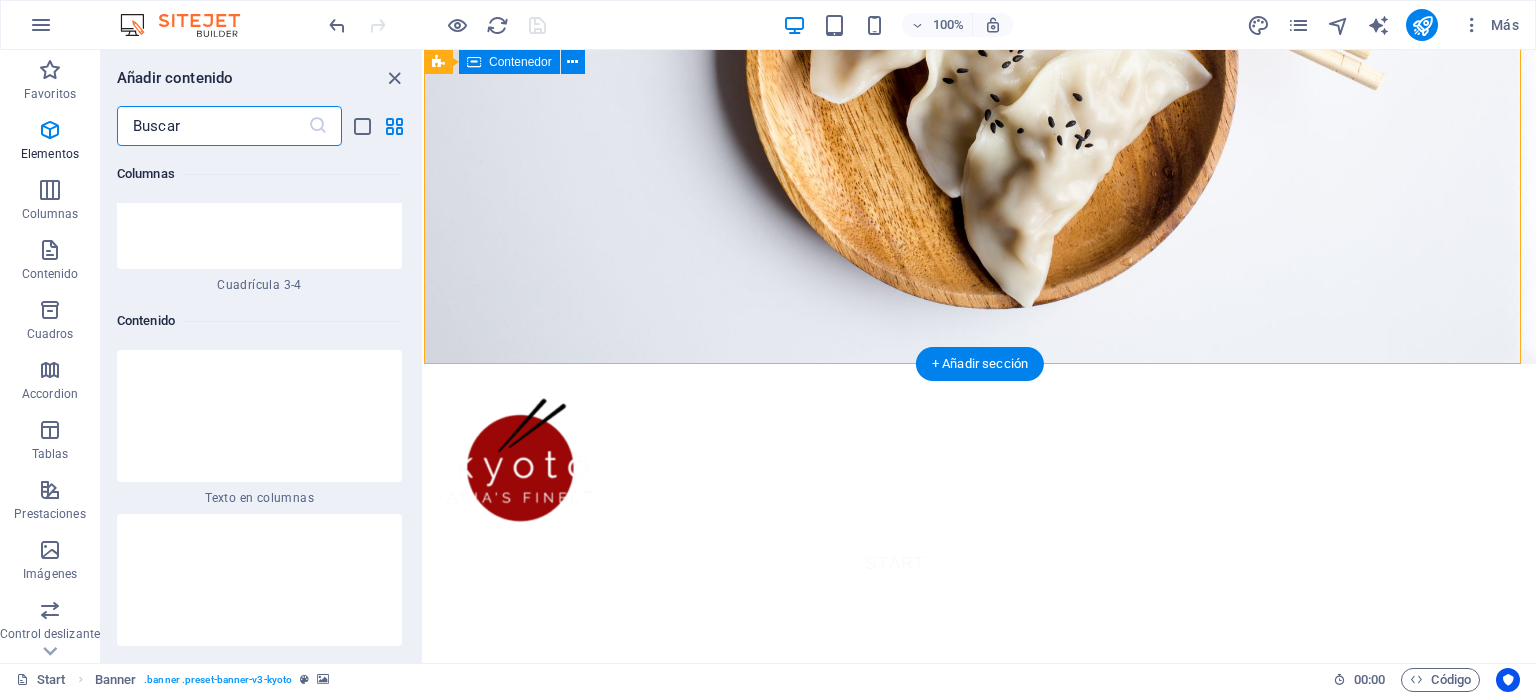 scroll, scrollTop: 6123, scrollLeft: 0, axis: vertical 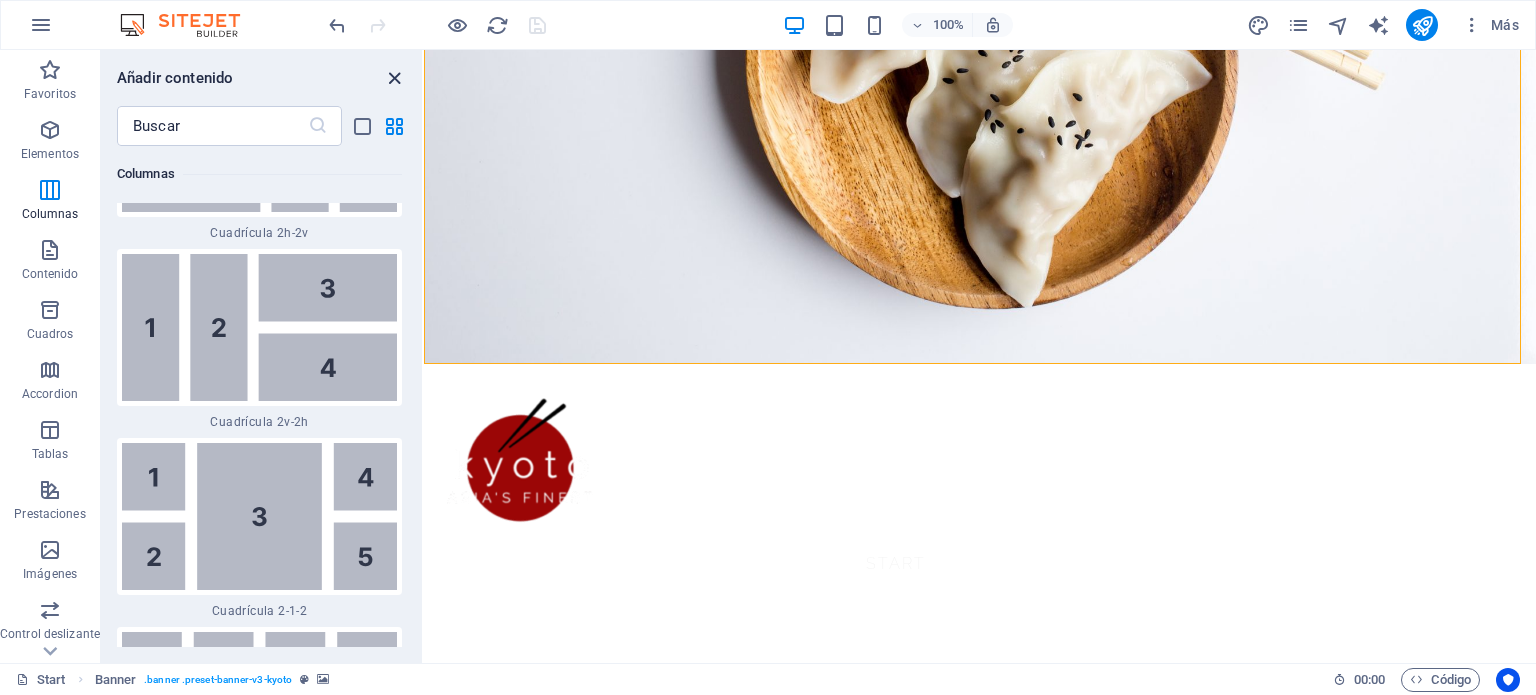 click at bounding box center [394, 78] 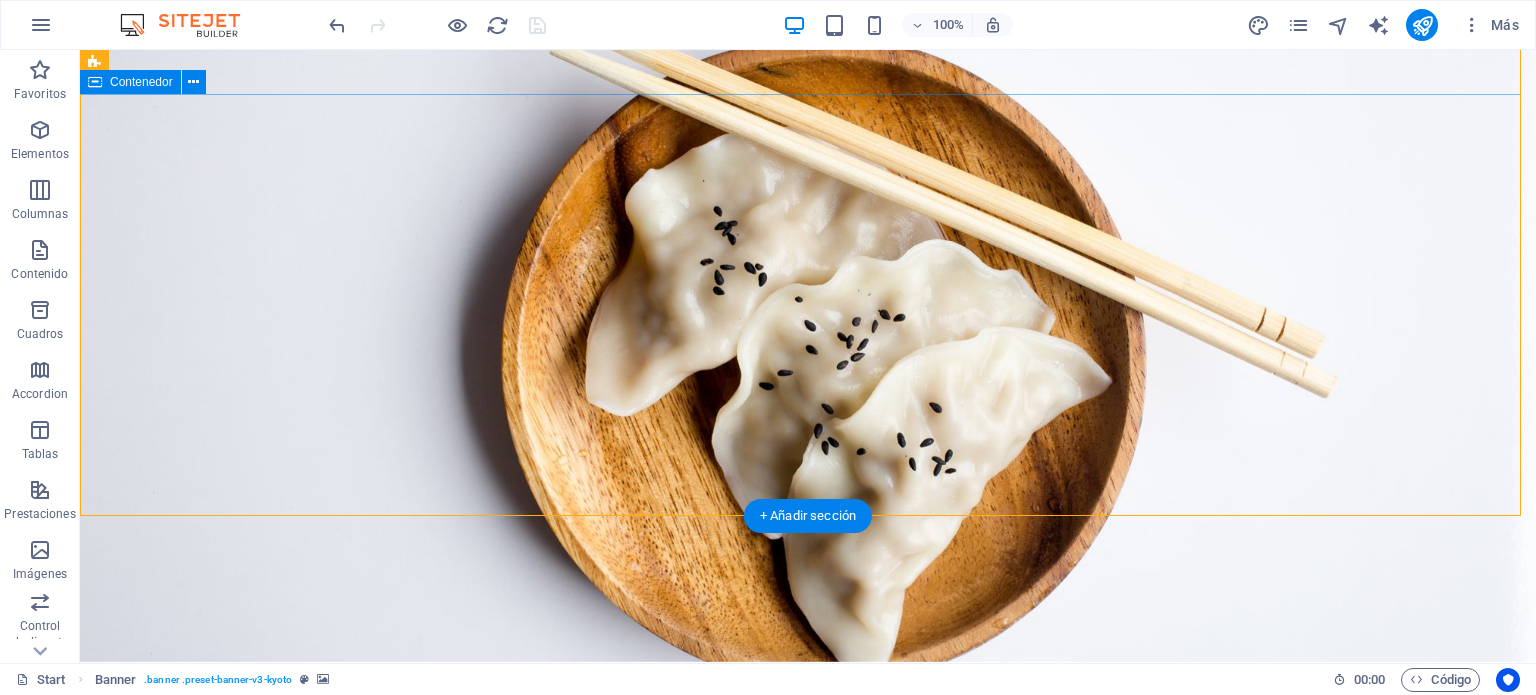 scroll, scrollTop: 0, scrollLeft: 0, axis: both 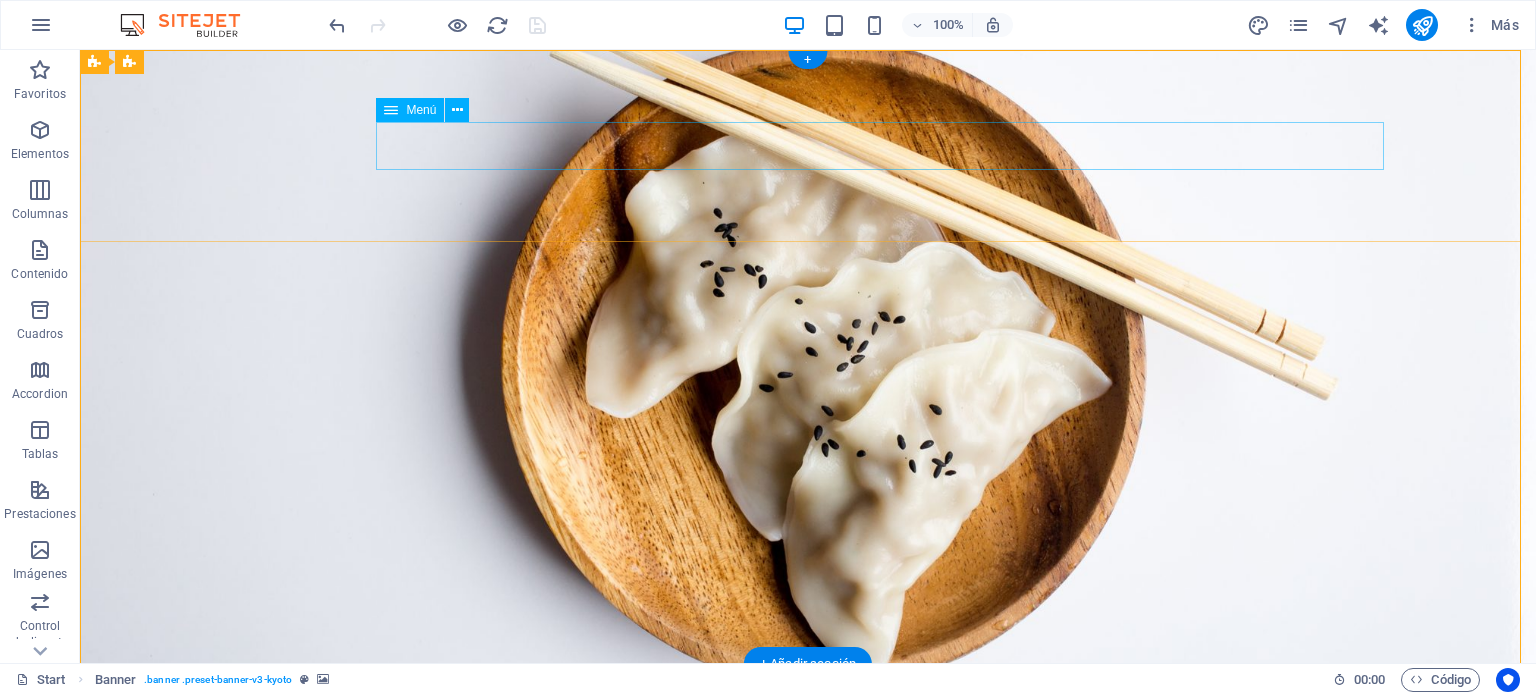 click on "Start About Services Menu Reservation Contact" at bounding box center [808, 864] 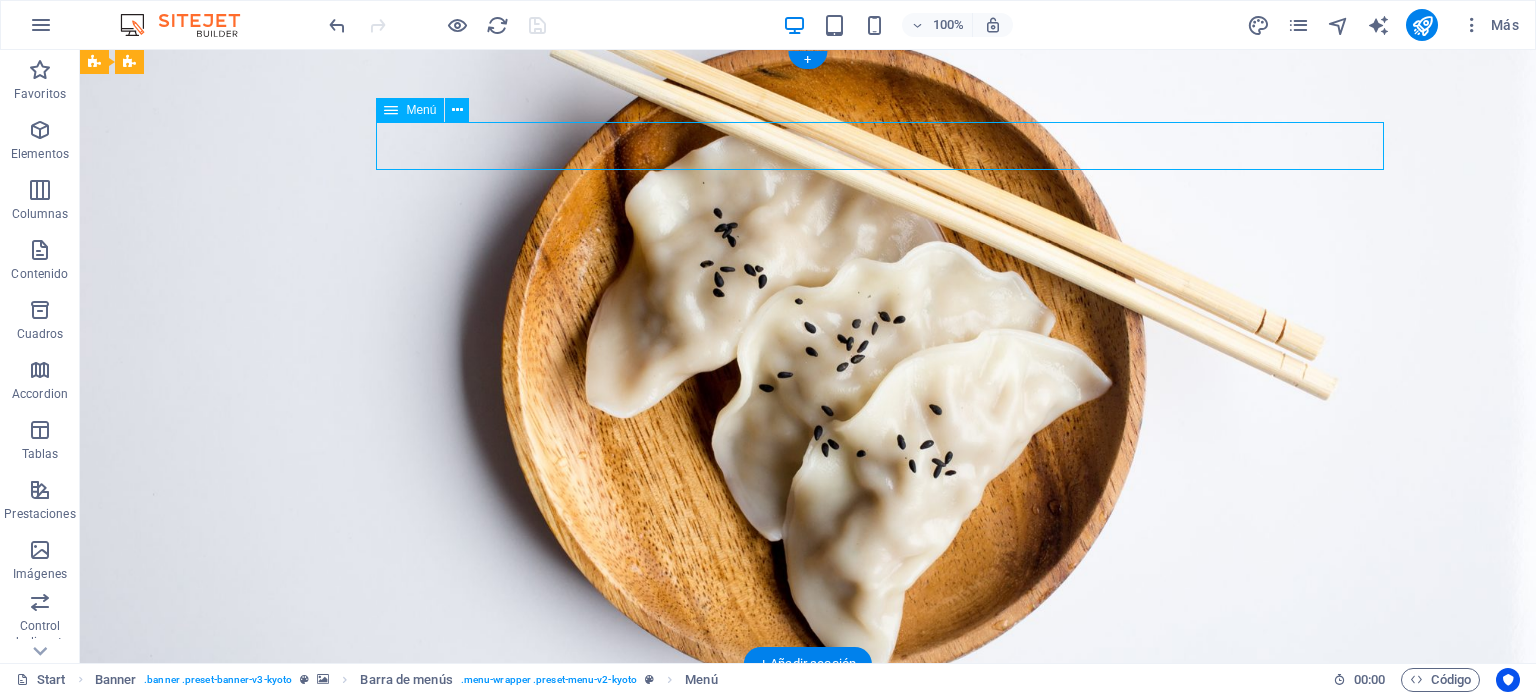 click on "Start About Services Menu Reservation Contact" at bounding box center [808, 864] 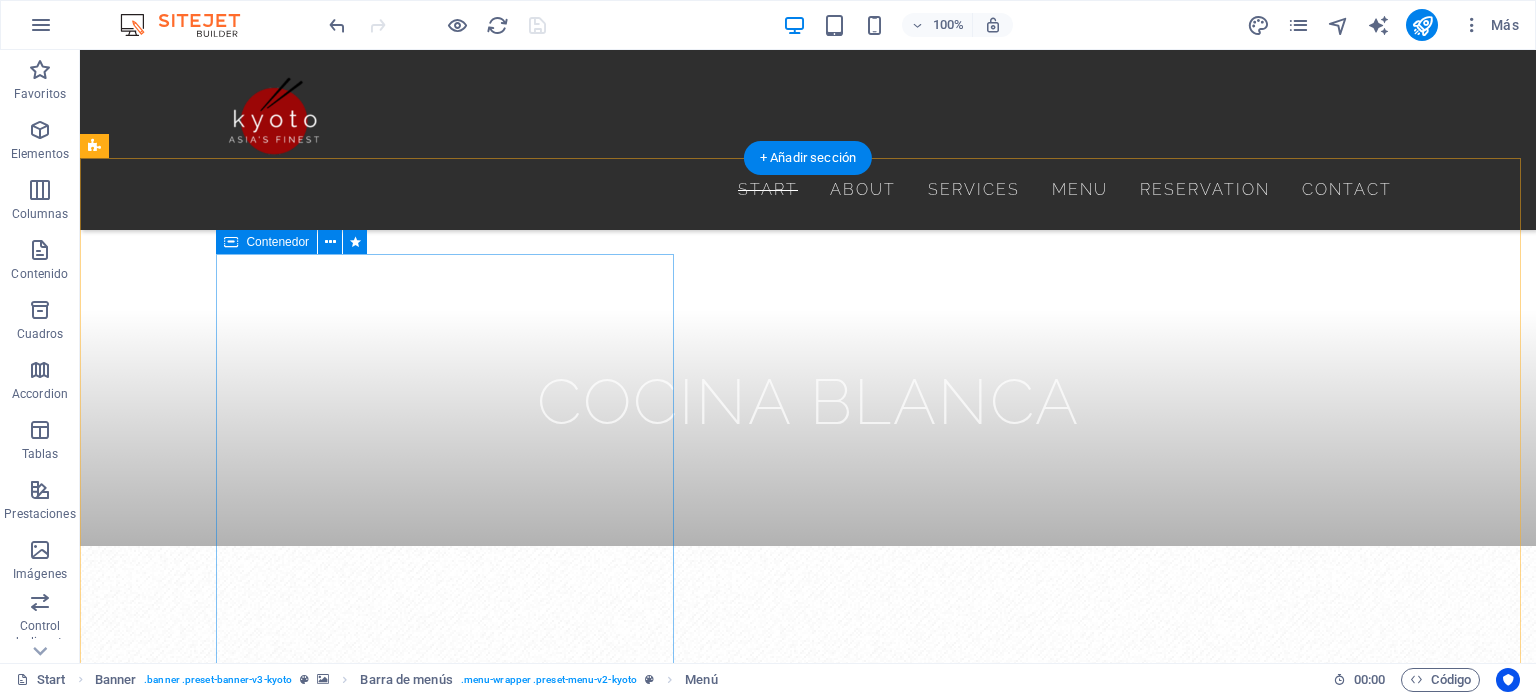 scroll, scrollTop: 800, scrollLeft: 0, axis: vertical 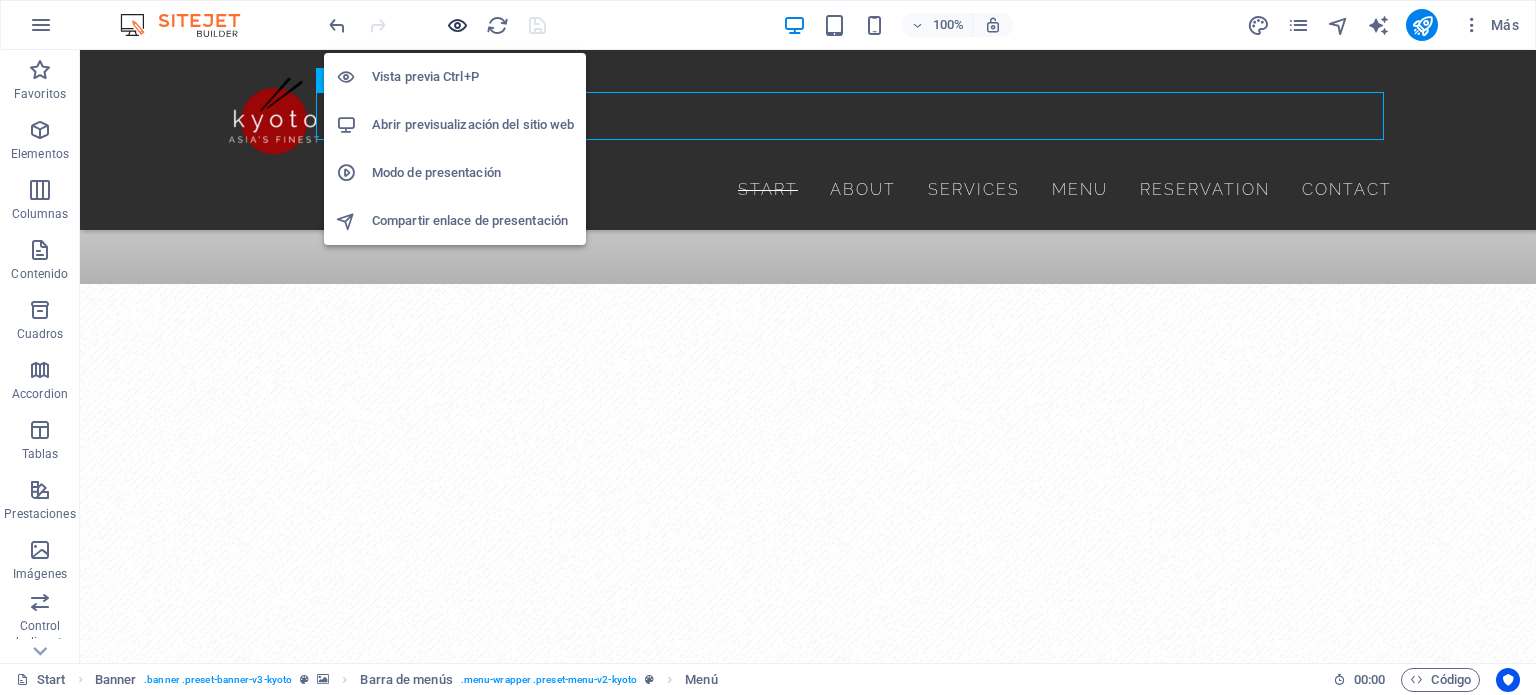 click at bounding box center [457, 25] 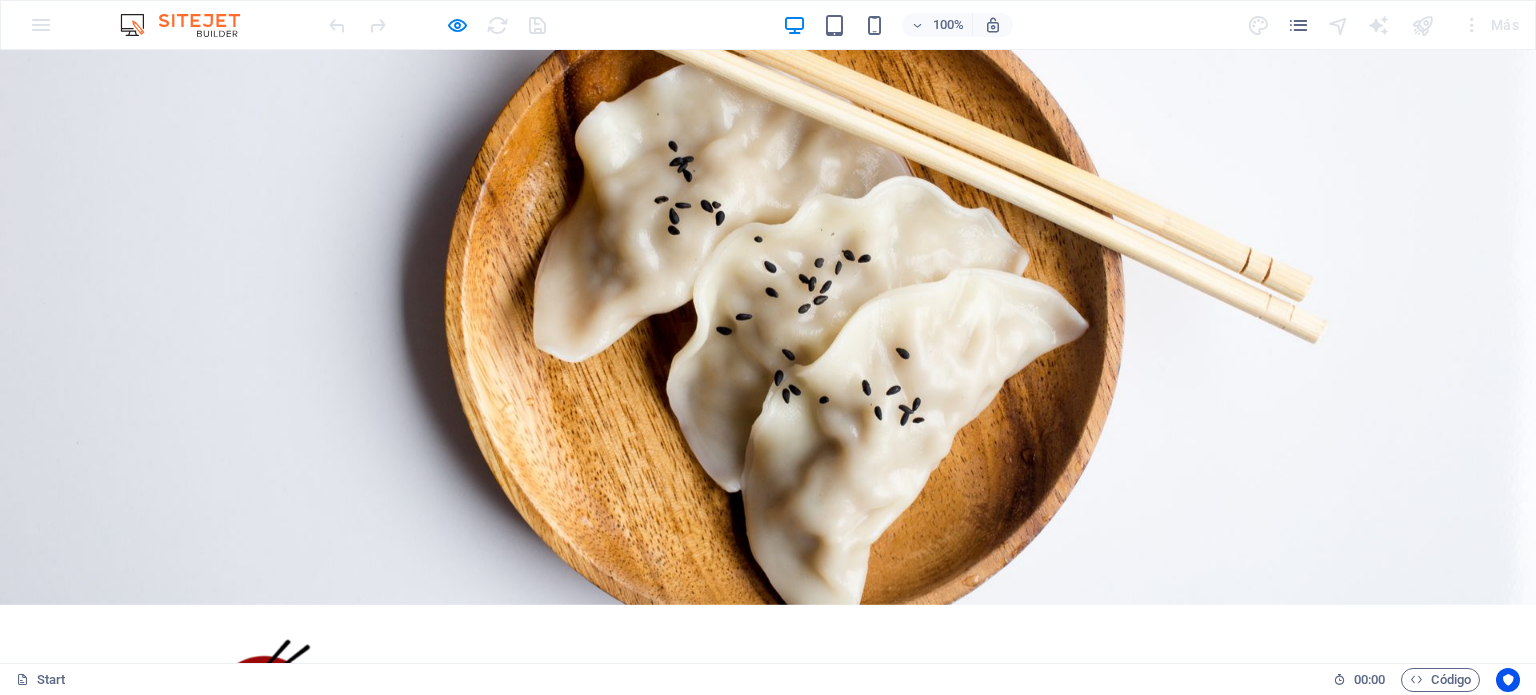 scroll, scrollTop: 0, scrollLeft: 0, axis: both 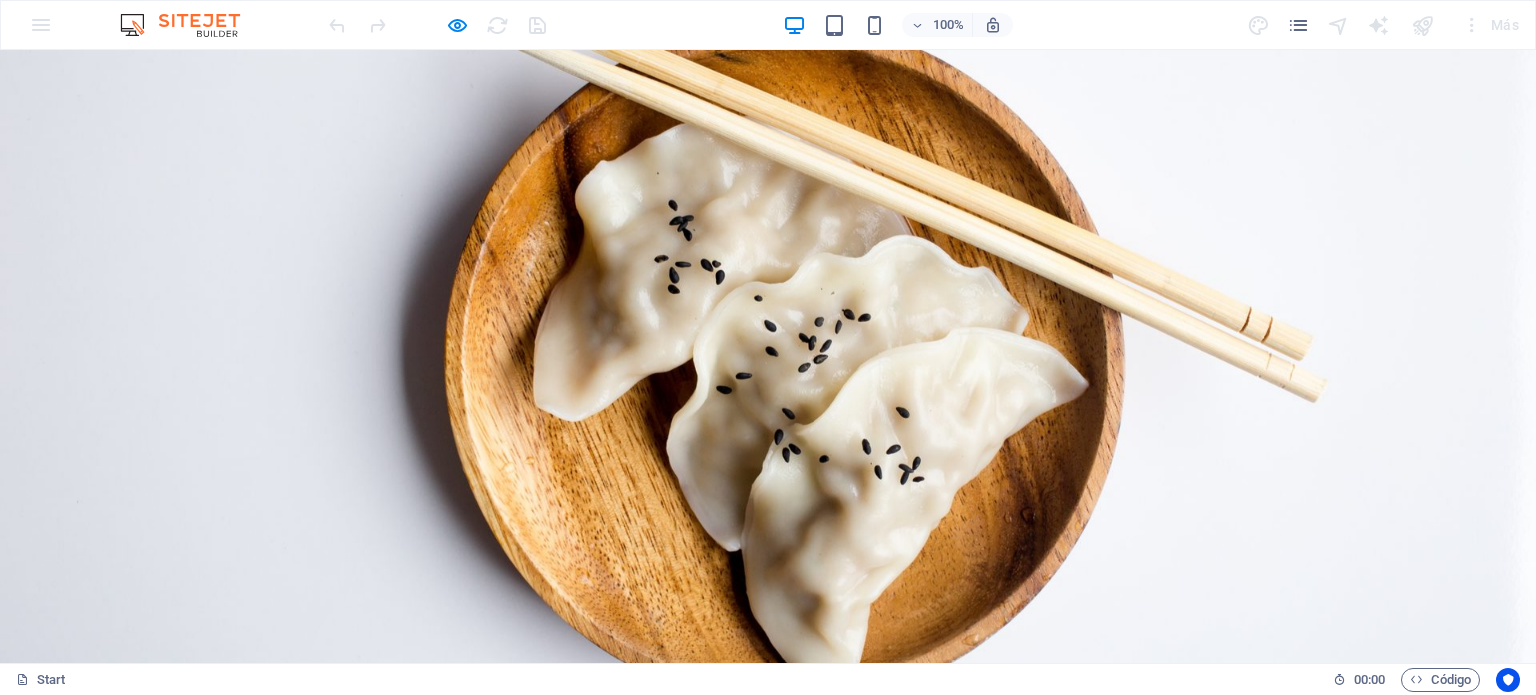 drag, startPoint x: 779, startPoint y: 395, endPoint x: 459, endPoint y: 280, distance: 340.03677 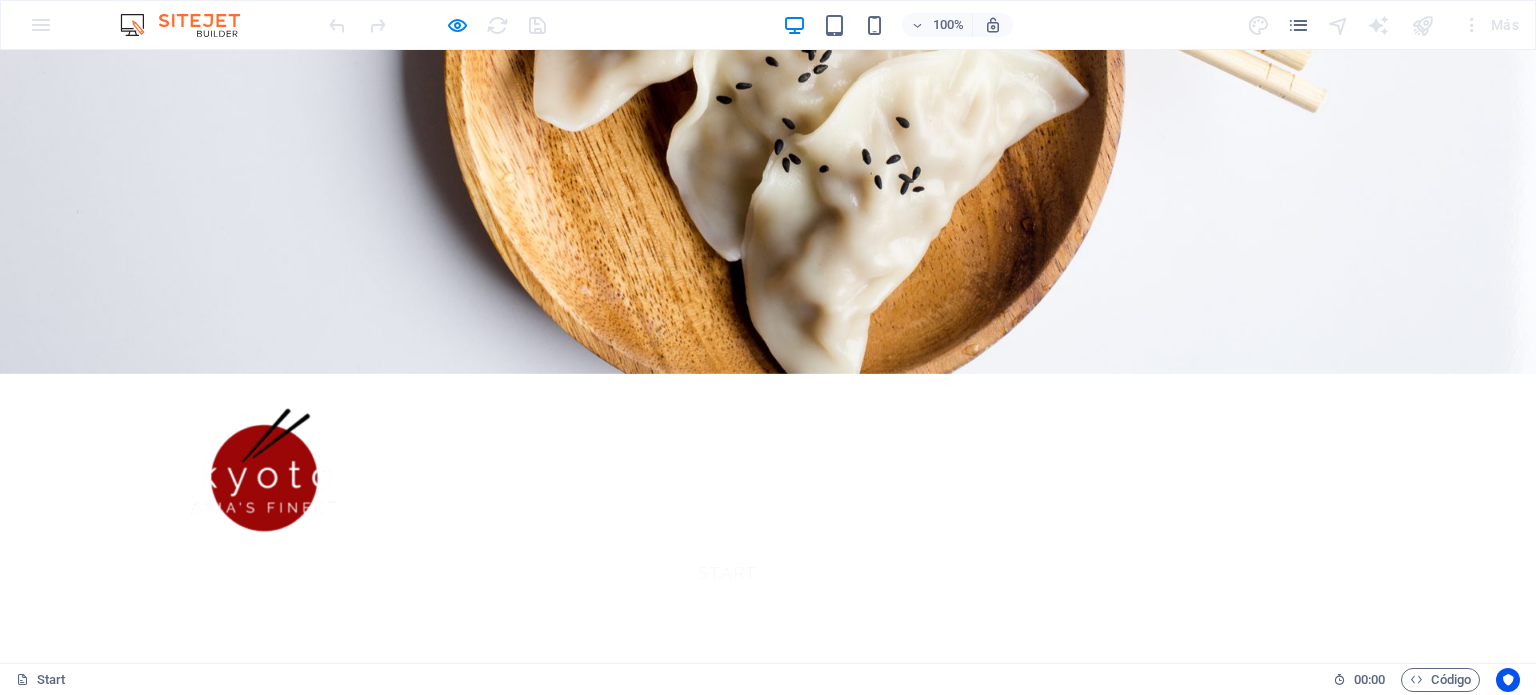 scroll, scrollTop: 0, scrollLeft: 0, axis: both 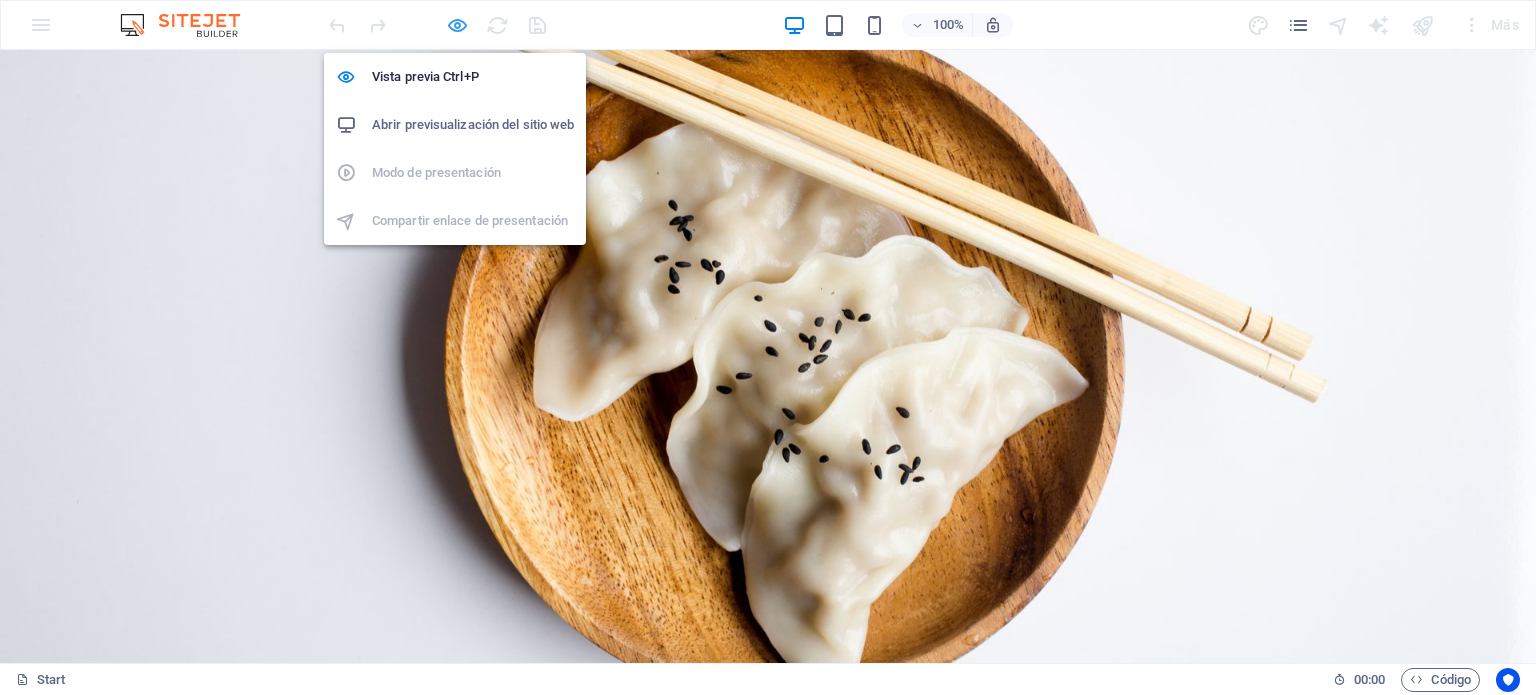 click at bounding box center [457, 25] 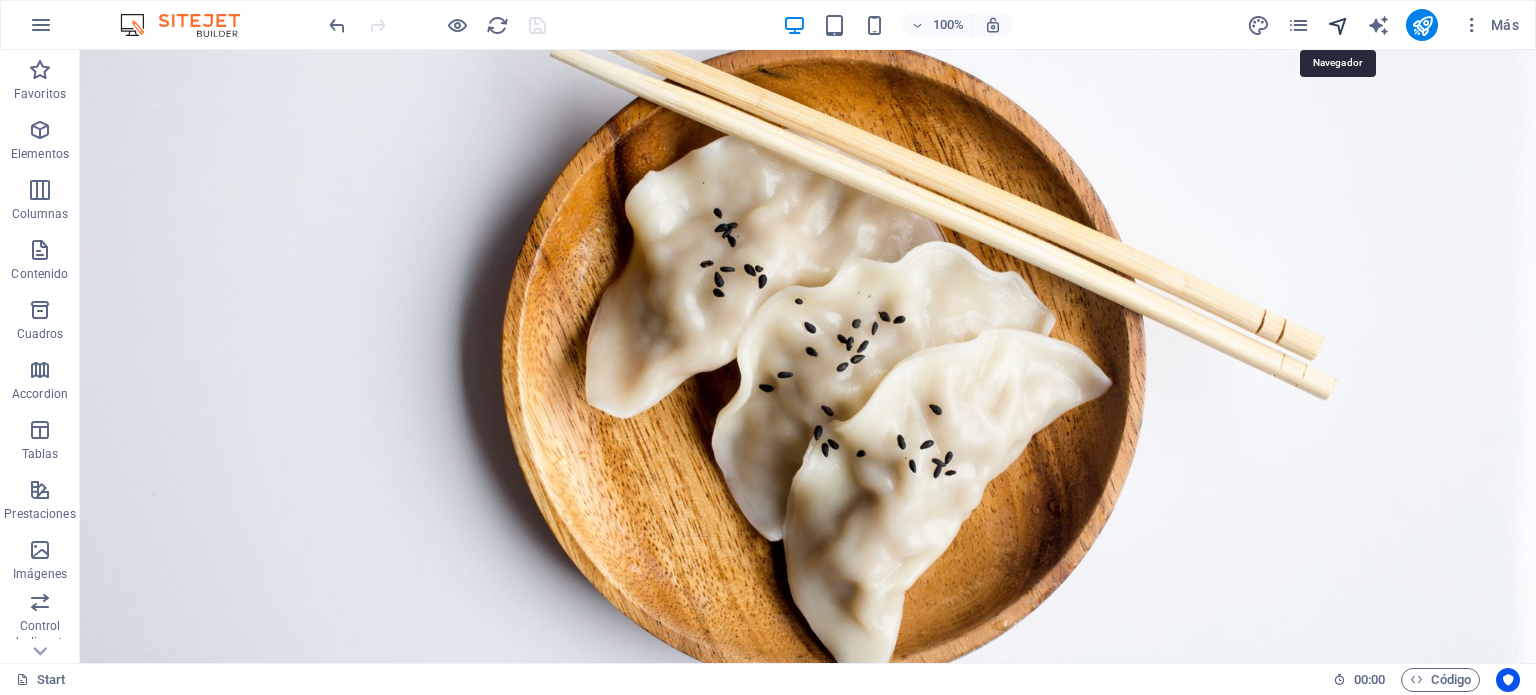 click at bounding box center (1338, 25) 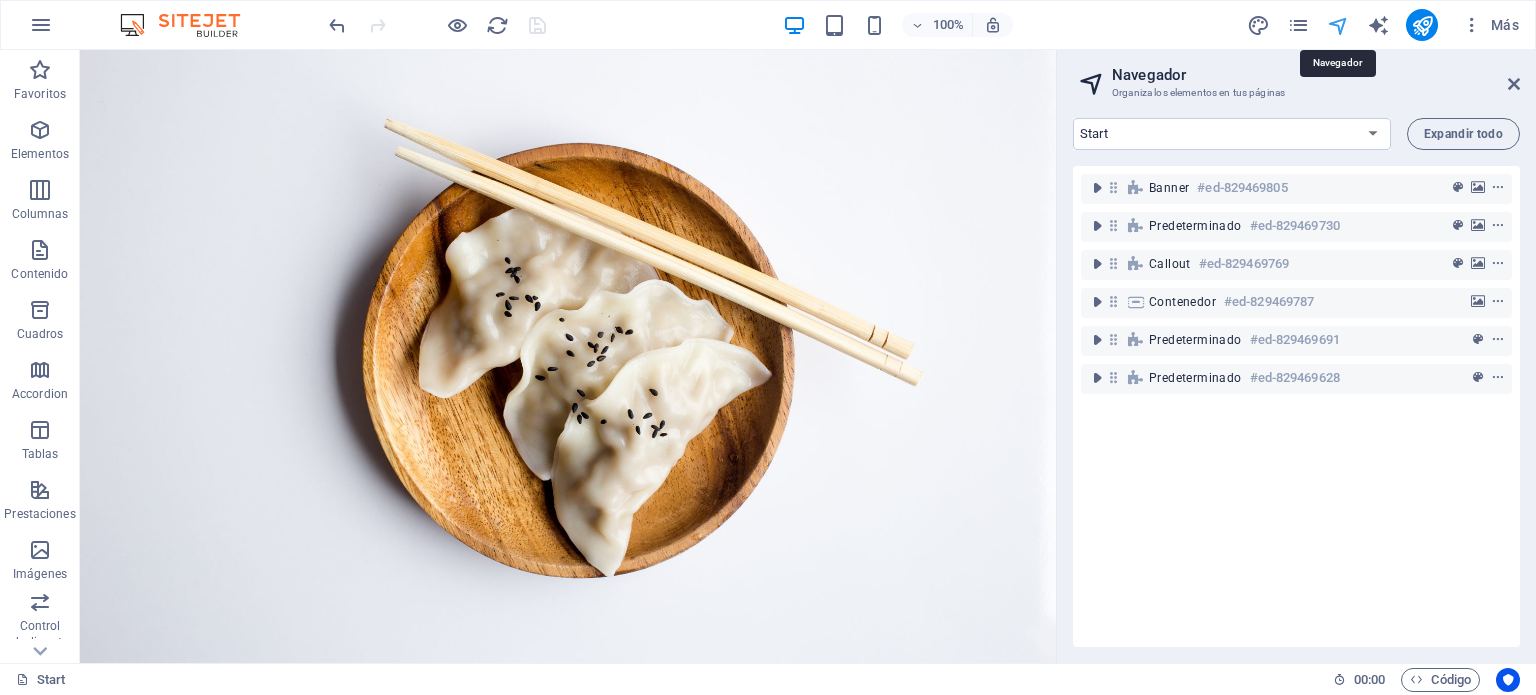 click at bounding box center (1338, 25) 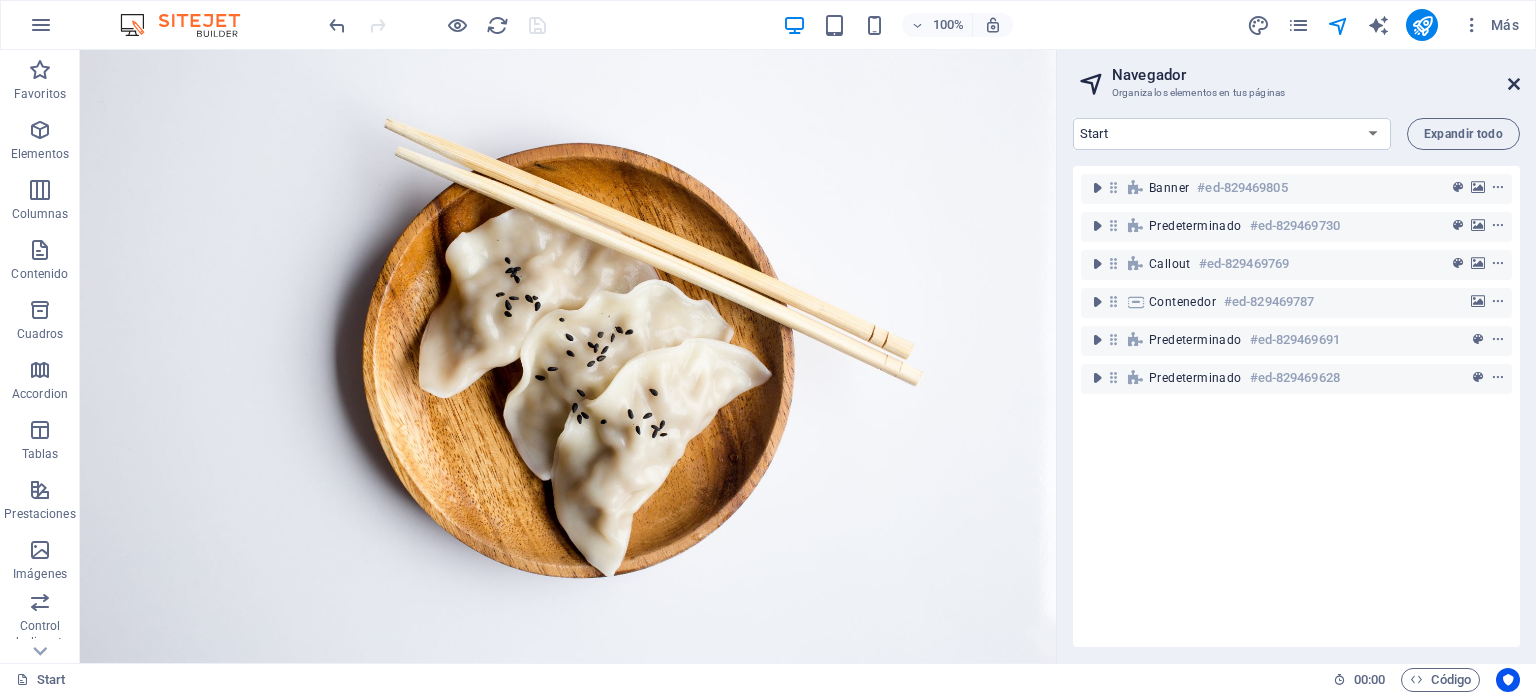 click at bounding box center [1514, 84] 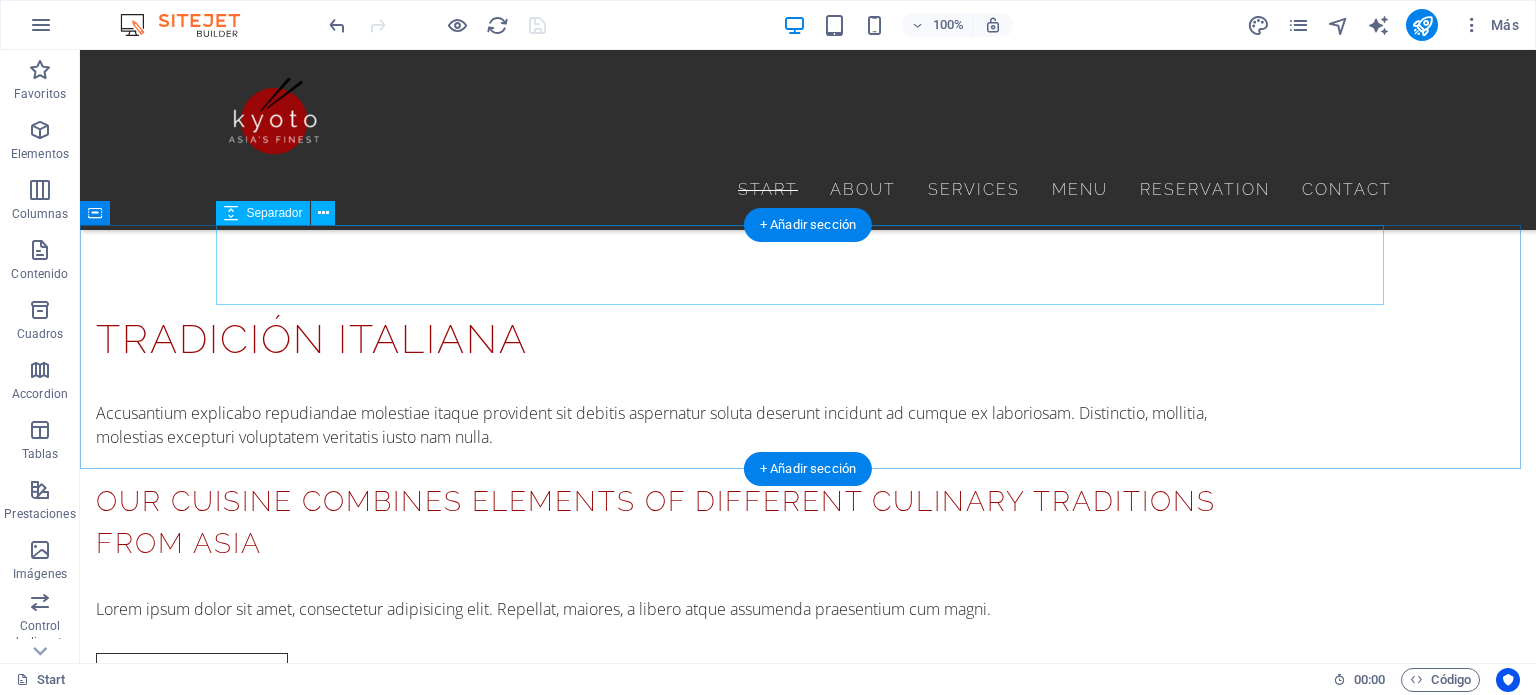 scroll, scrollTop: 1700, scrollLeft: 0, axis: vertical 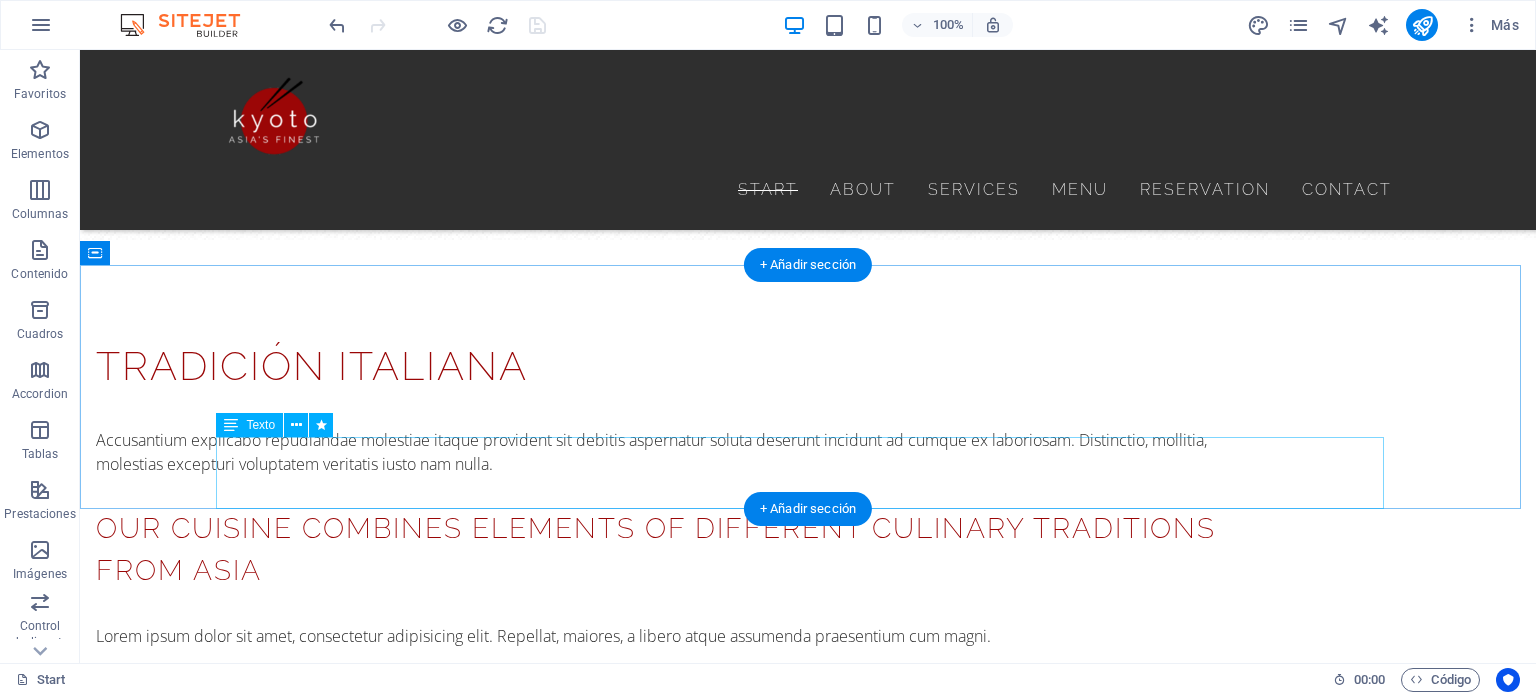 click on "Lorem ipsum dolor sit amet, consetetur sadipscing elitr, sed diam nonumy eirmod tempor invidunt ut labore et dolore magna aliquyam erat, sed diam voluptua. At vero eos et accusam et justo duo dolores et ea rebum. Stet clita kasd gubergren, no sea takimata sanctus est Lorem ipsum dolor sit amet. Lorem ipsum dolor sit amet, consetetur sadipscing elitr, sed diam nonumy eirmod tempor invidunt ut labore et dolore magna aliquyam erat, sed diam voluptua." at bounding box center [808, 2628] 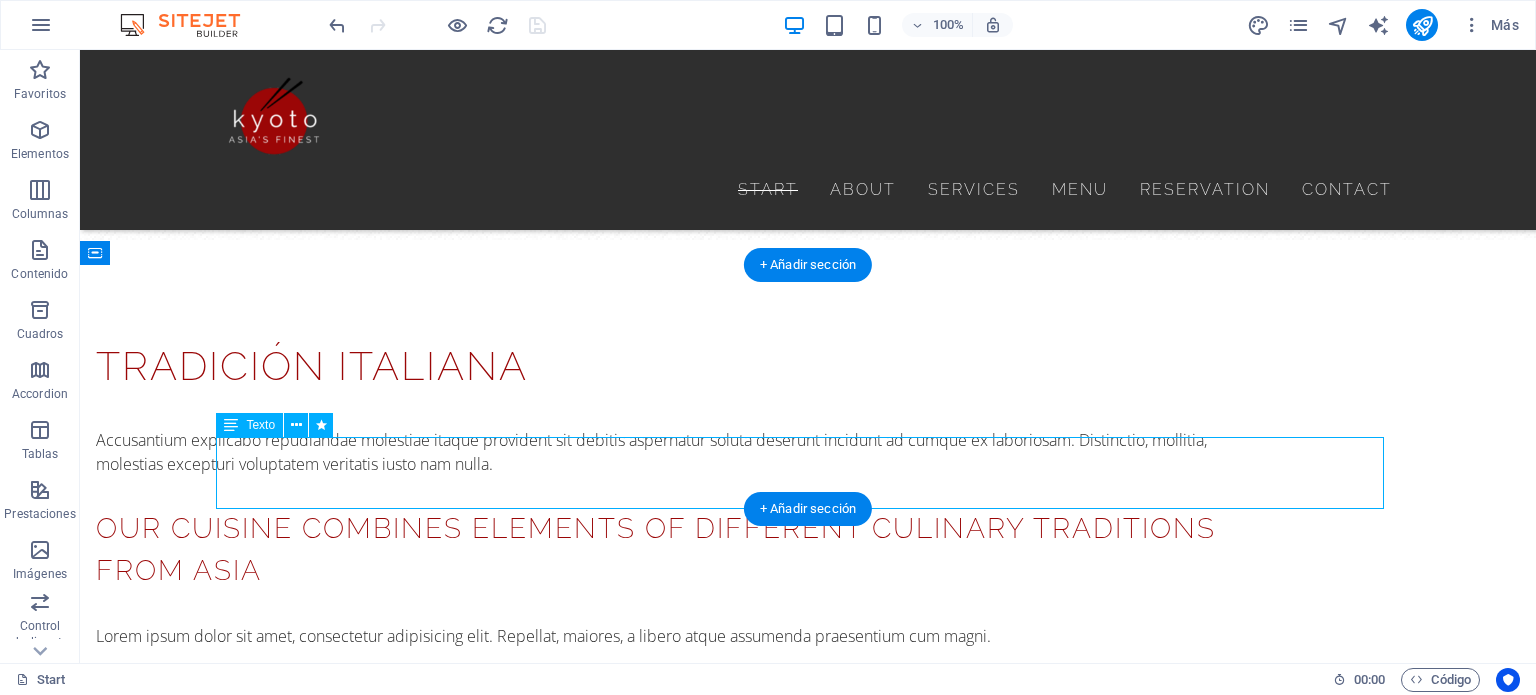 click on "Lorem ipsum dolor sit amet, consetetur sadipscing elitr, sed diam nonumy eirmod tempor invidunt ut labore et dolore magna aliquyam erat, sed diam voluptua. At vero eos et accusam et justo duo dolores et ea rebum. Stet clita kasd gubergren, no sea takimata sanctus est Lorem ipsum dolor sit amet. Lorem ipsum dolor sit amet, consetetur sadipscing elitr, sed diam nonumy eirmod tempor invidunt ut labore et dolore magna aliquyam erat, sed diam voluptua." at bounding box center [808, 2628] 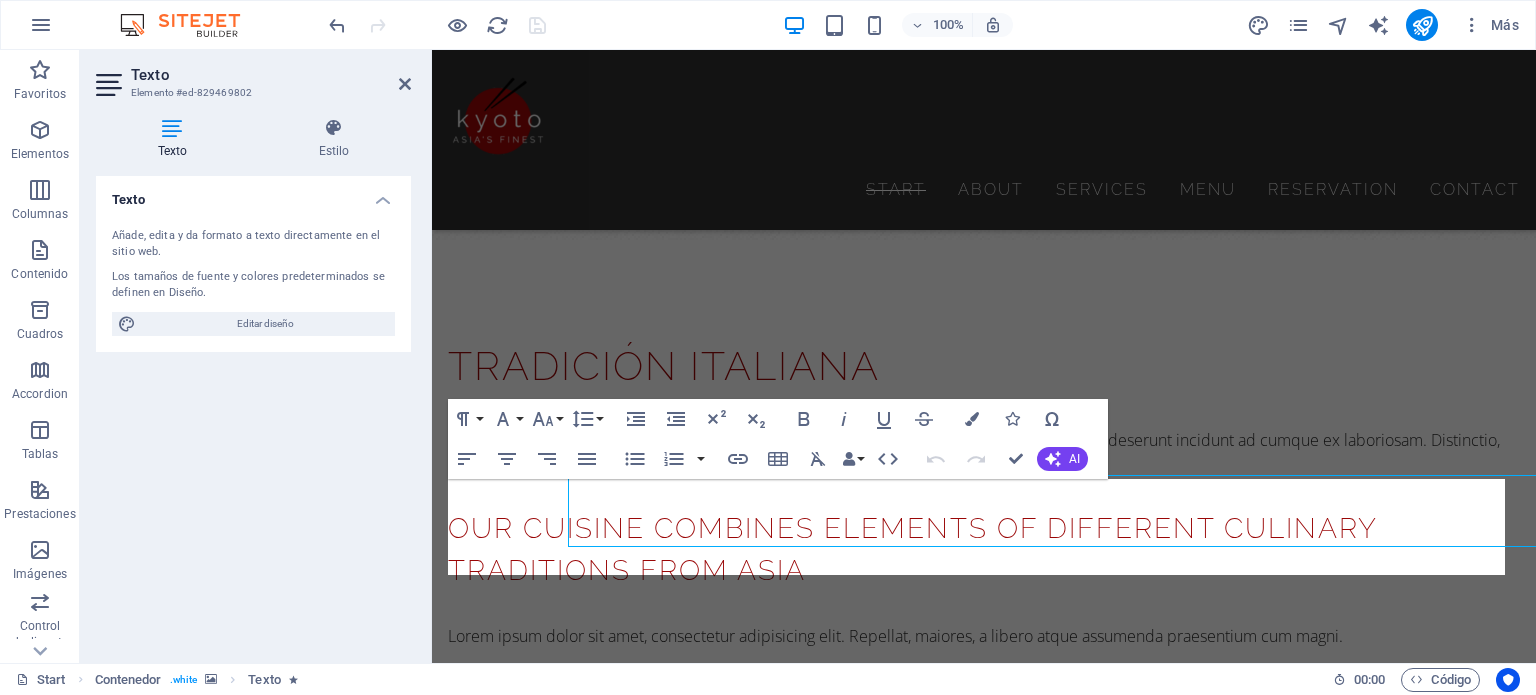 scroll, scrollTop: 1661, scrollLeft: 0, axis: vertical 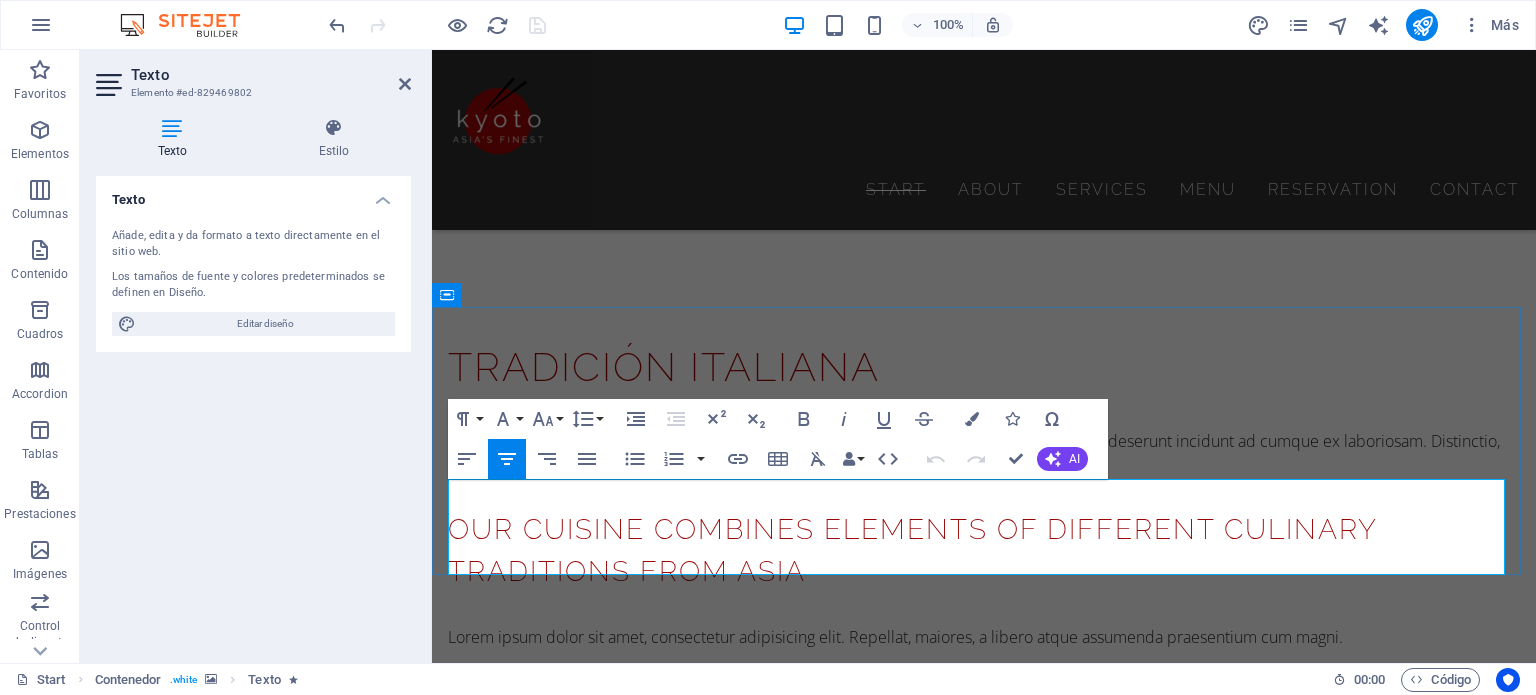 drag, startPoint x: 456, startPoint y: 487, endPoint x: 1070, endPoint y: 559, distance: 618.2071 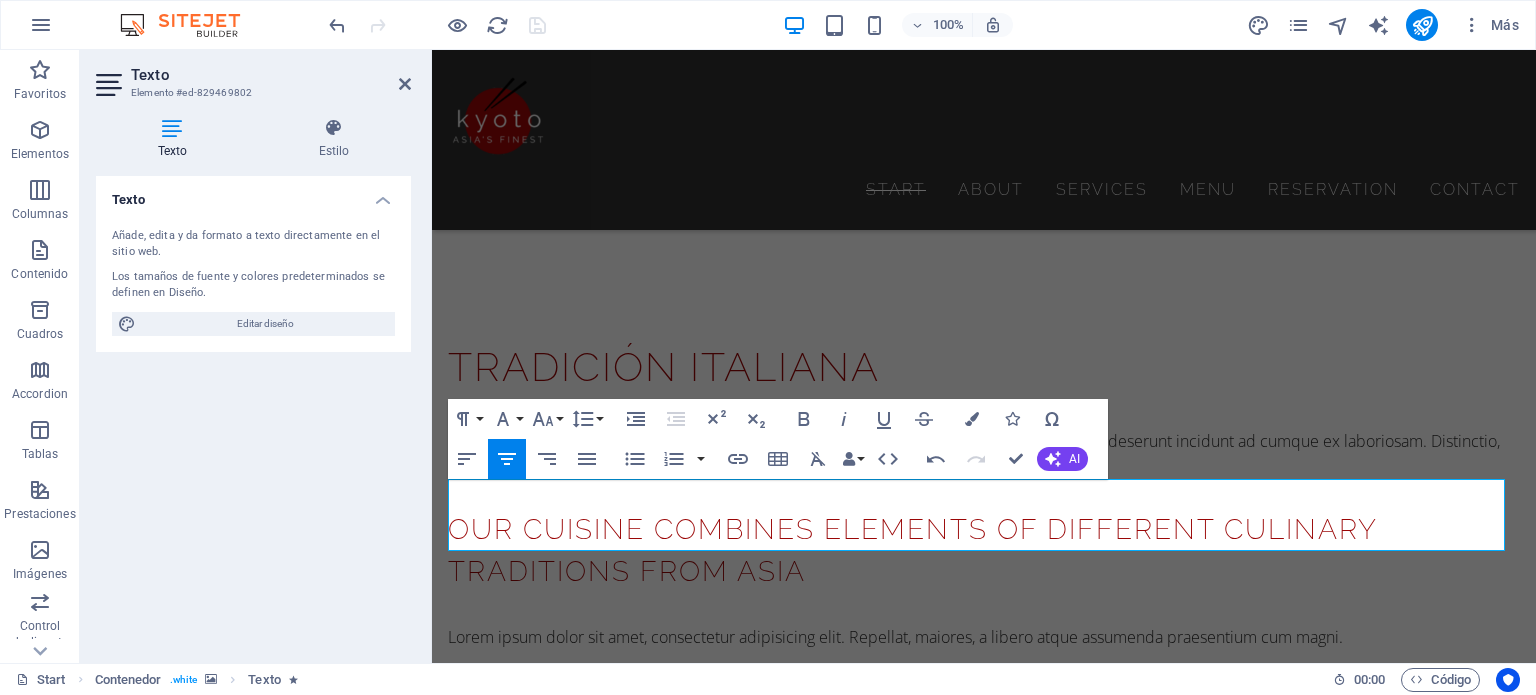 drag, startPoint x: 1361, startPoint y: 518, endPoint x: 403, endPoint y: 499, distance: 958.1884 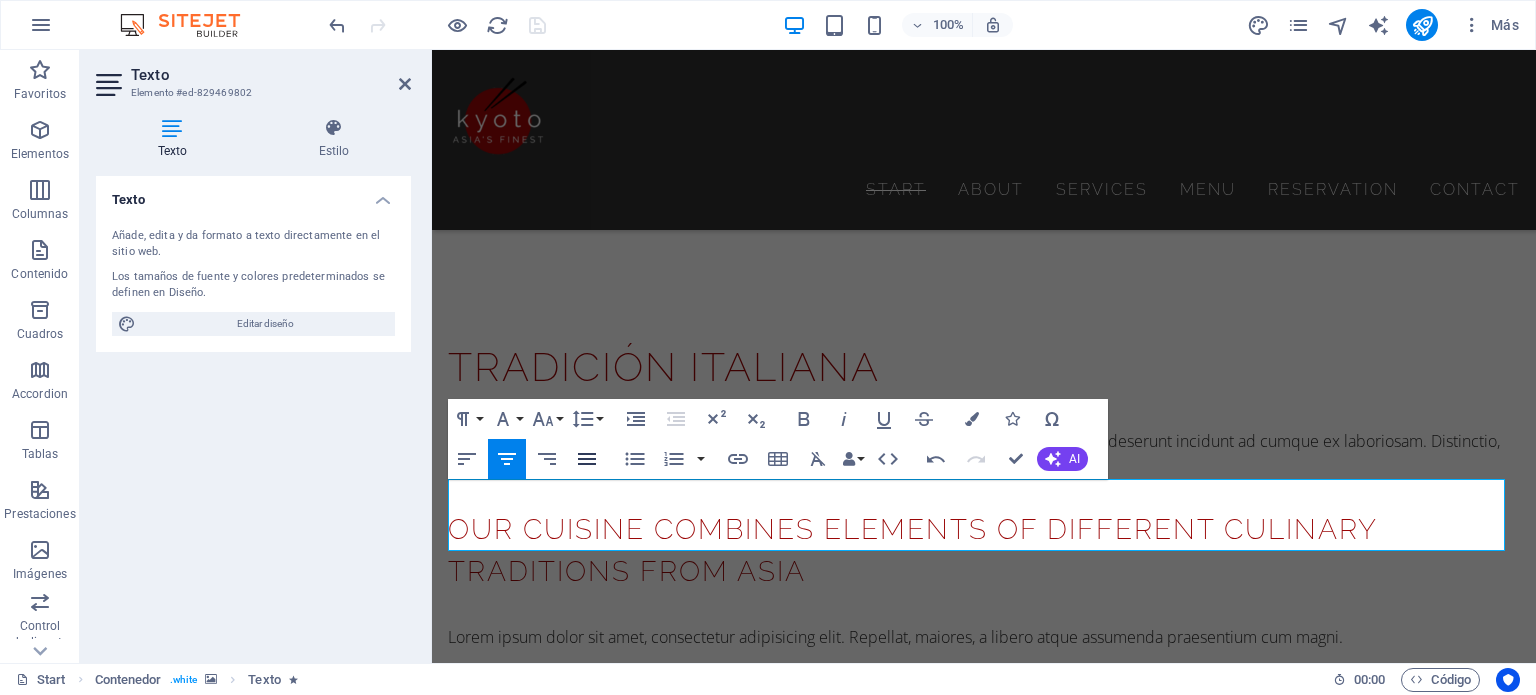 click 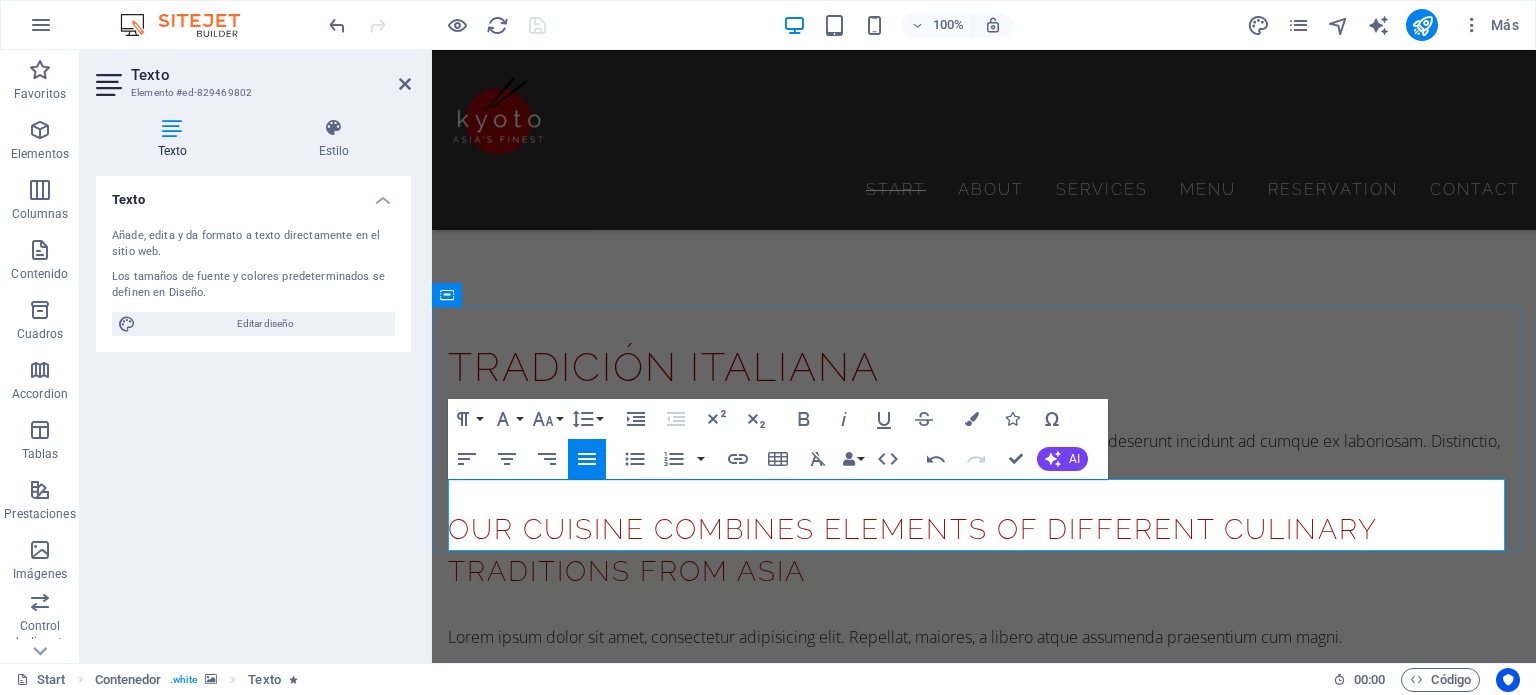 click at bounding box center (984, 2680) 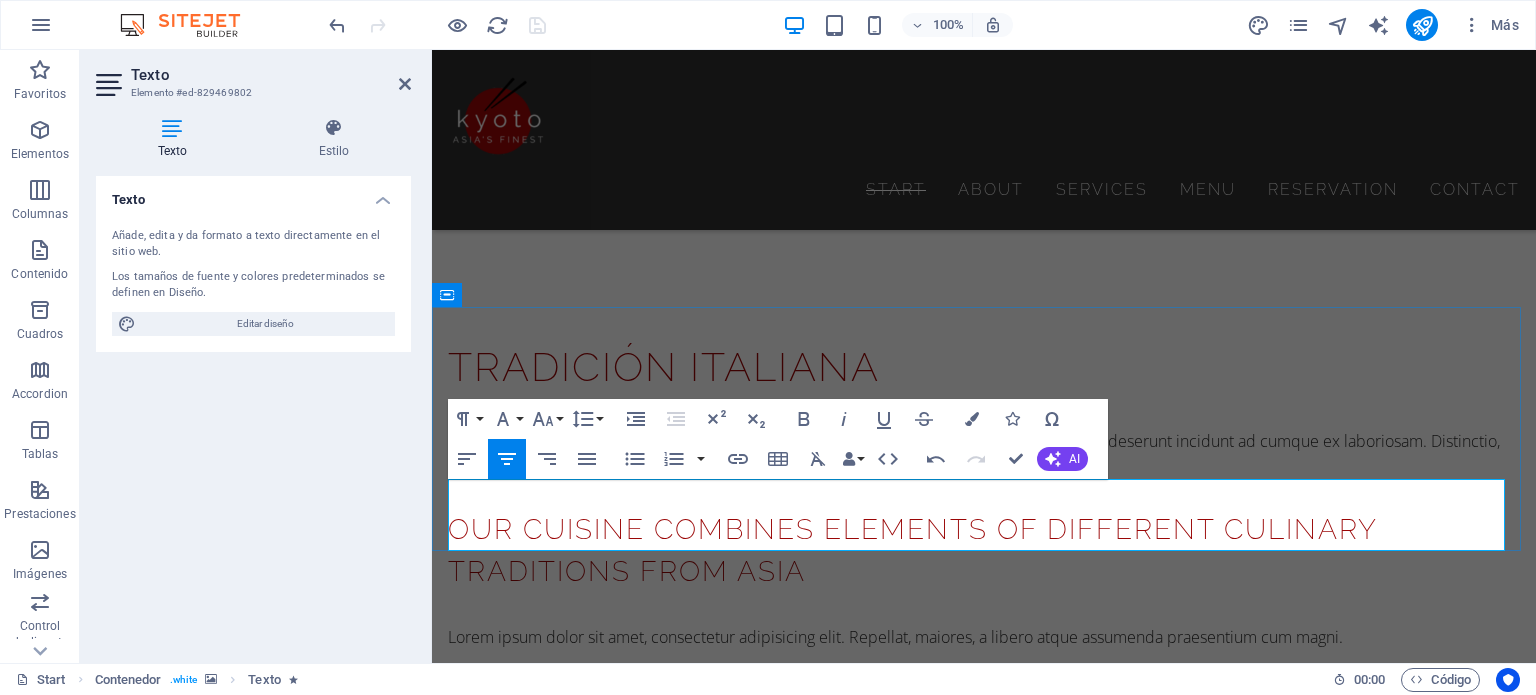 click on "Ofrecemos menús variados y nutritivos, con opciones de proteínas y guarniciones, garantizando frescura y calidad en cada plato." at bounding box center [984, 2680] 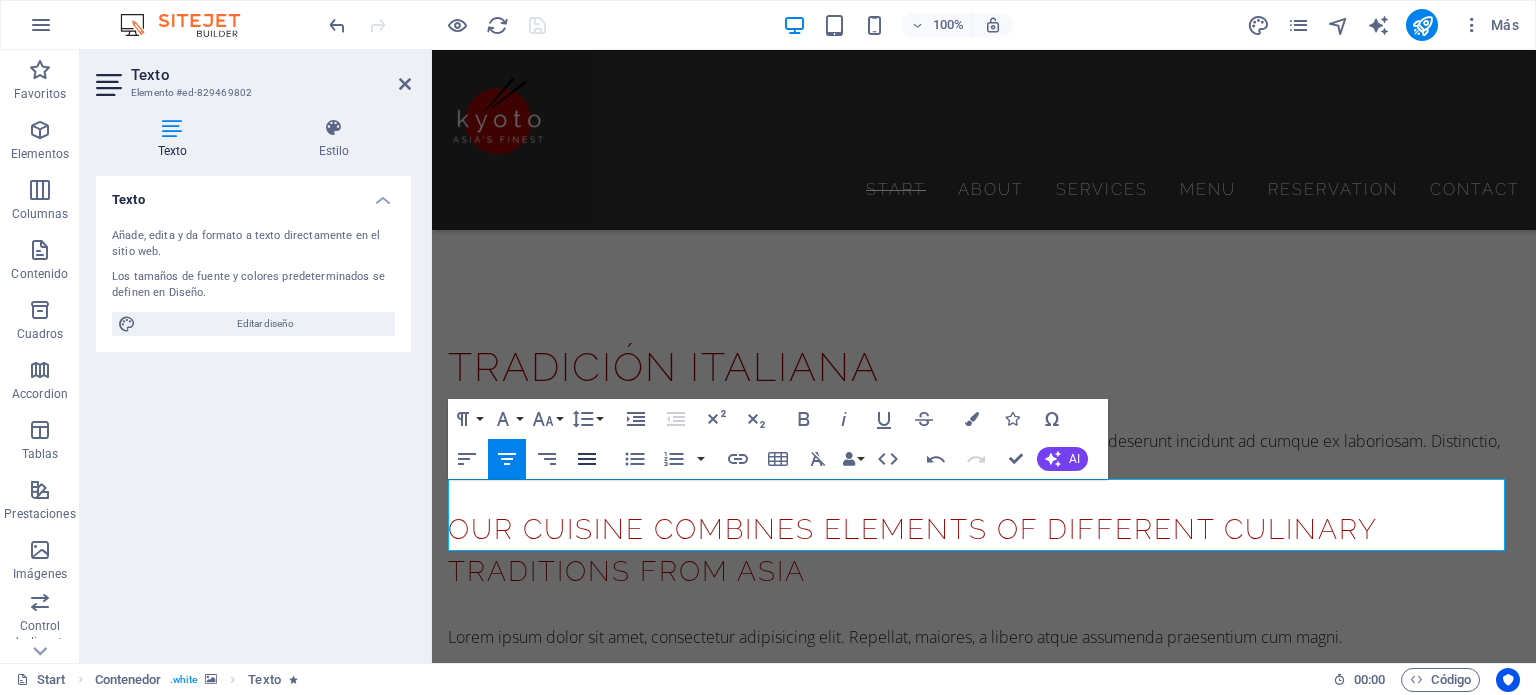 click 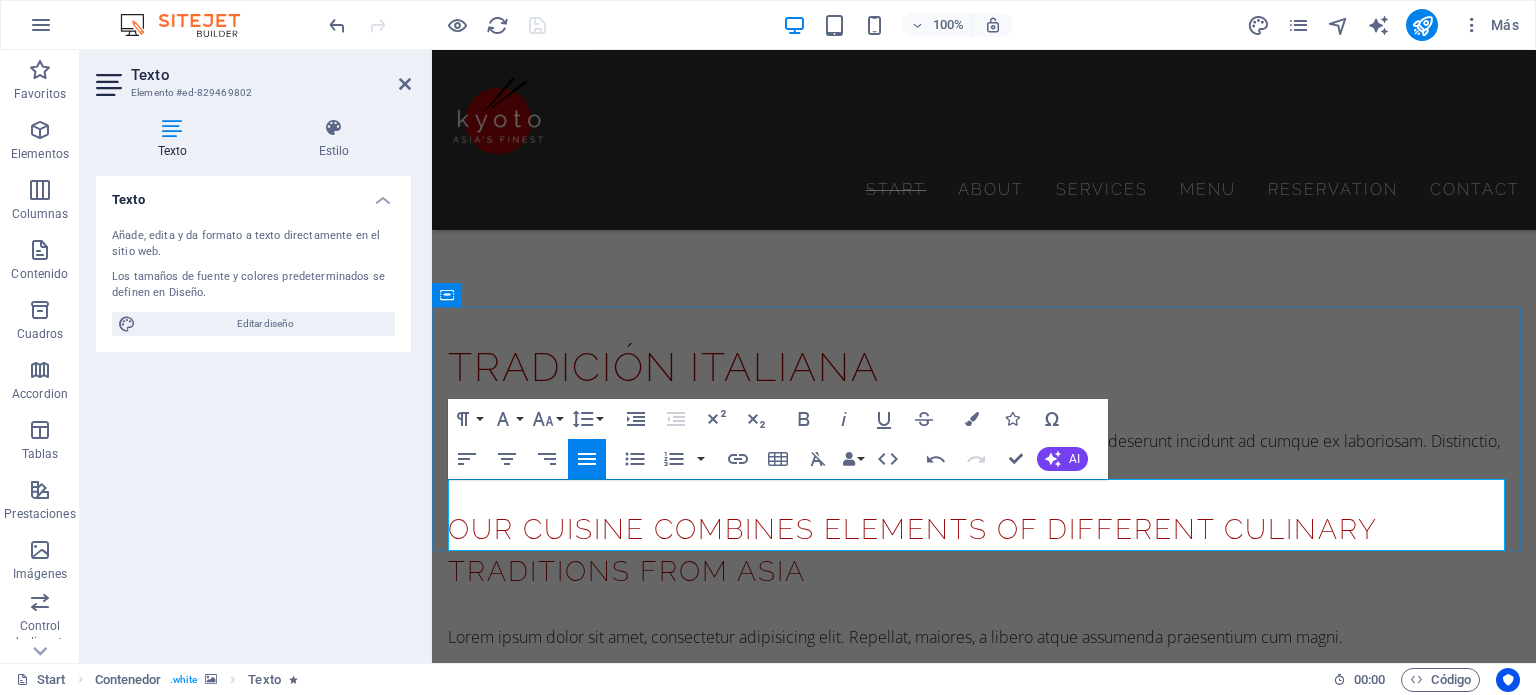 click on "En Cocina Blanca, entendemos la importancia de una alimentación saludable y equilibrada. Con una herencia italiana que se refleja en cada uno de nuestros platos, combinamos tradición, sabor y nutrición para ofrecer una grata experiencia culinaria." at bounding box center [984, 2644] 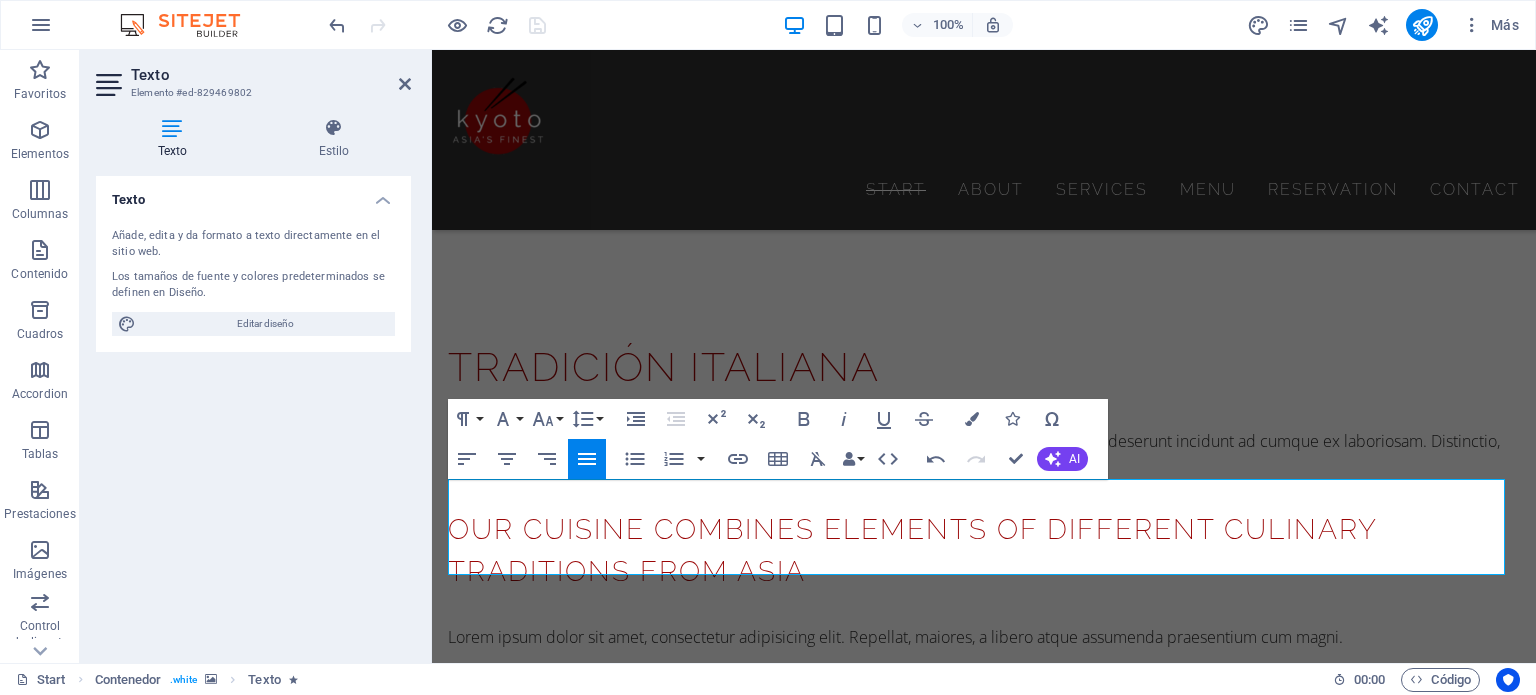 click at bounding box center (984, 1445) 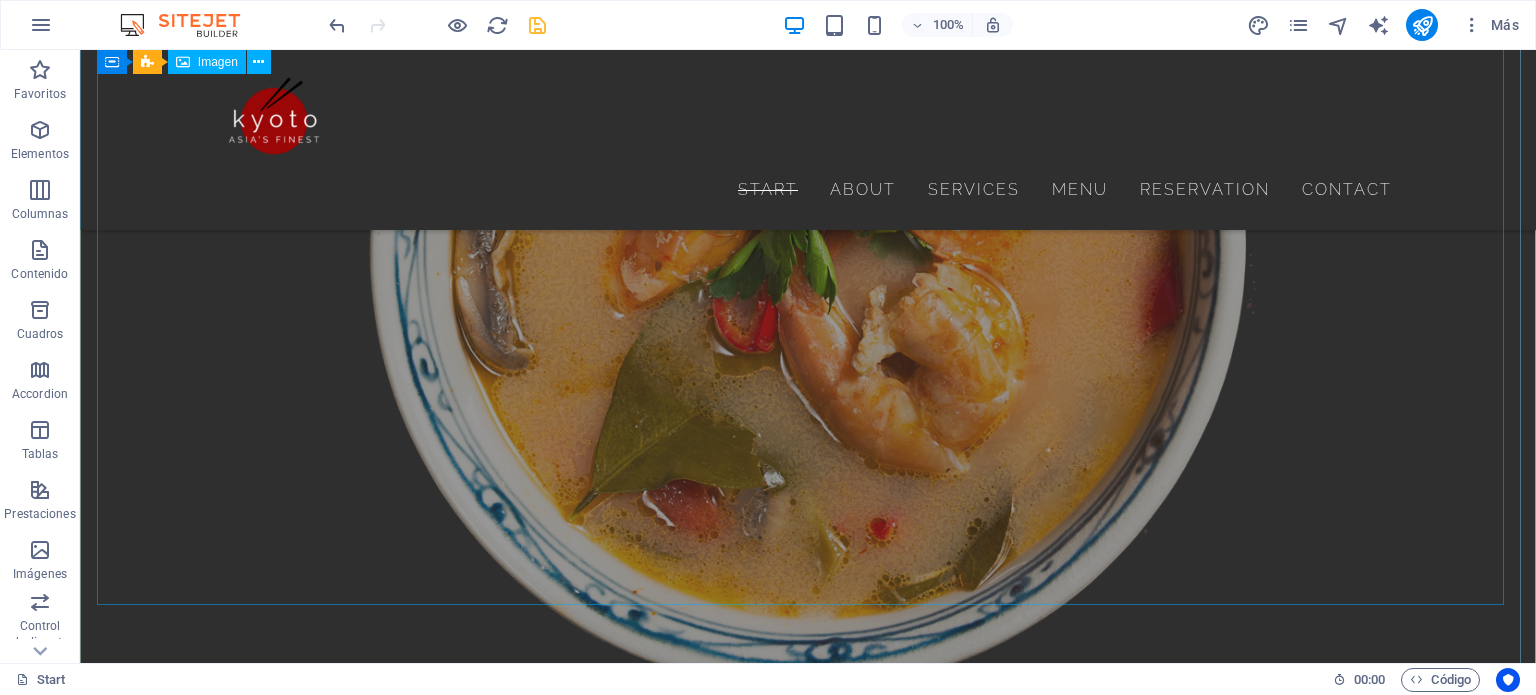 scroll, scrollTop: 5100, scrollLeft: 0, axis: vertical 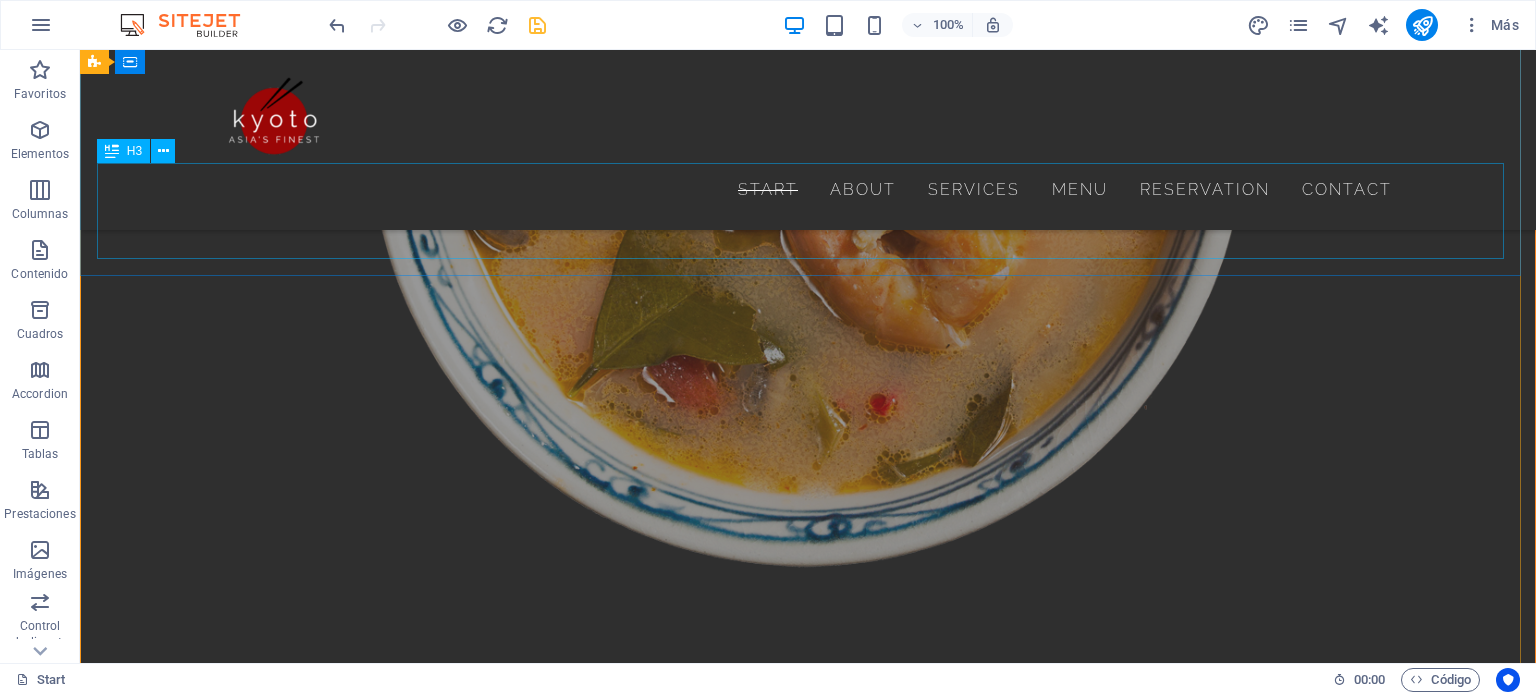 click on "Wantan soup" at bounding box center (808, 2420) 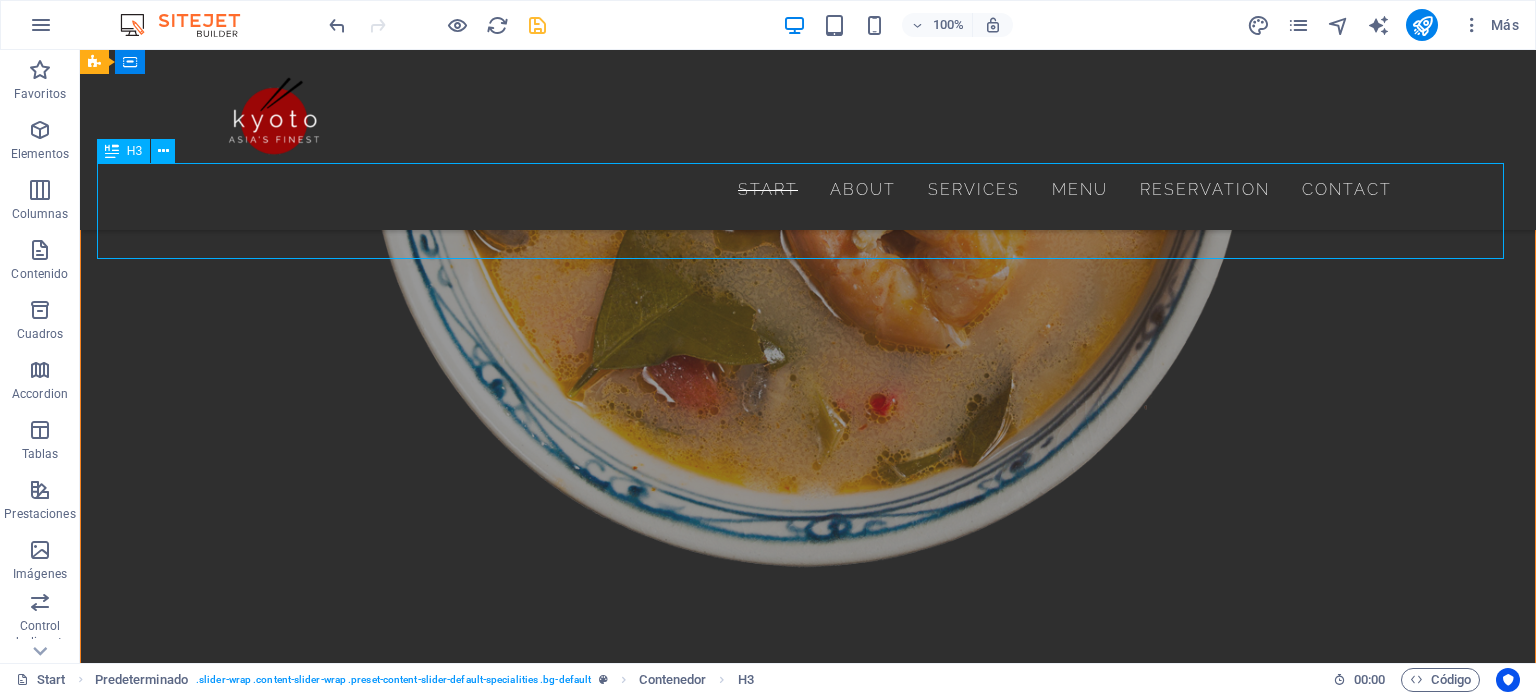 click on "Wantan soup" at bounding box center [808, 2420] 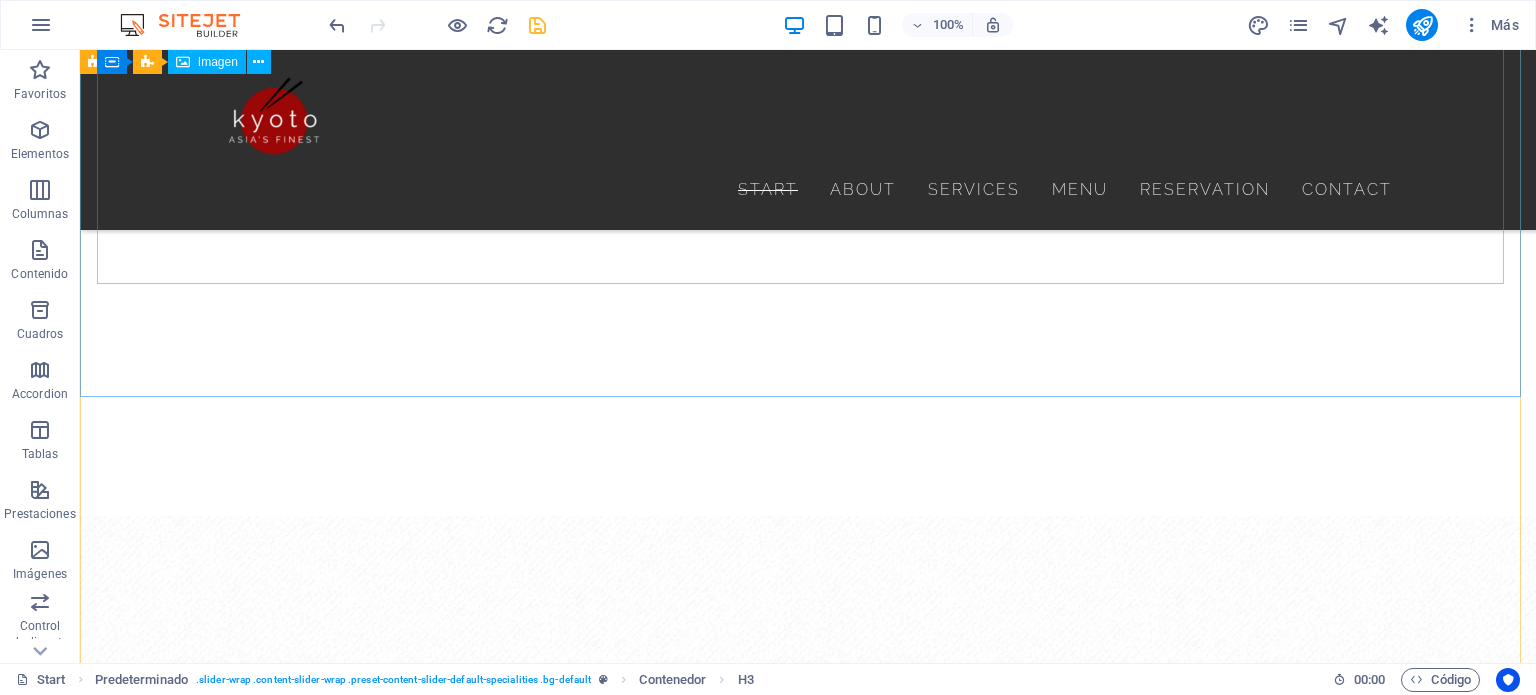 scroll, scrollTop: 3300, scrollLeft: 0, axis: vertical 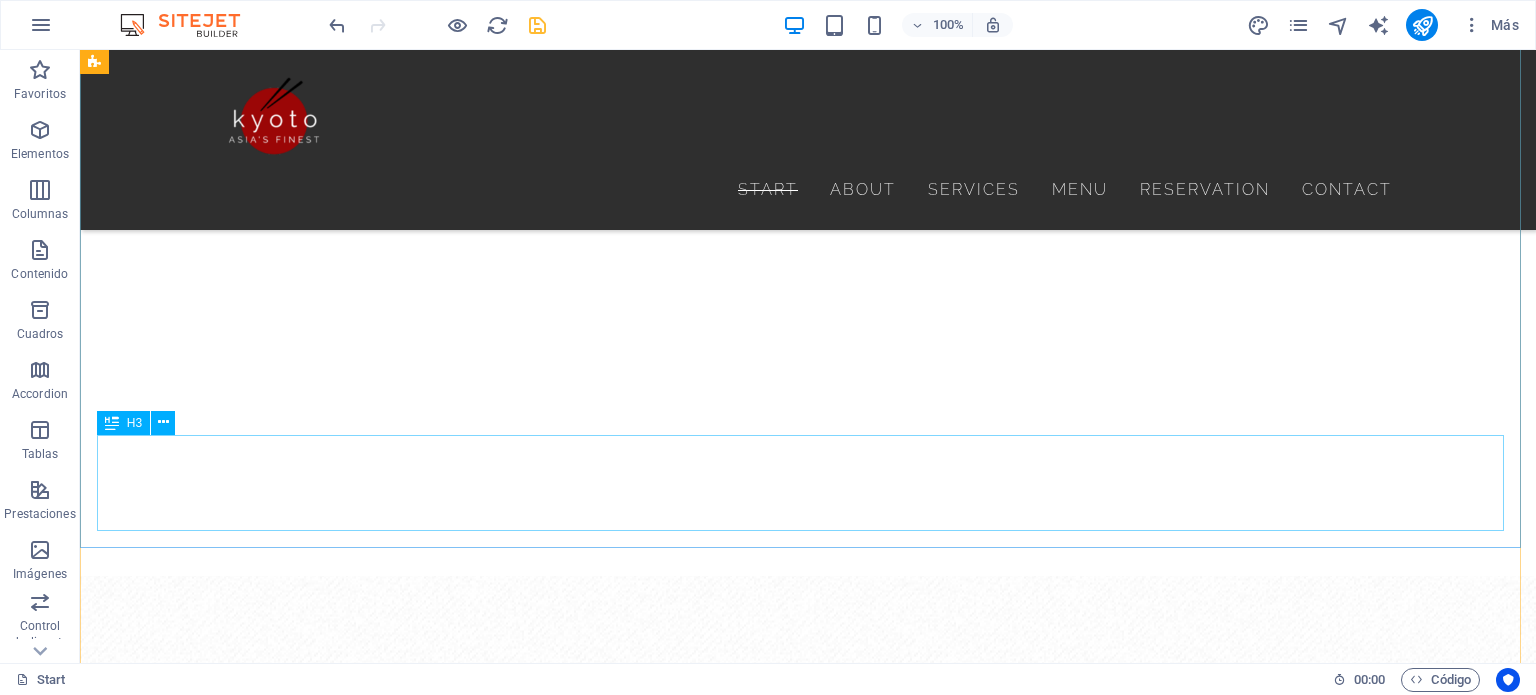 click on "Thom Kha soup" at bounding box center [808, 2676] 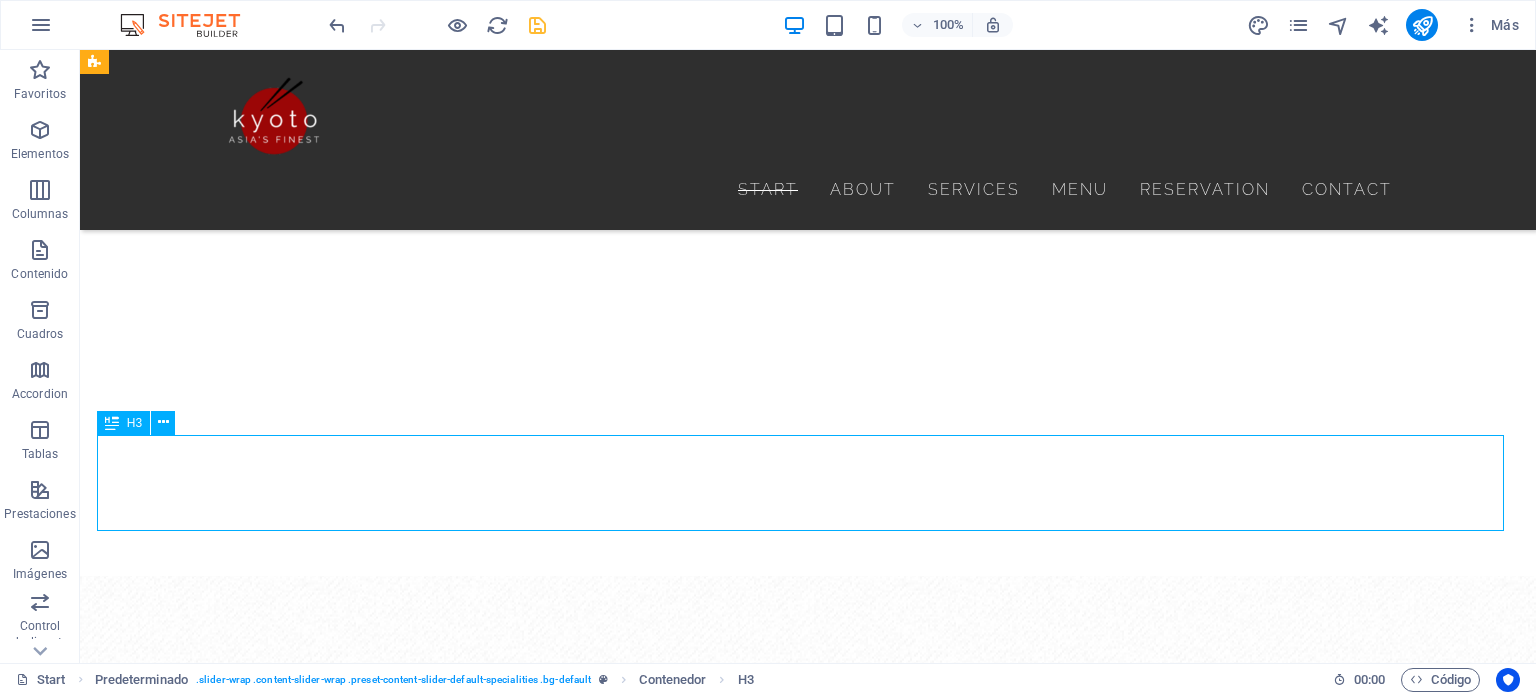 click on "Thom Kha soup" at bounding box center [808, 2676] 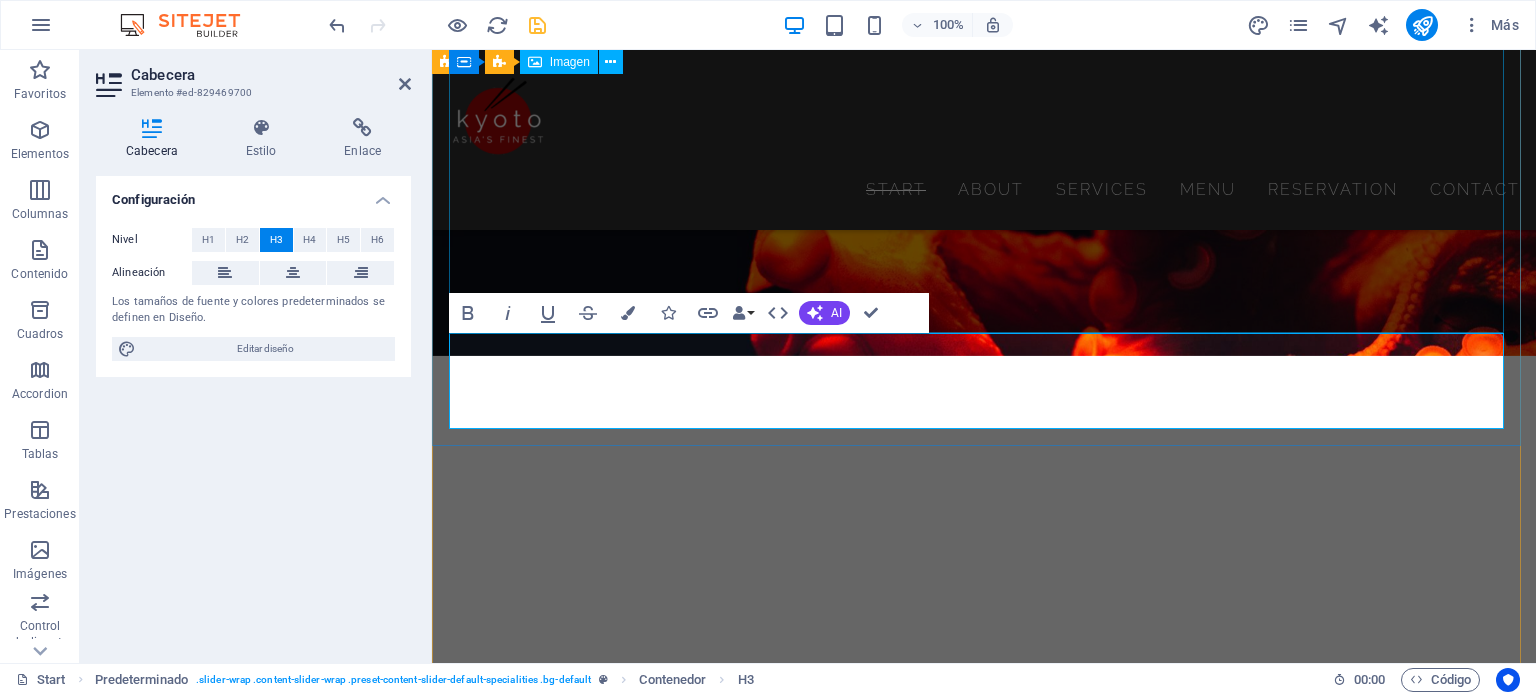 scroll, scrollTop: 3044, scrollLeft: 0, axis: vertical 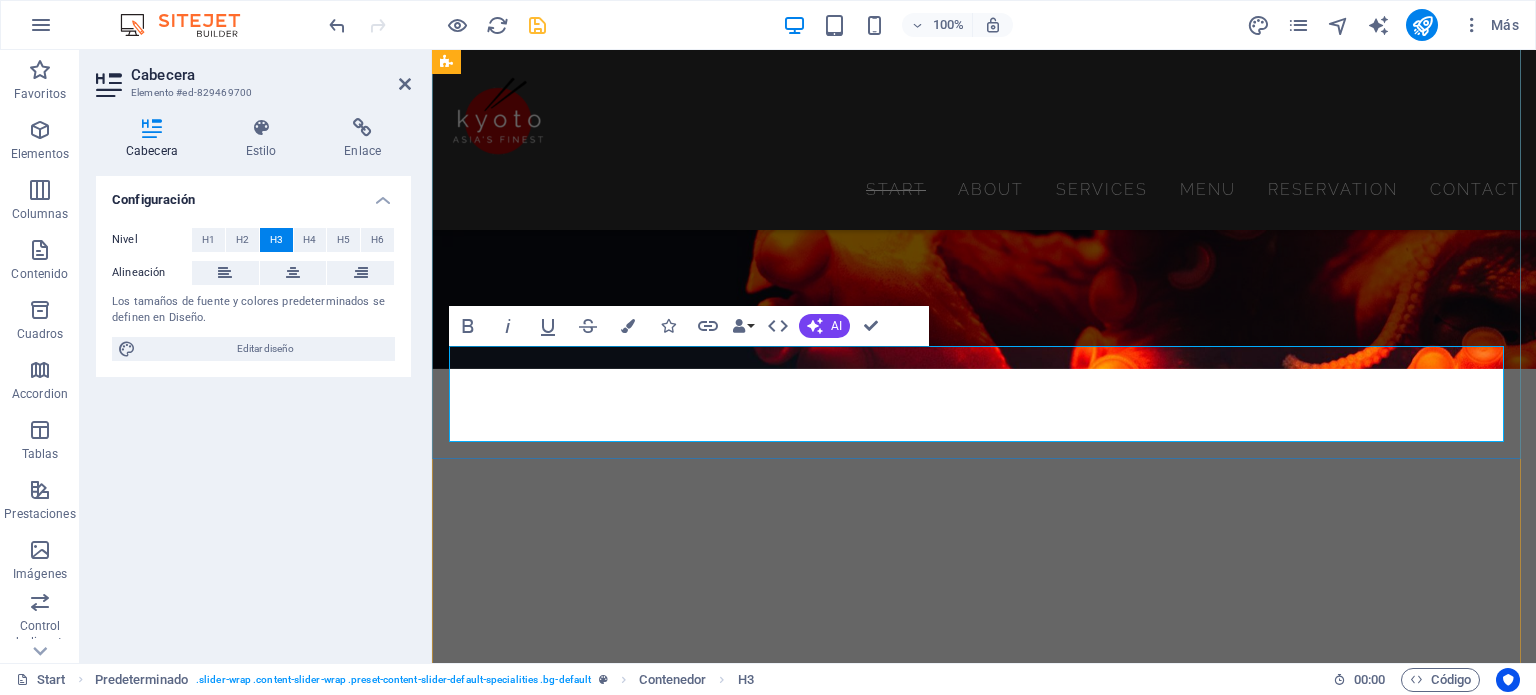 type 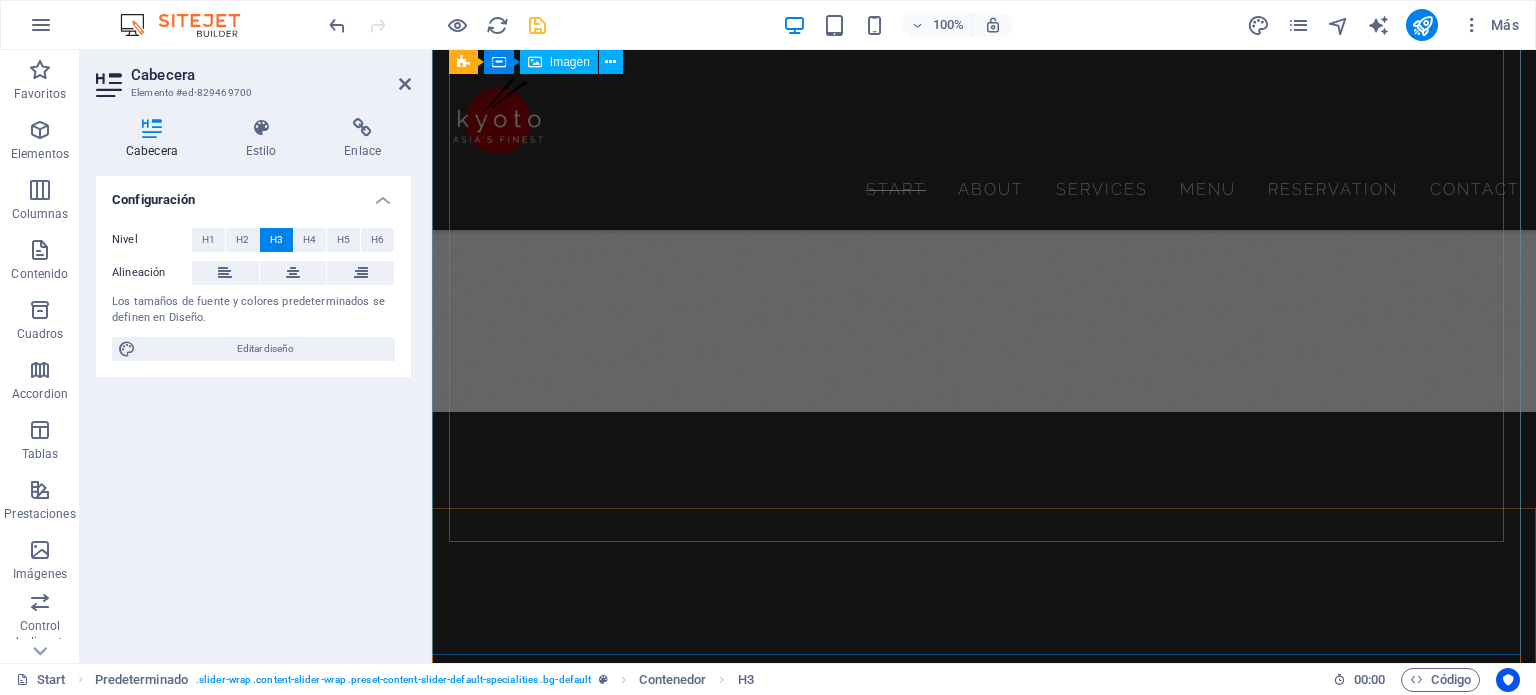 scroll, scrollTop: 4044, scrollLeft: 0, axis: vertical 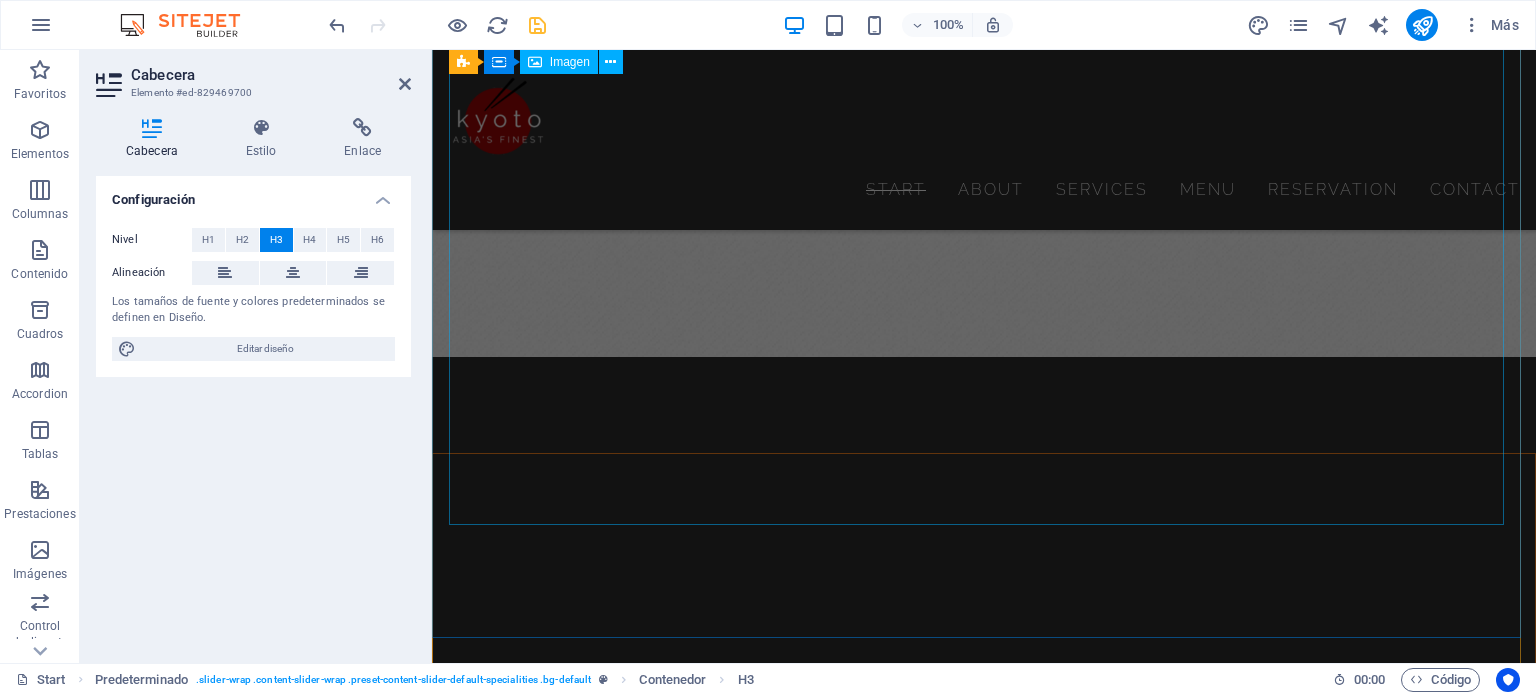 click at bounding box center (984, 2188) 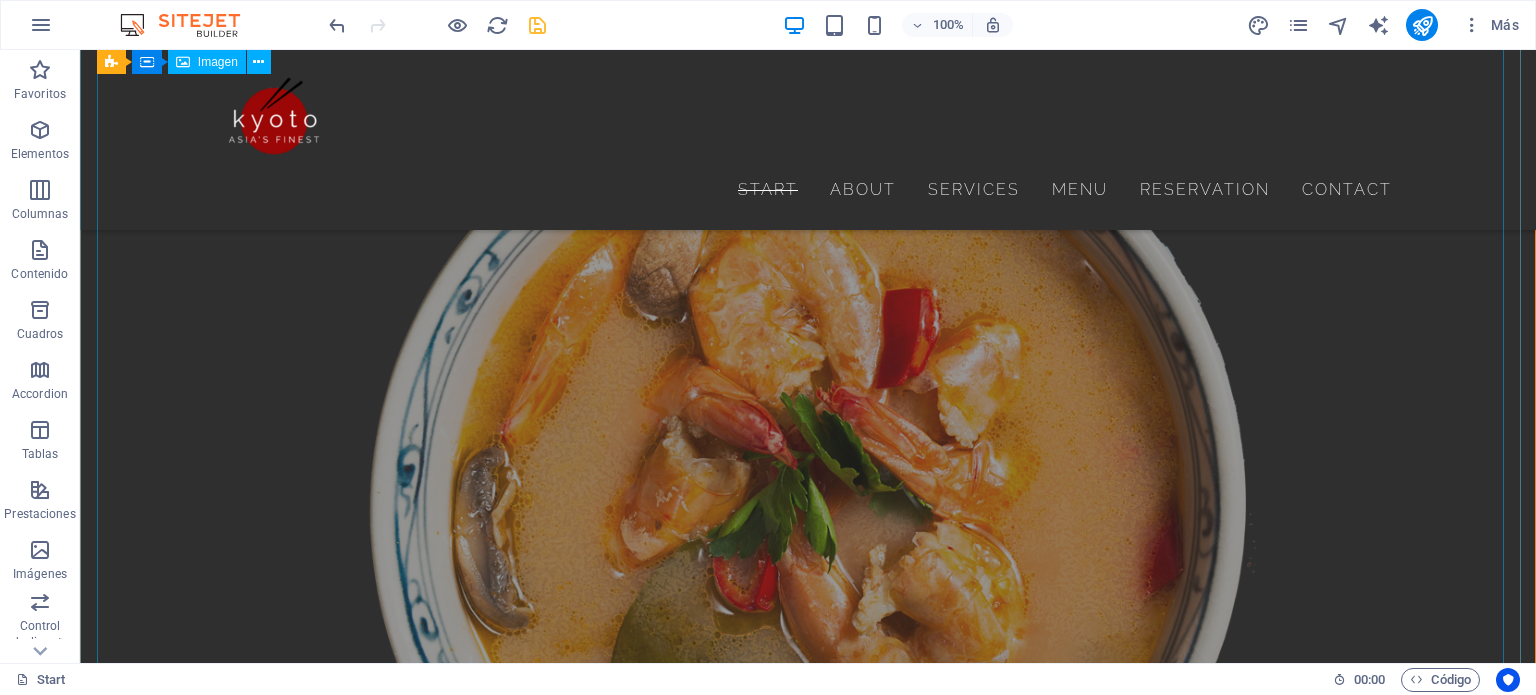 scroll, scrollTop: 4725, scrollLeft: 0, axis: vertical 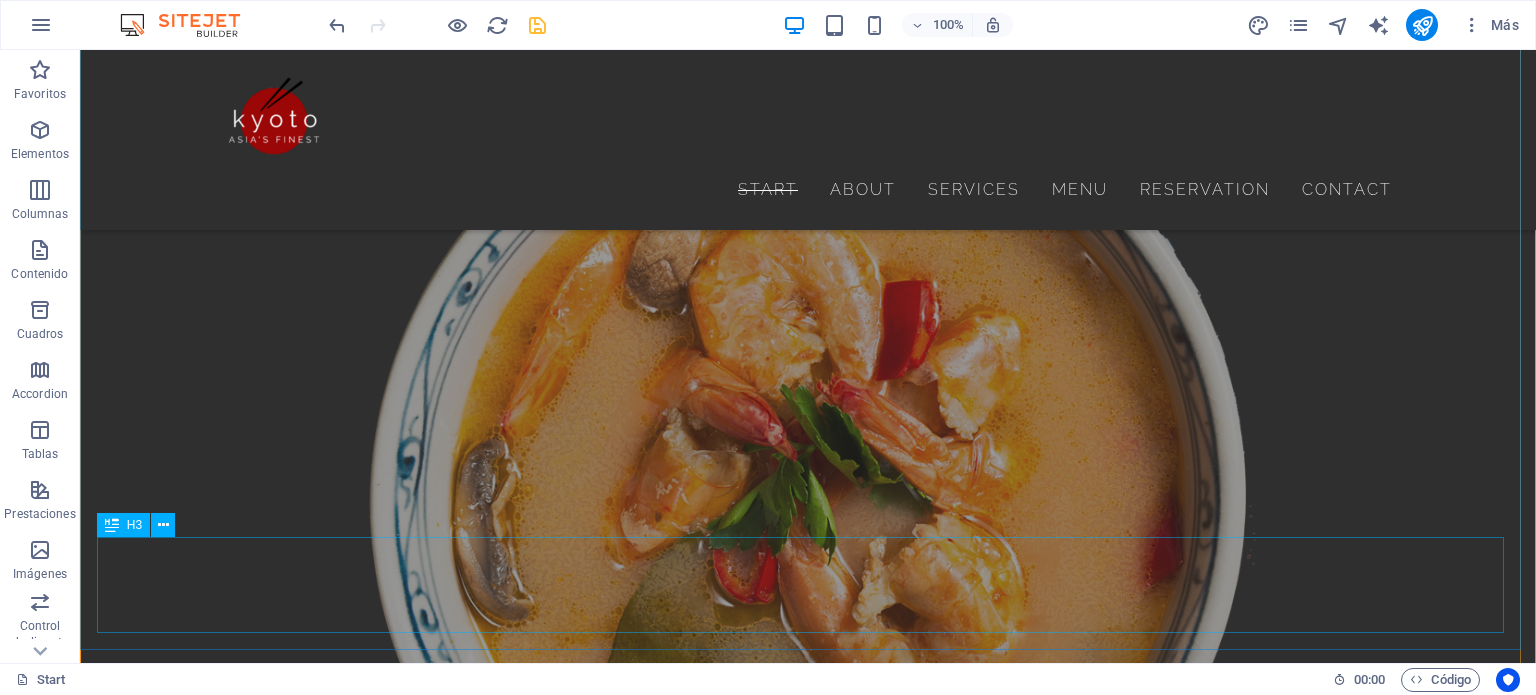 click on "Wantan soup" at bounding box center (808, 2795) 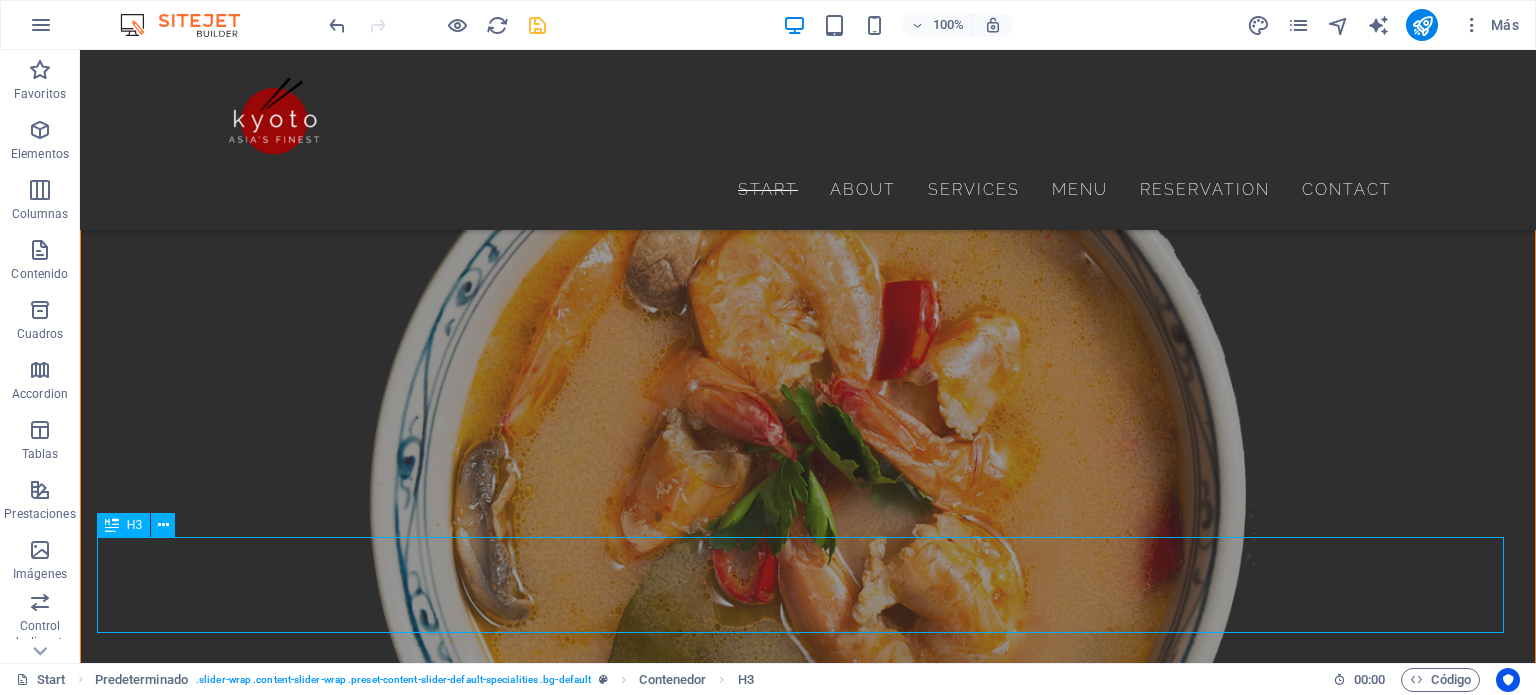 click on "Wantan soup" at bounding box center (808, 2795) 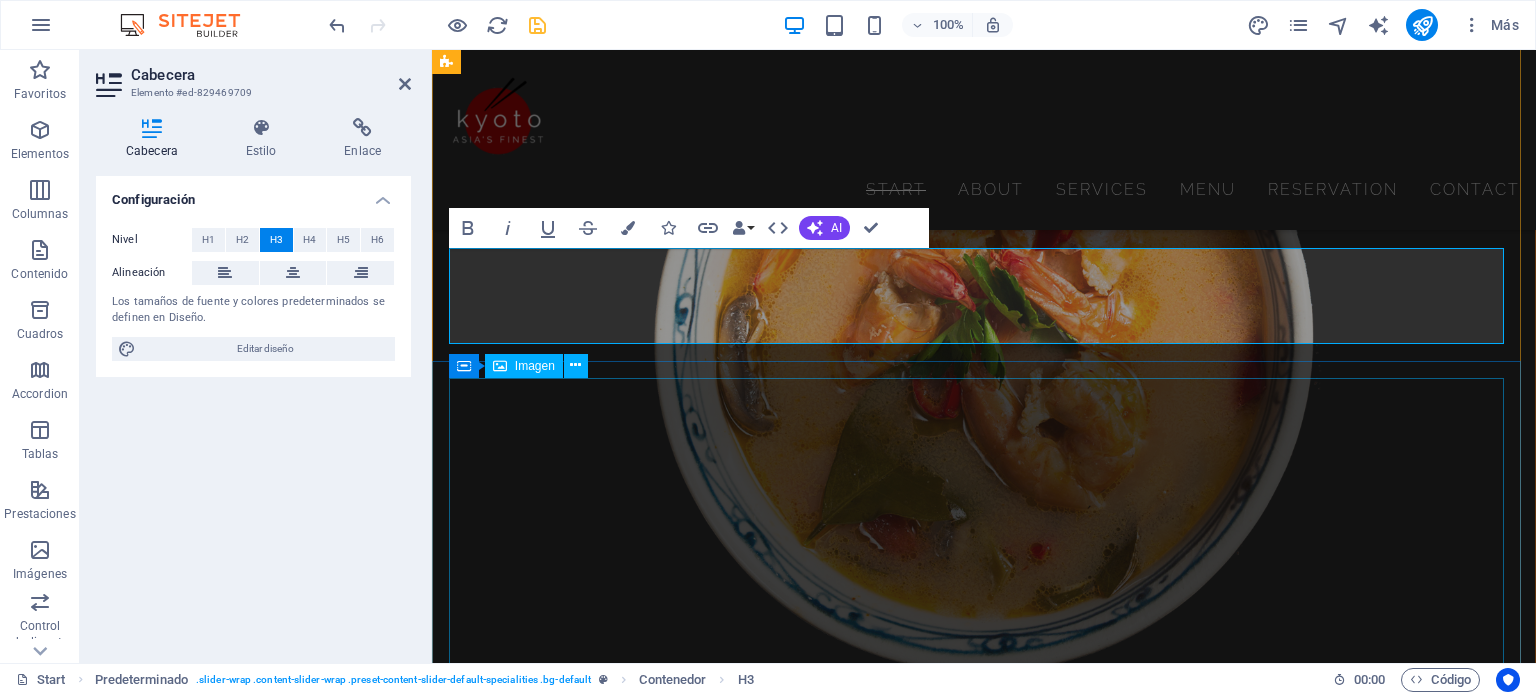 scroll, scrollTop: 4321, scrollLeft: 0, axis: vertical 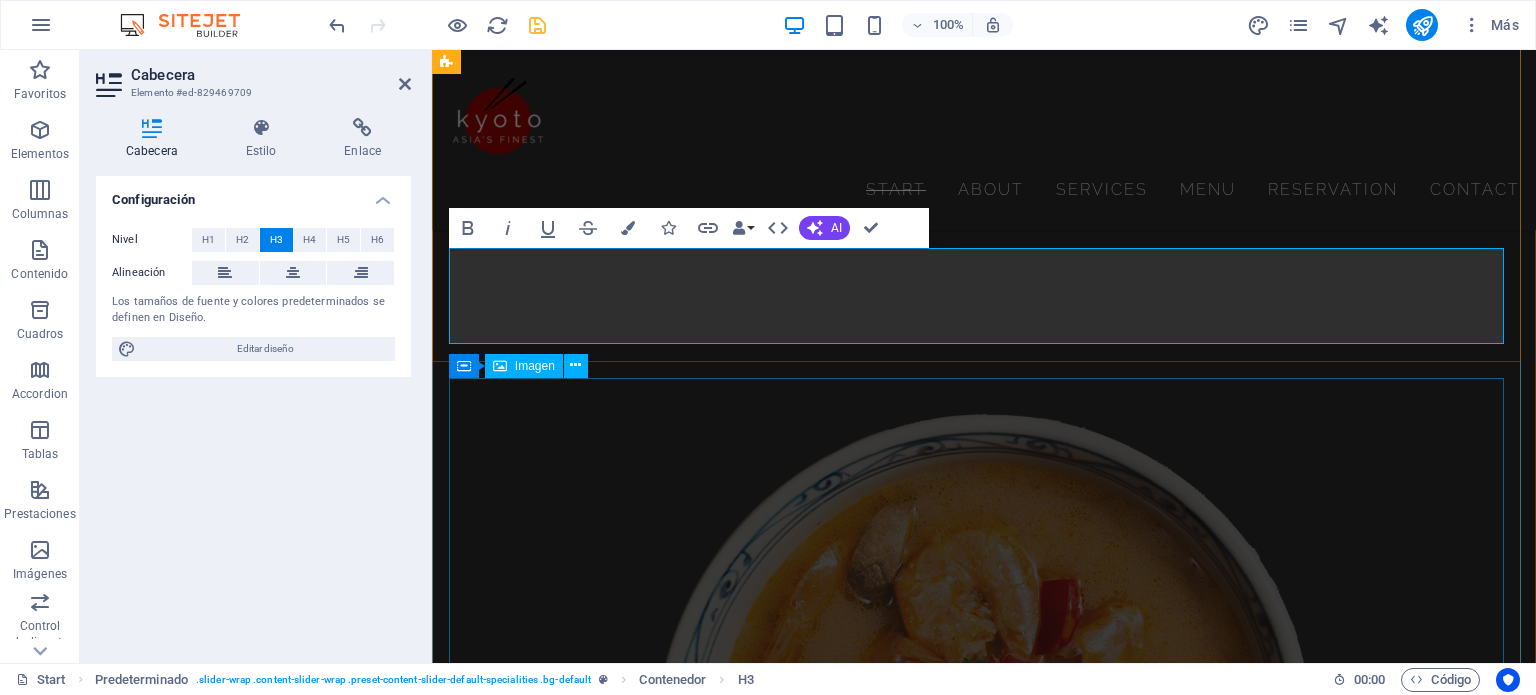 click at bounding box center (984, 3109) 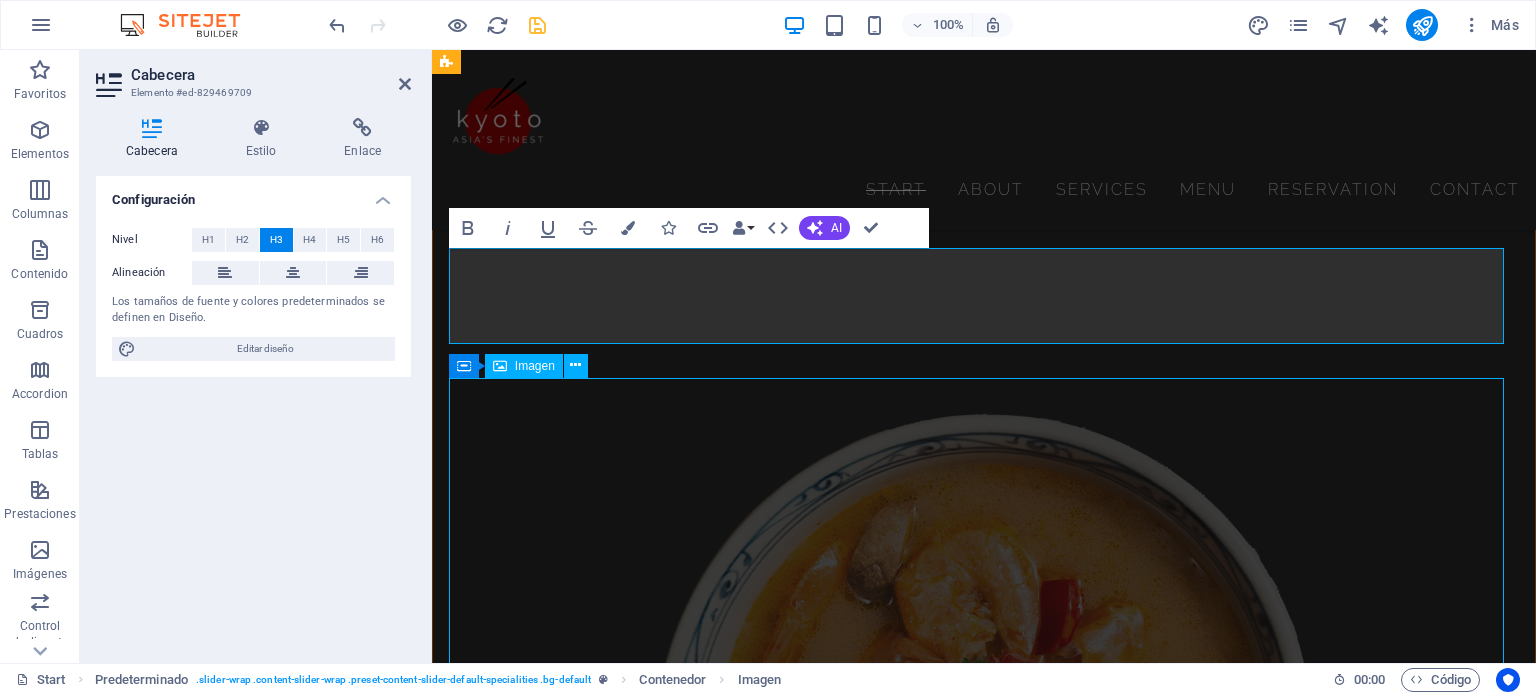 scroll, scrollTop: 5923, scrollLeft: 0, axis: vertical 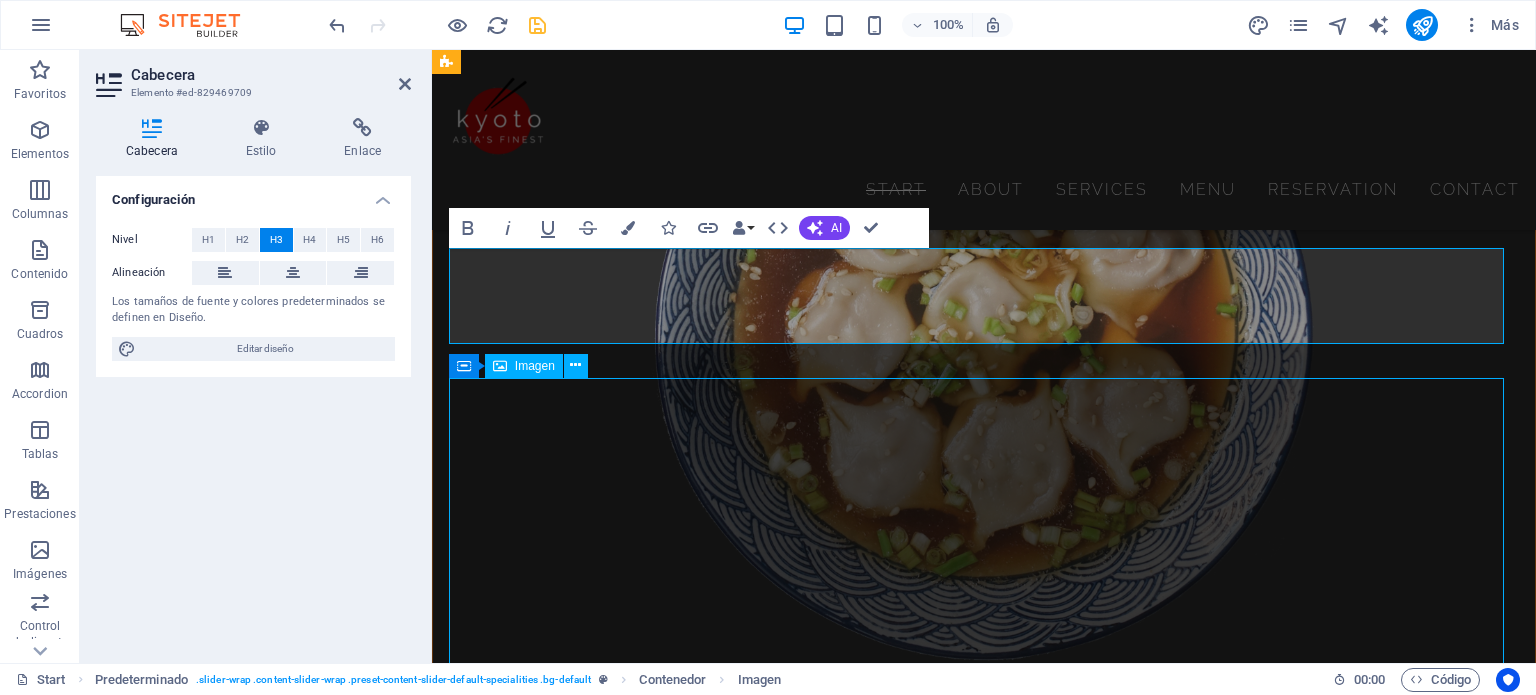 click at bounding box center [984, 1507] 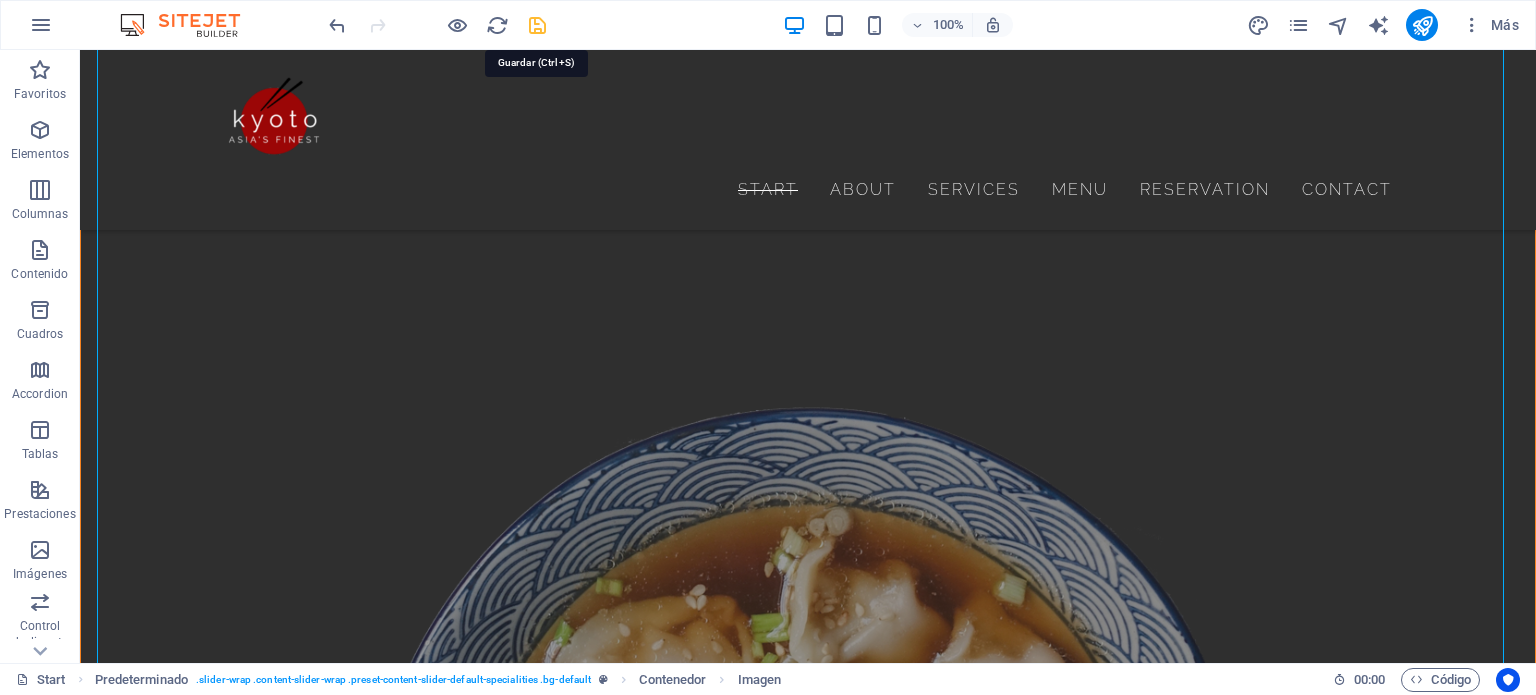 click at bounding box center (537, 25) 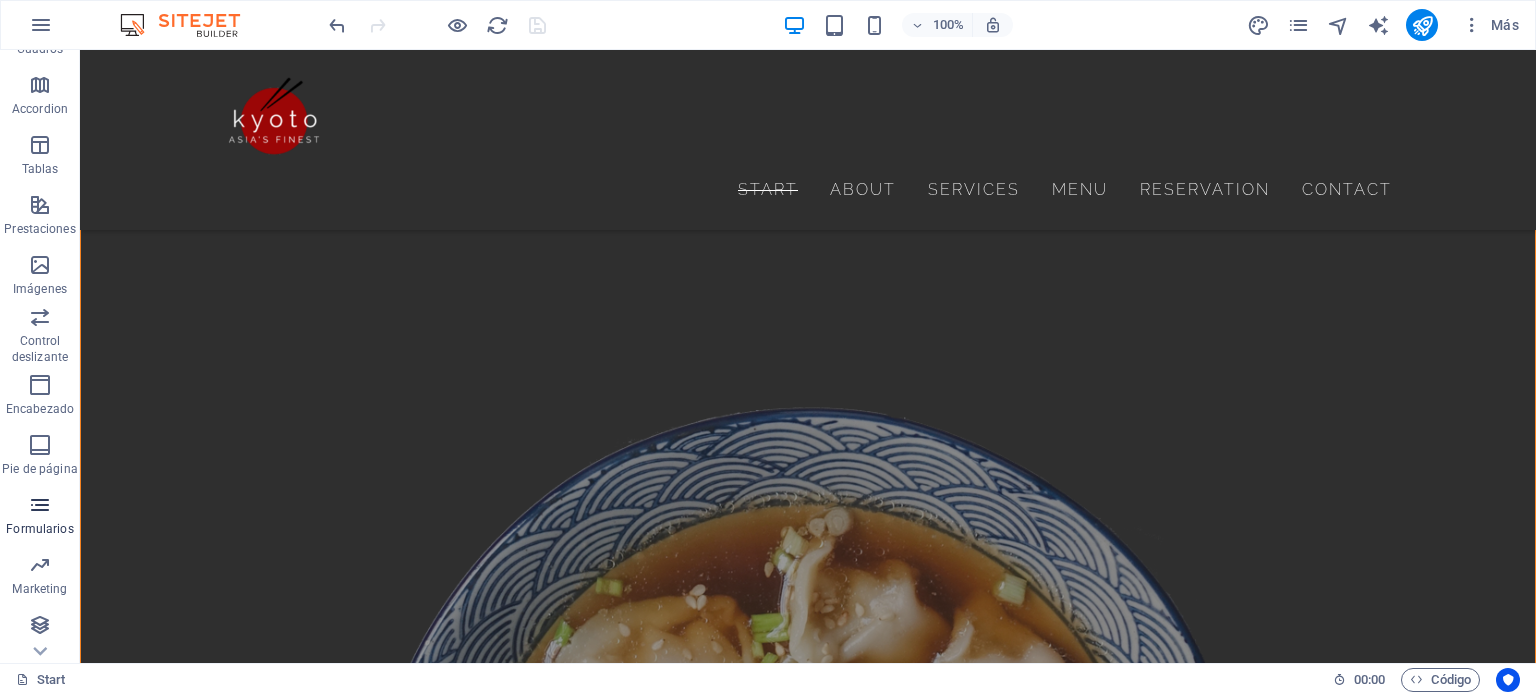 scroll, scrollTop: 286, scrollLeft: 0, axis: vertical 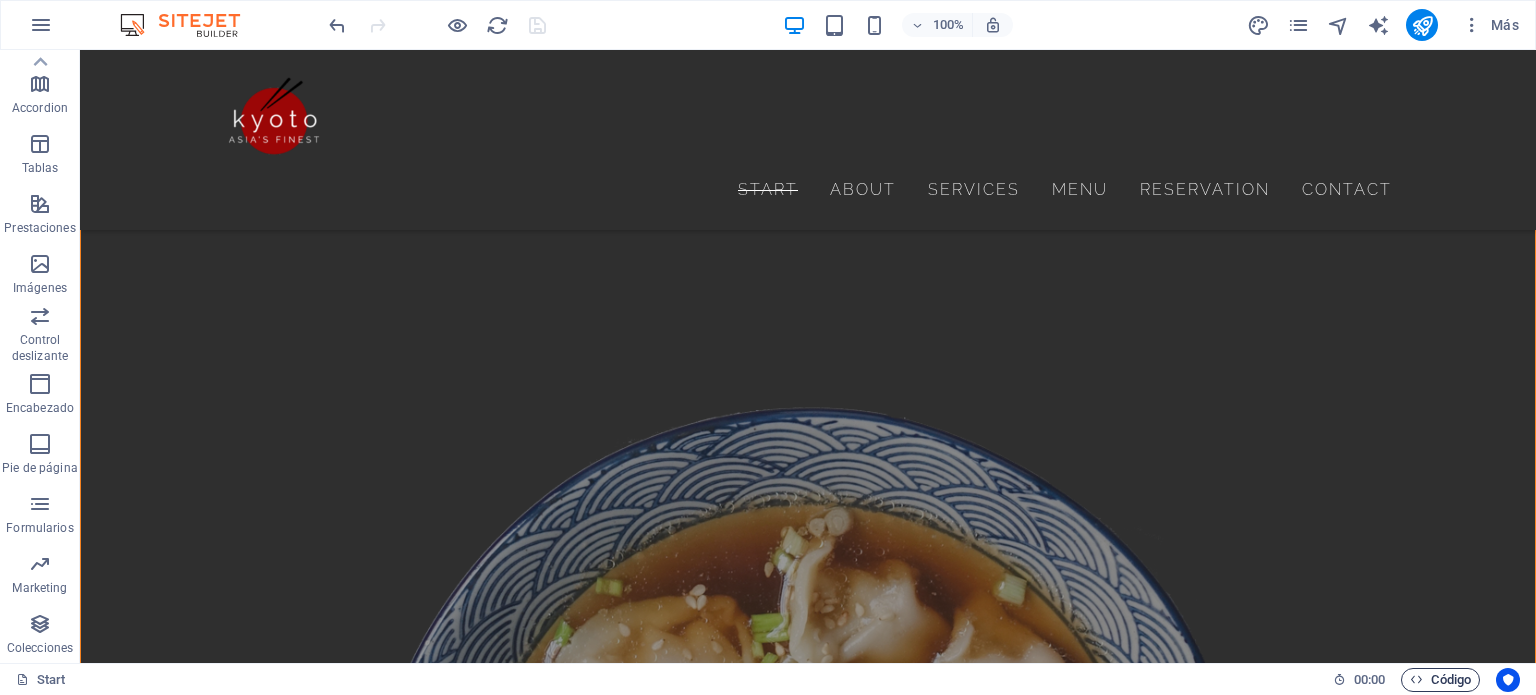 click on "Código" at bounding box center [1440, 680] 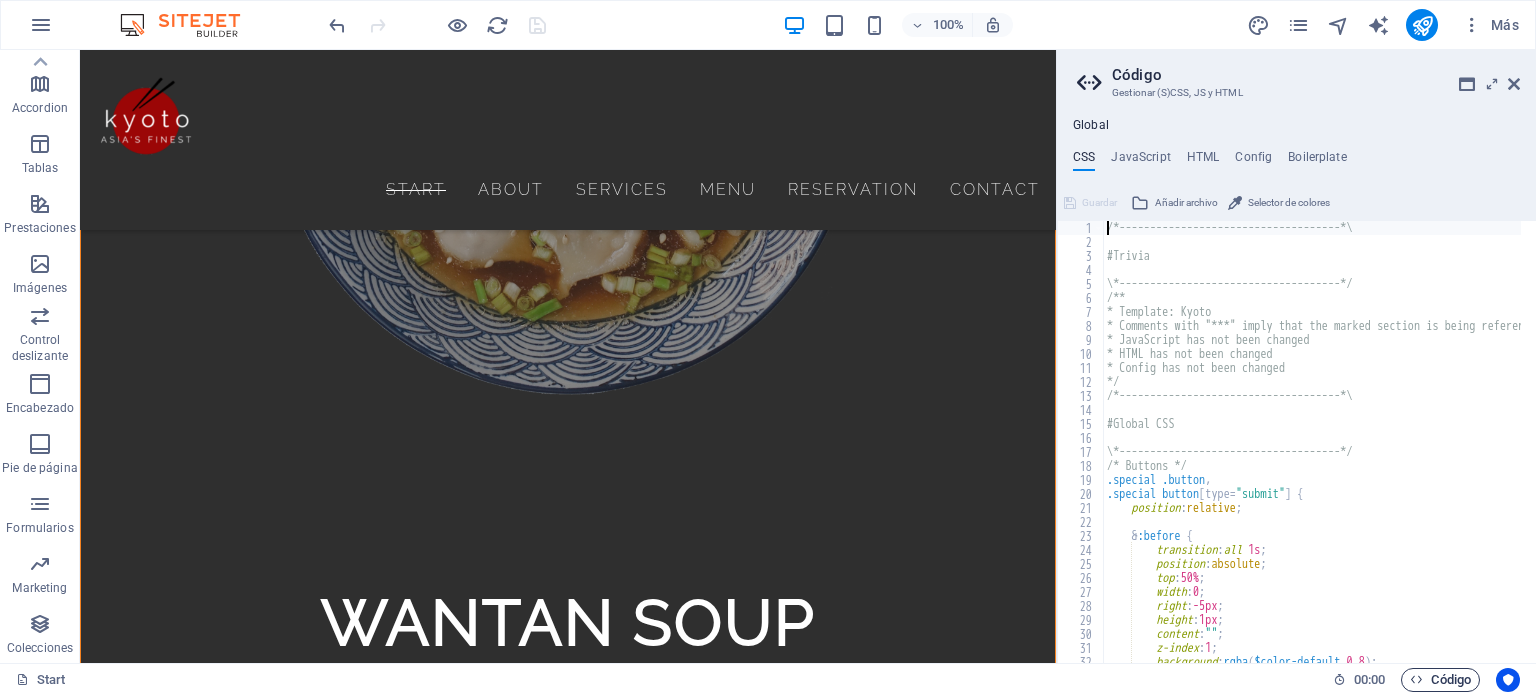 scroll, scrollTop: 4968, scrollLeft: 0, axis: vertical 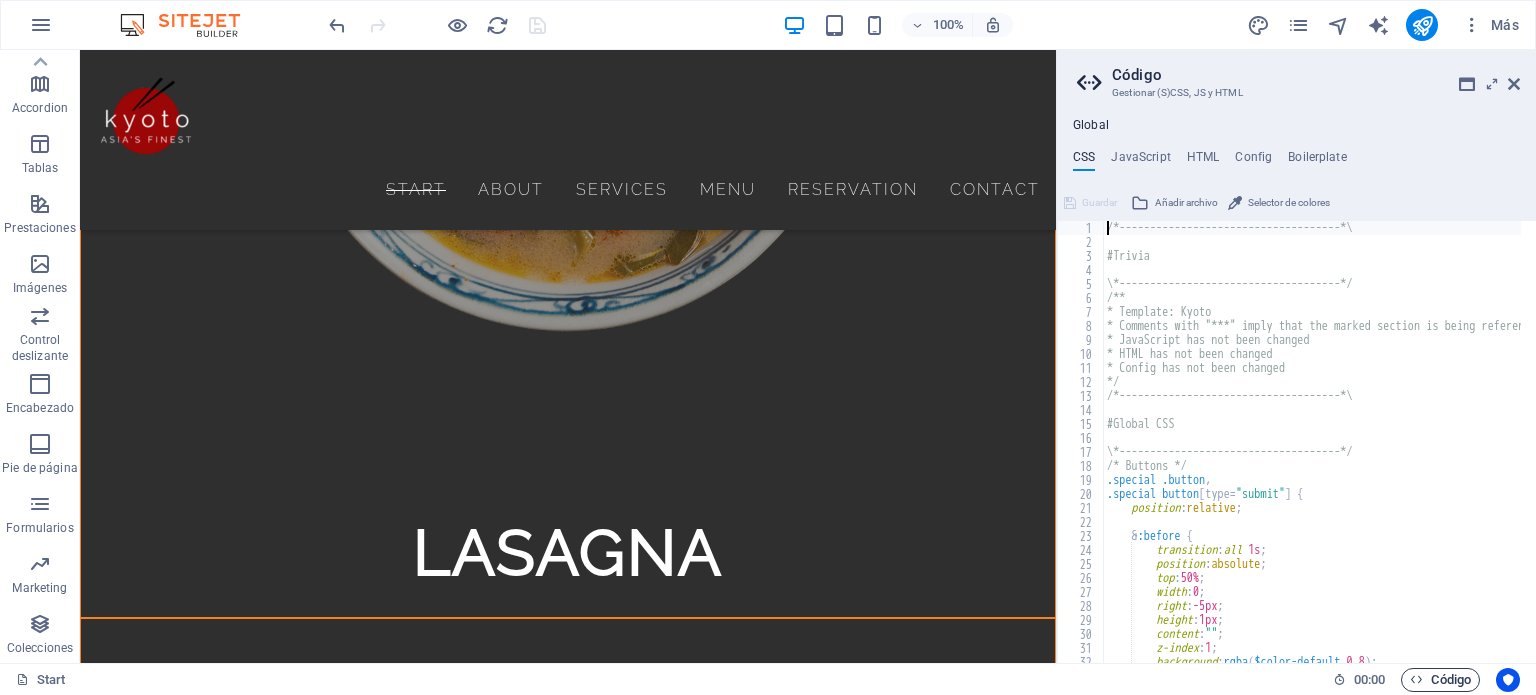 click on "Código" at bounding box center [1440, 680] 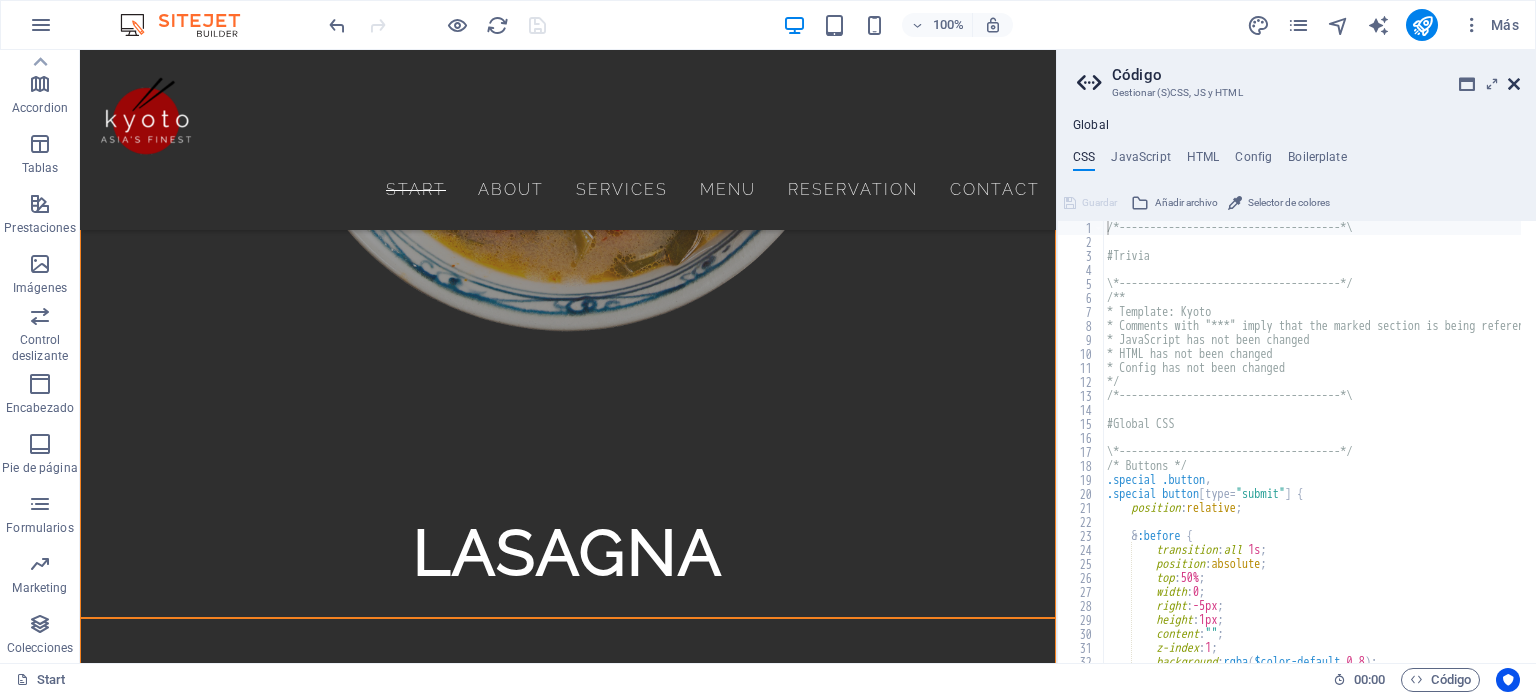 click at bounding box center [1514, 84] 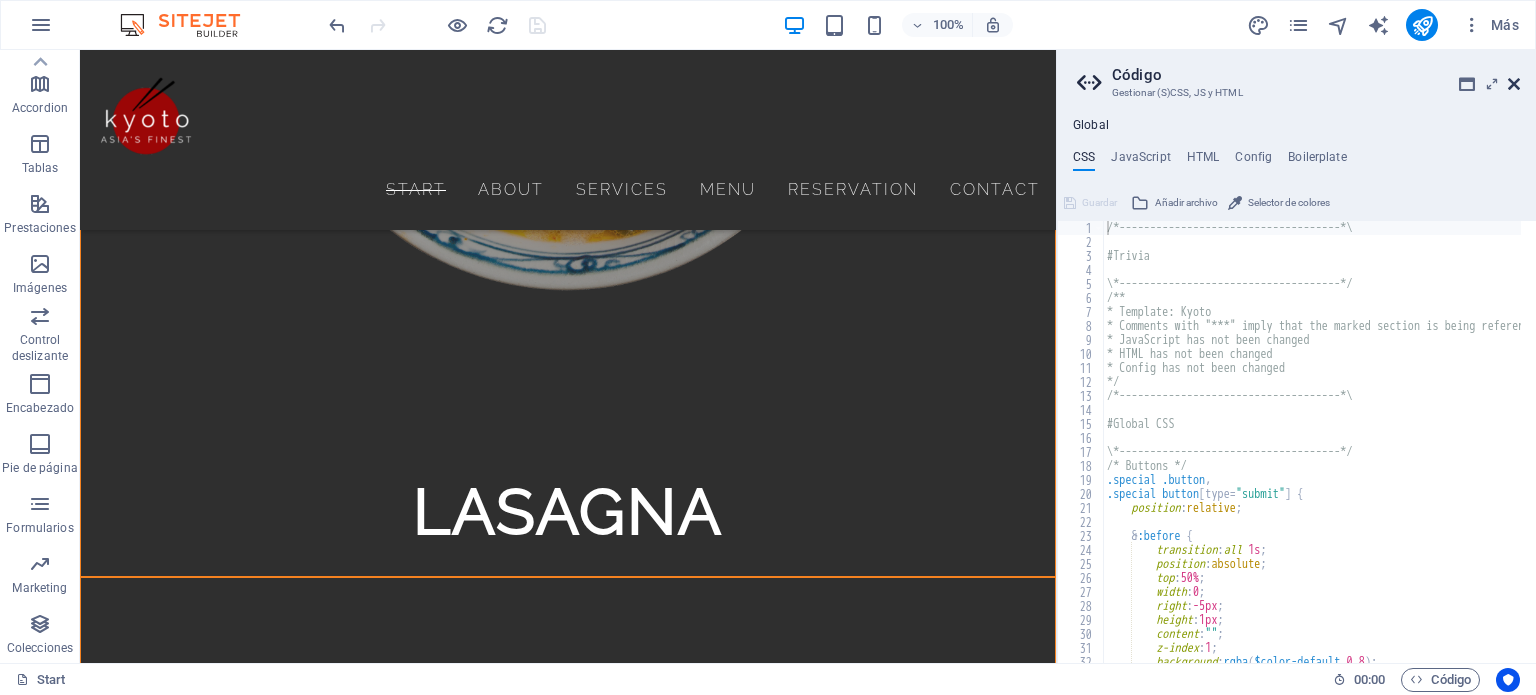 scroll, scrollTop: 5923, scrollLeft: 0, axis: vertical 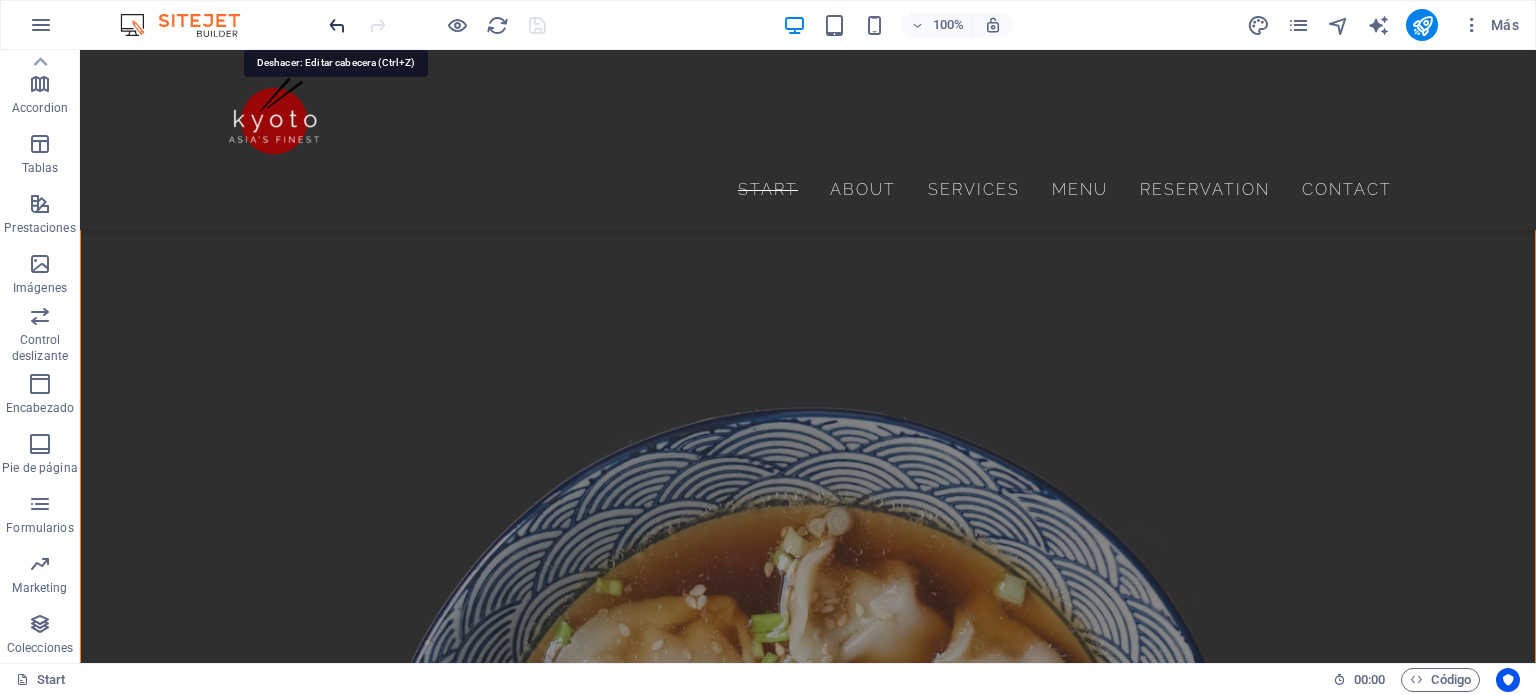 click at bounding box center [337, 25] 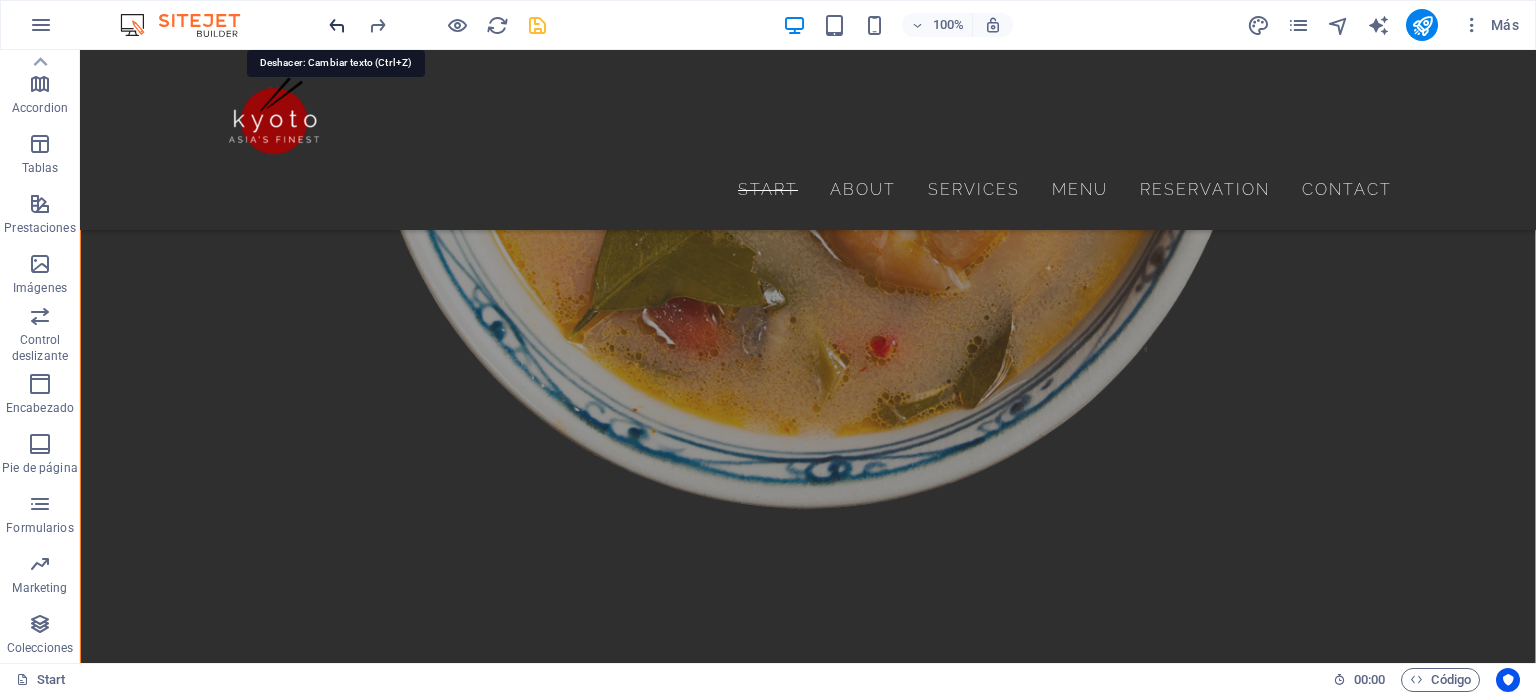 scroll, scrollTop: 3425, scrollLeft: 0, axis: vertical 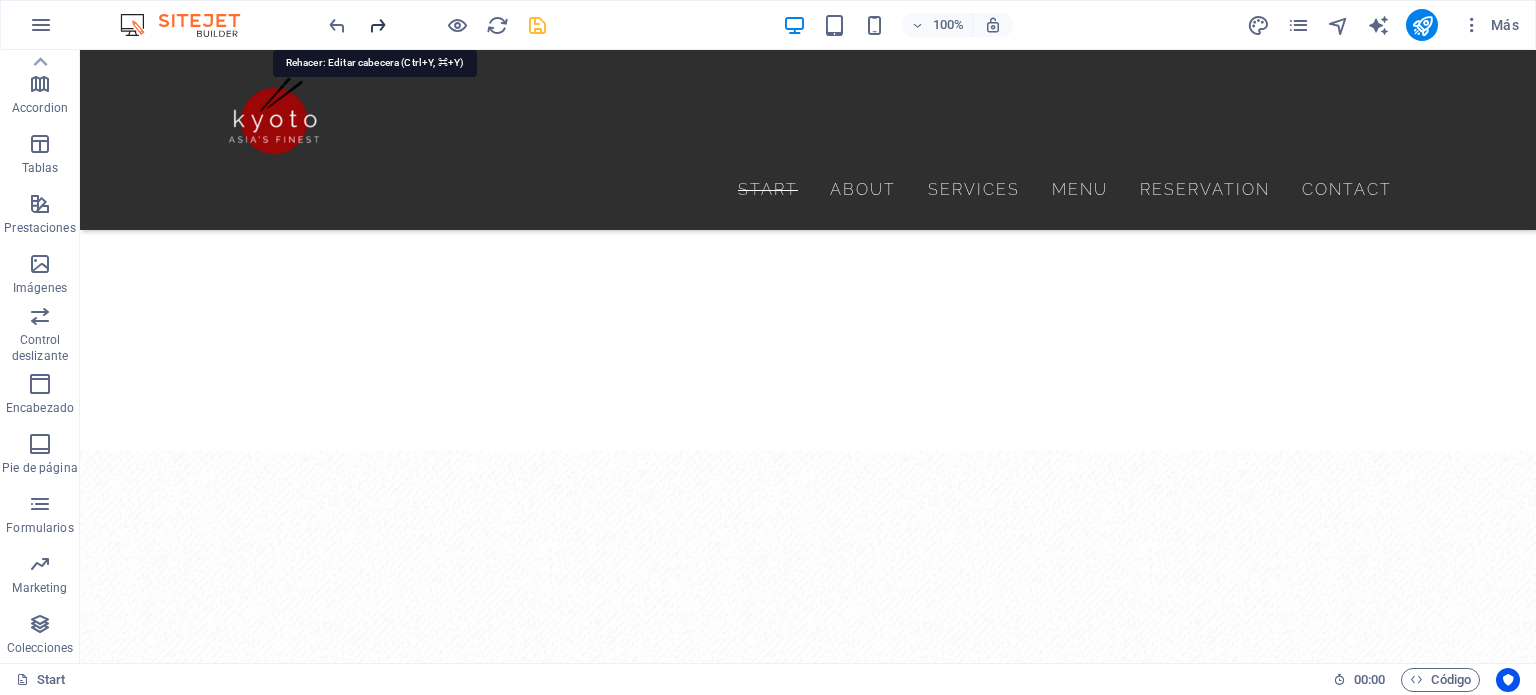 click at bounding box center (377, 25) 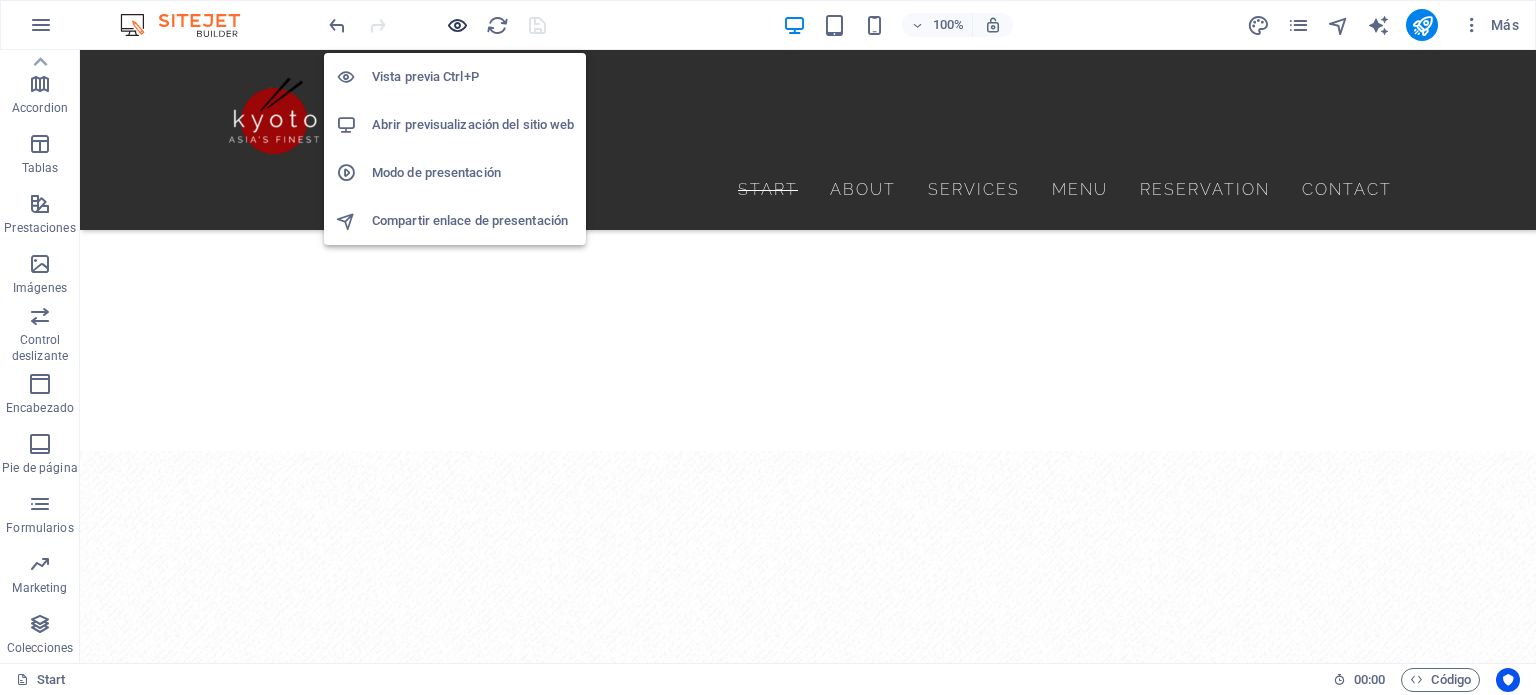 click at bounding box center [457, 25] 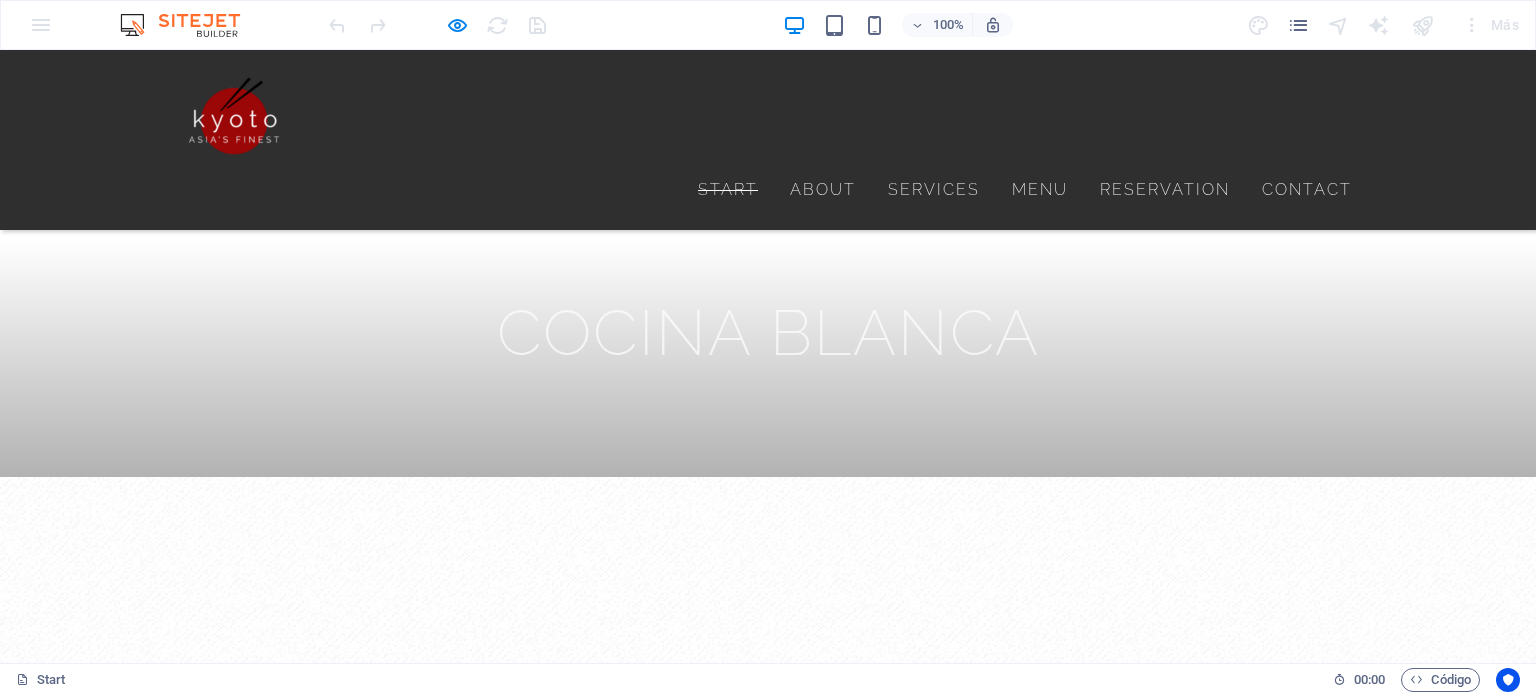 scroll, scrollTop: 700, scrollLeft: 0, axis: vertical 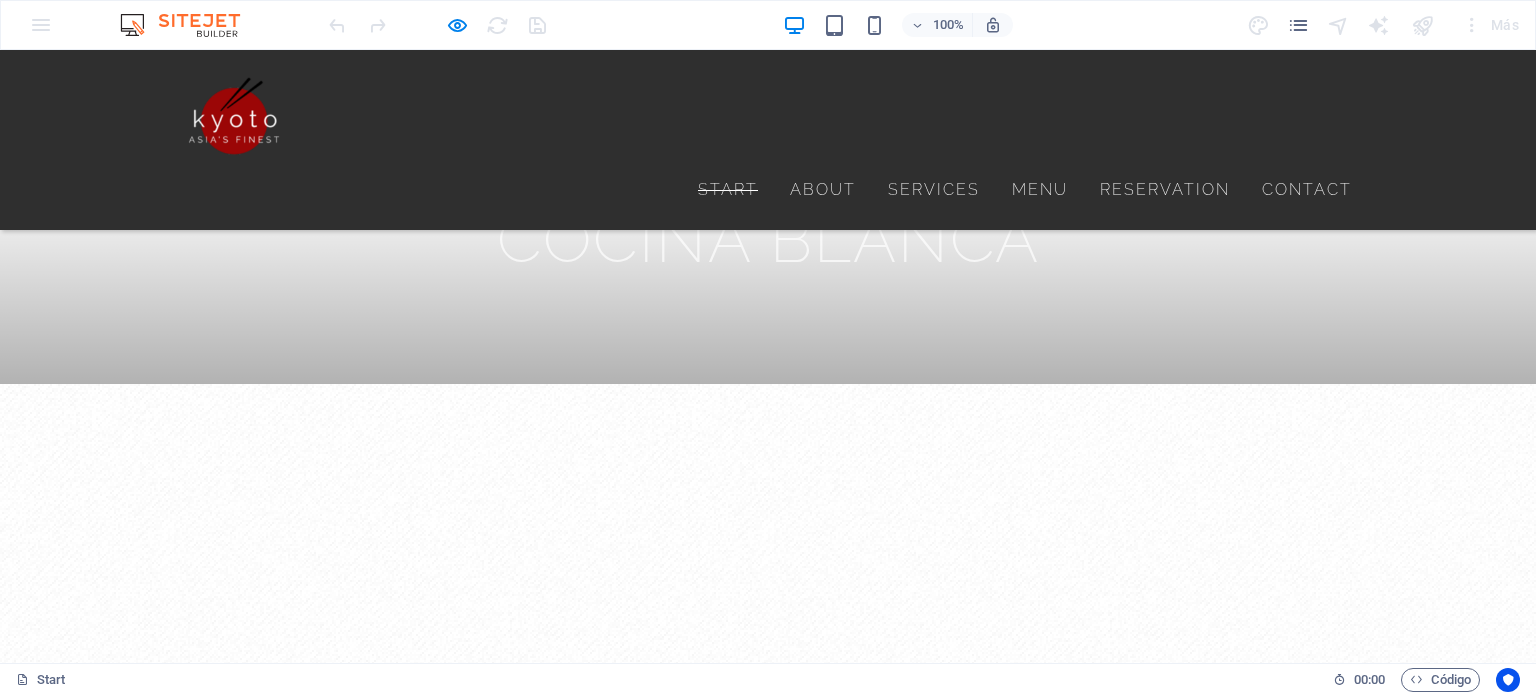 click at bounding box center [234, 116] 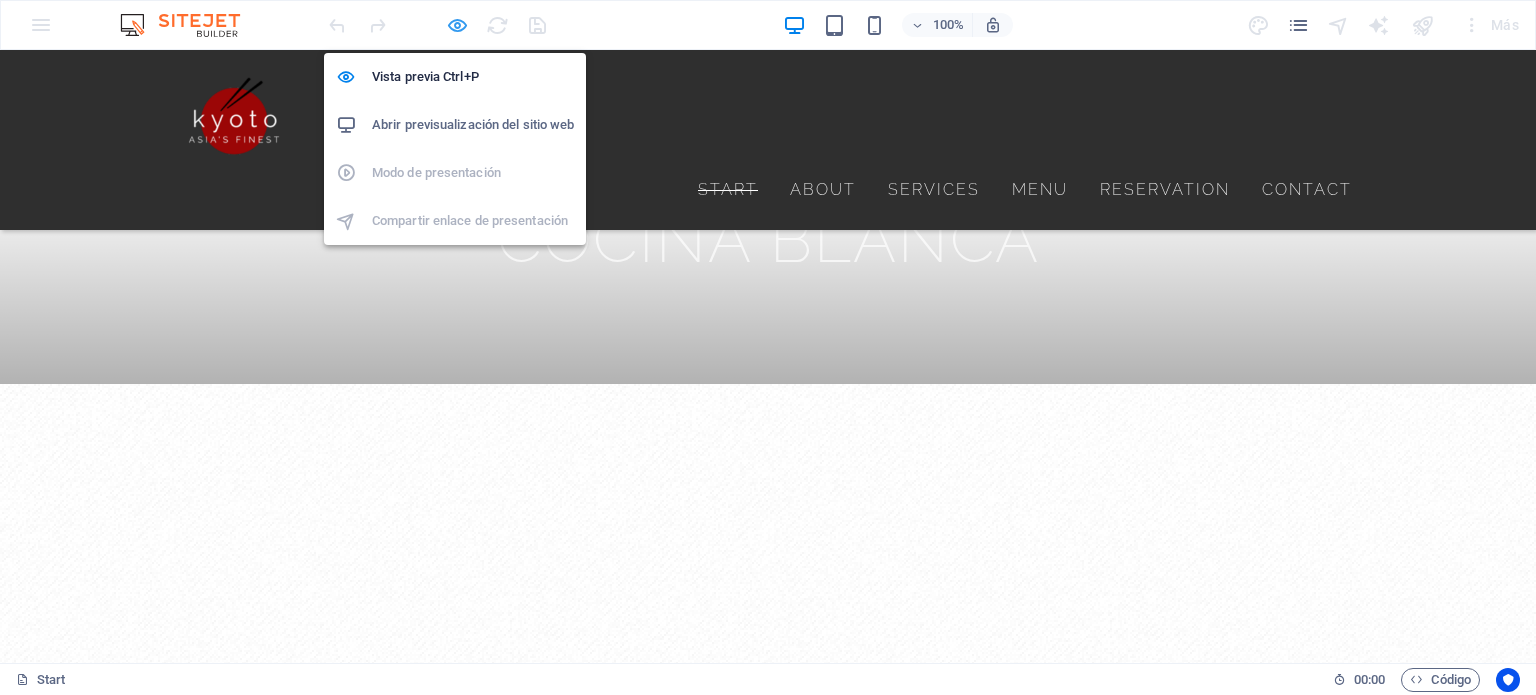 click at bounding box center (457, 25) 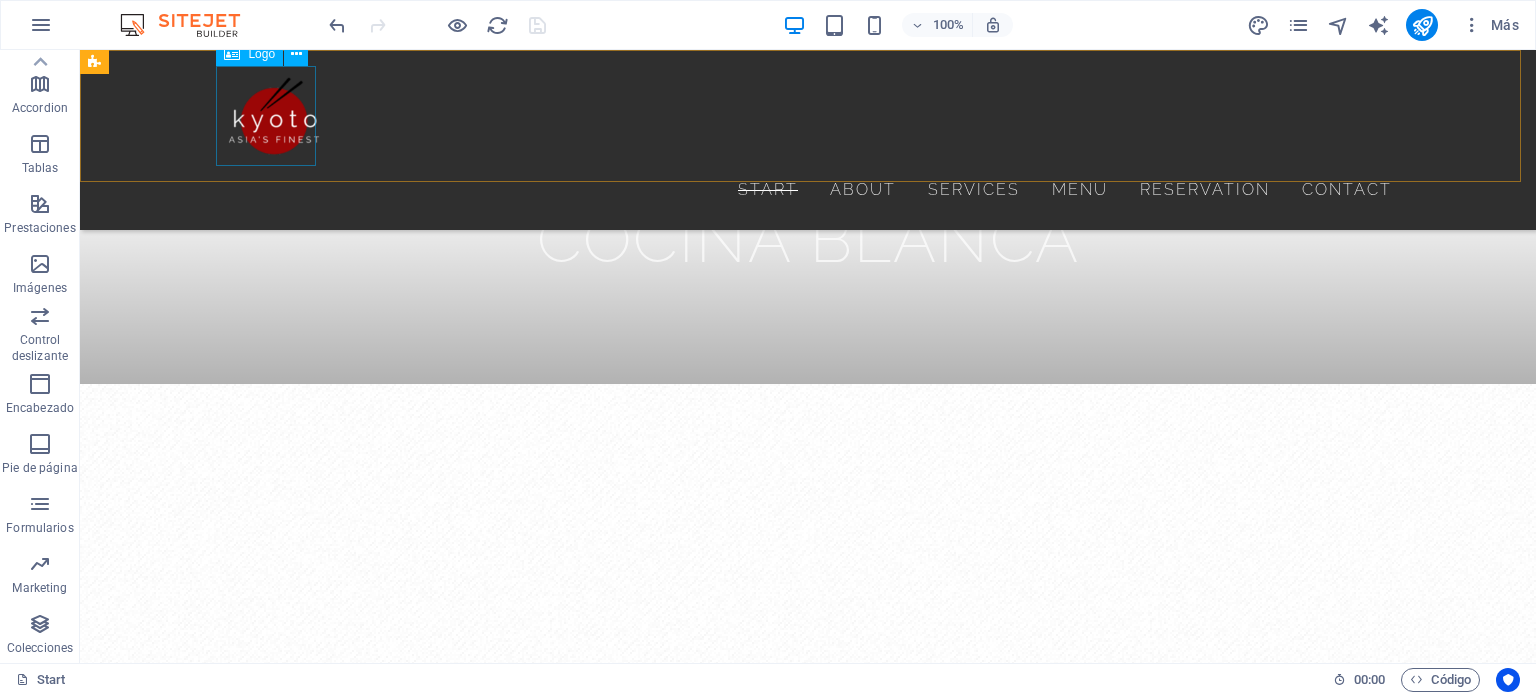 click at bounding box center [808, 116] 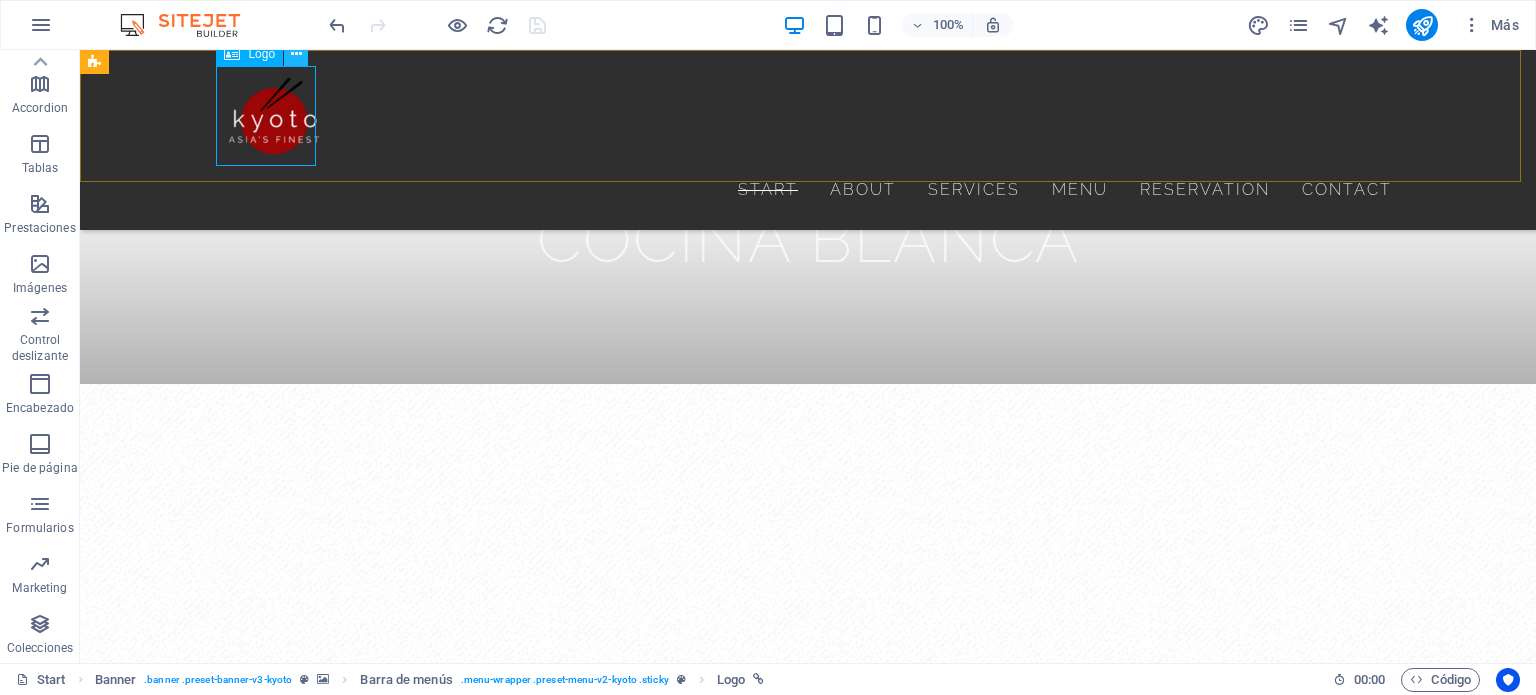 click at bounding box center (296, 54) 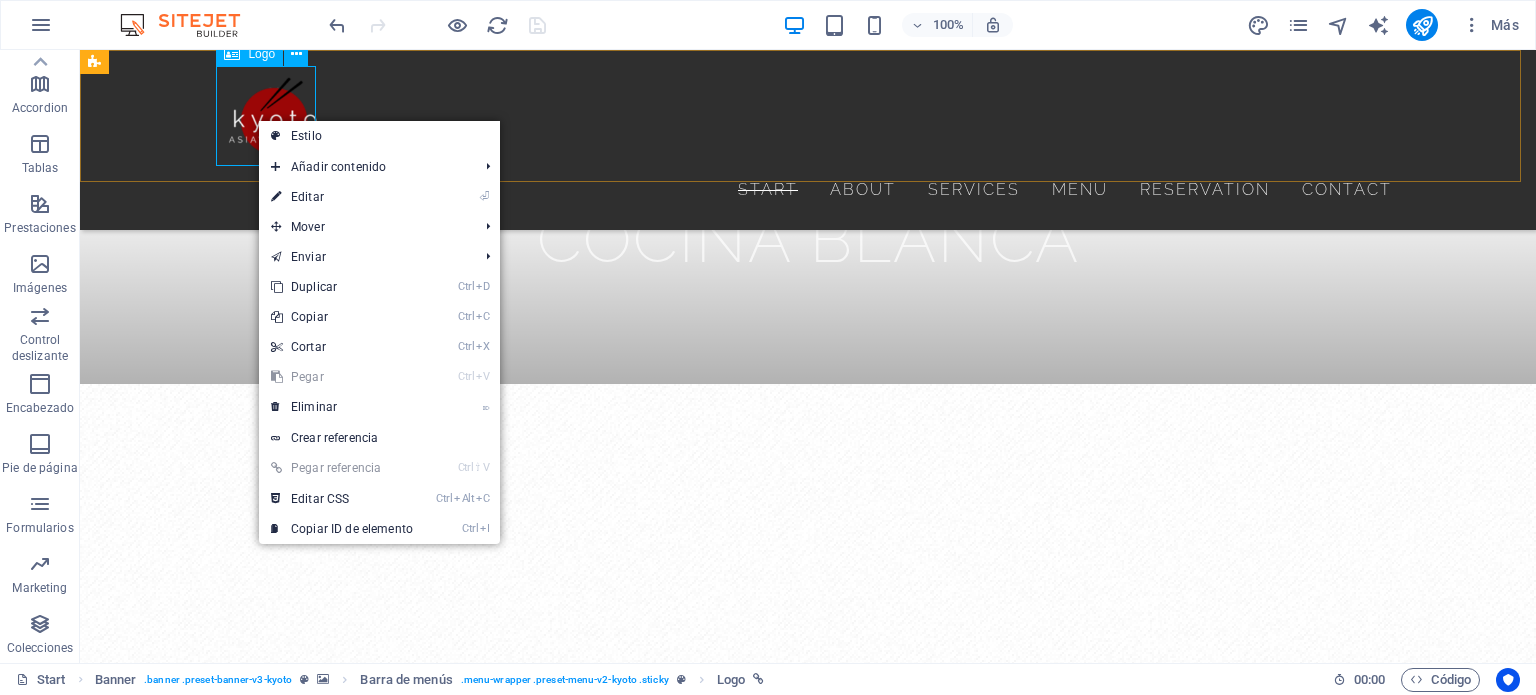 click at bounding box center (808, 116) 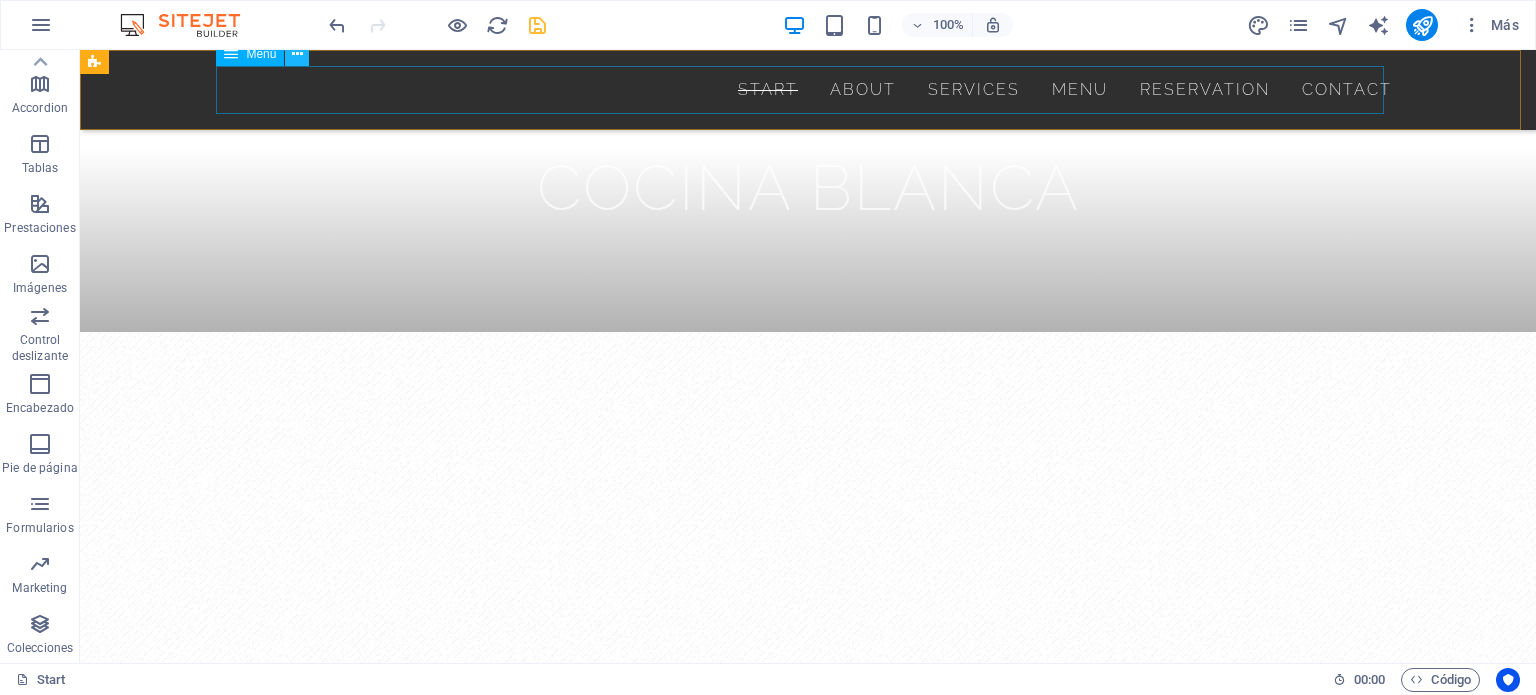click at bounding box center (297, 54) 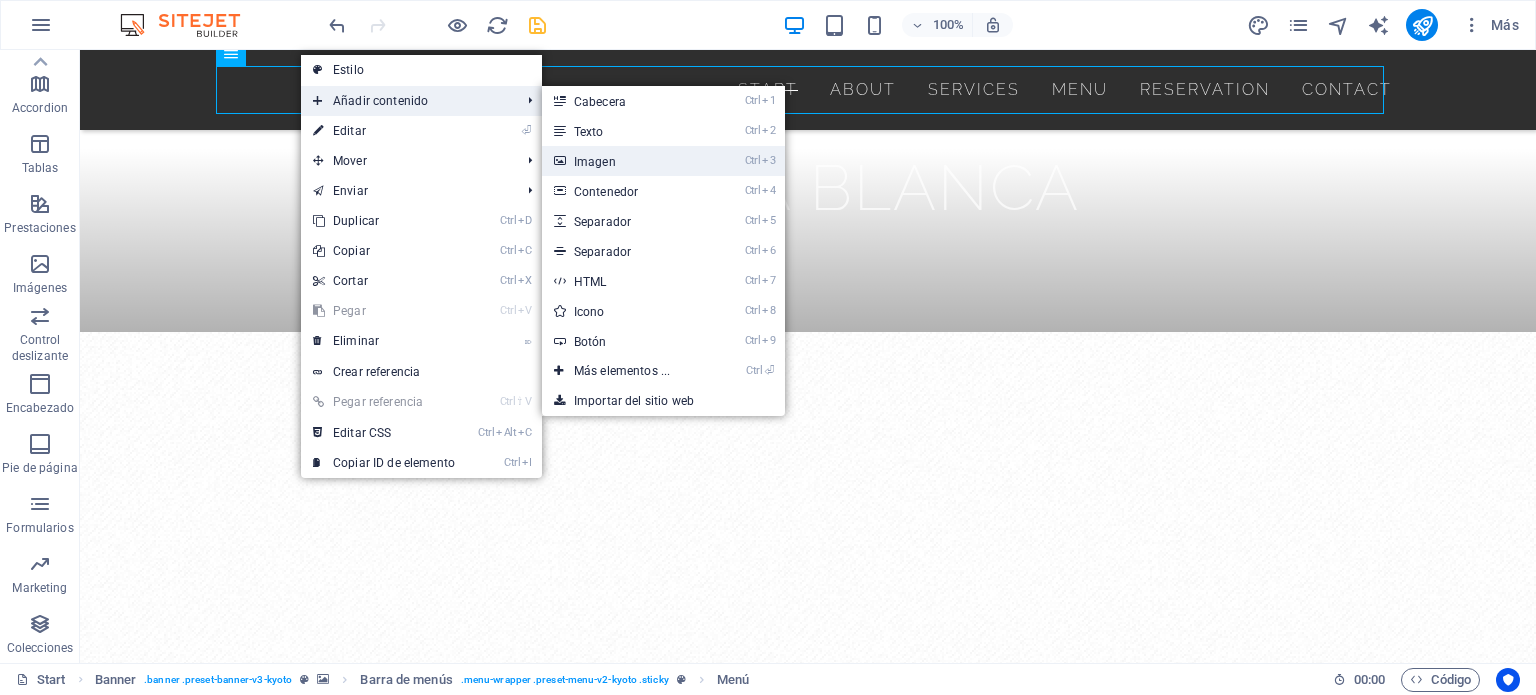 click on "Ctrl 3  Imagen" at bounding box center [626, 161] 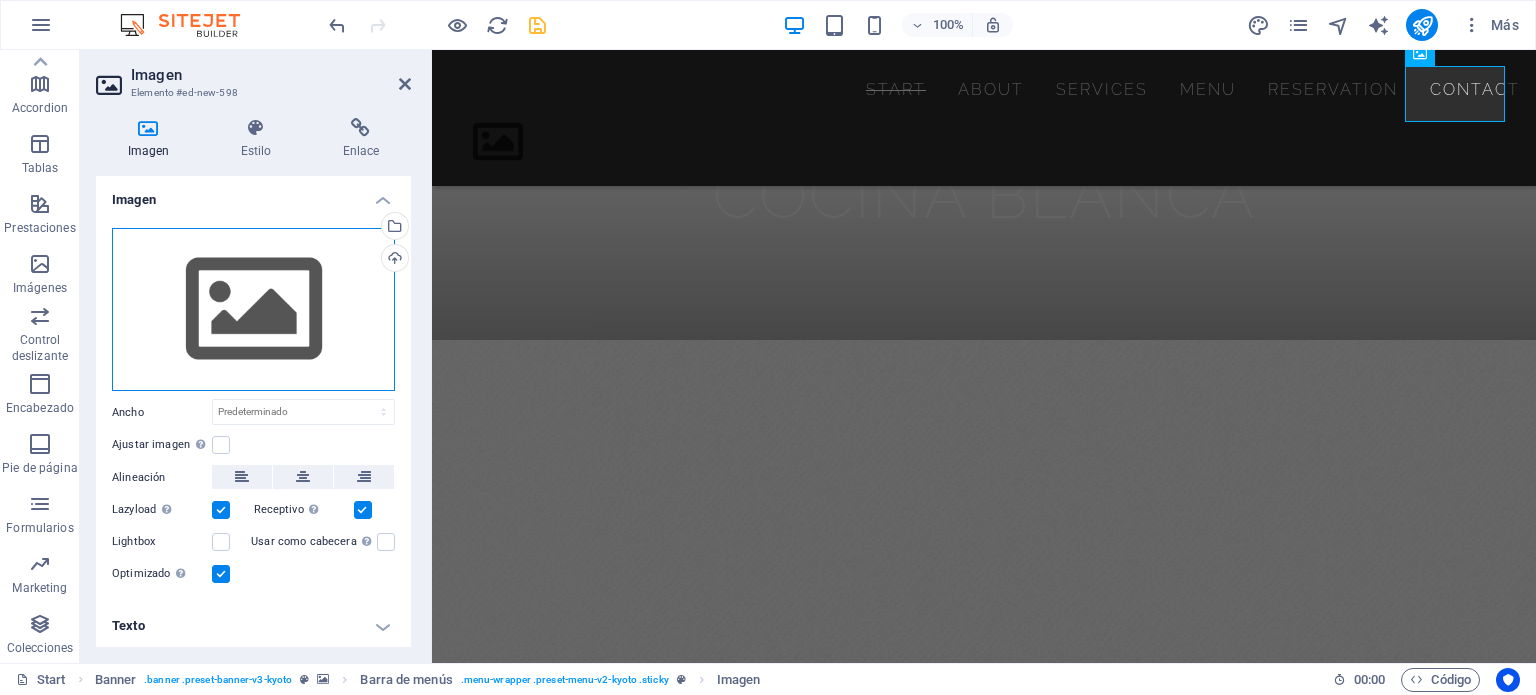 click on "Arrastra archivos aquí, haz clic para escoger archivos o  selecciona archivos de Archivos o de nuestra galería gratuita de fotos y vídeos" at bounding box center [253, 310] 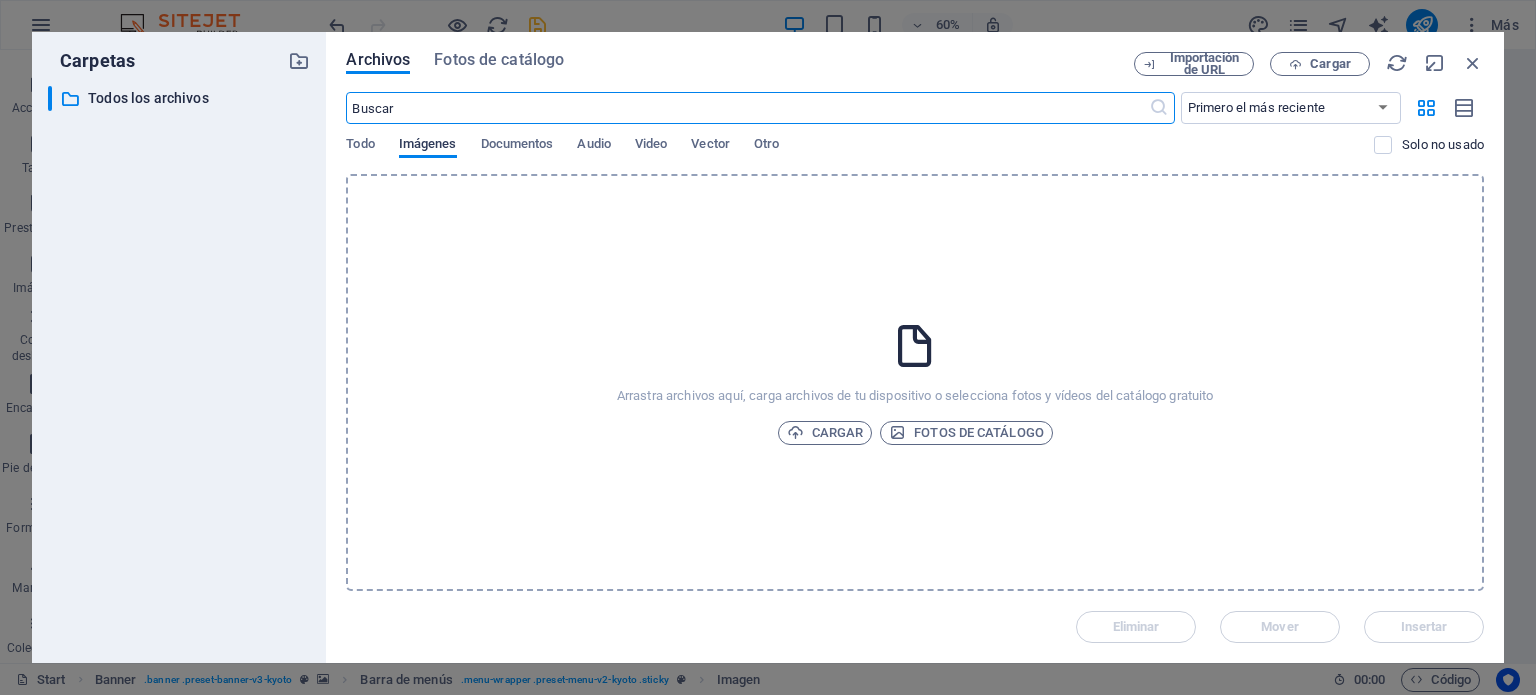click on "Imágenes" at bounding box center [428, 146] 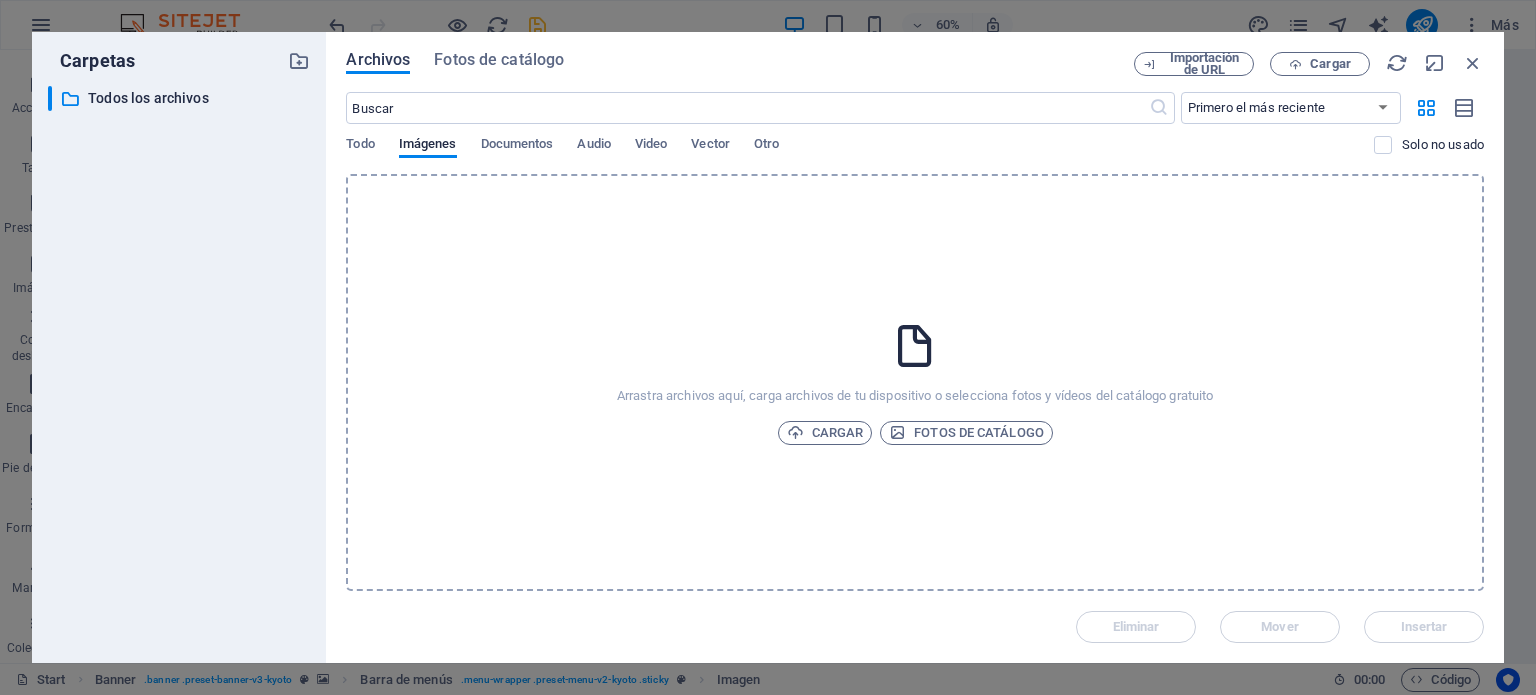 click on "Archivos" at bounding box center (378, 60) 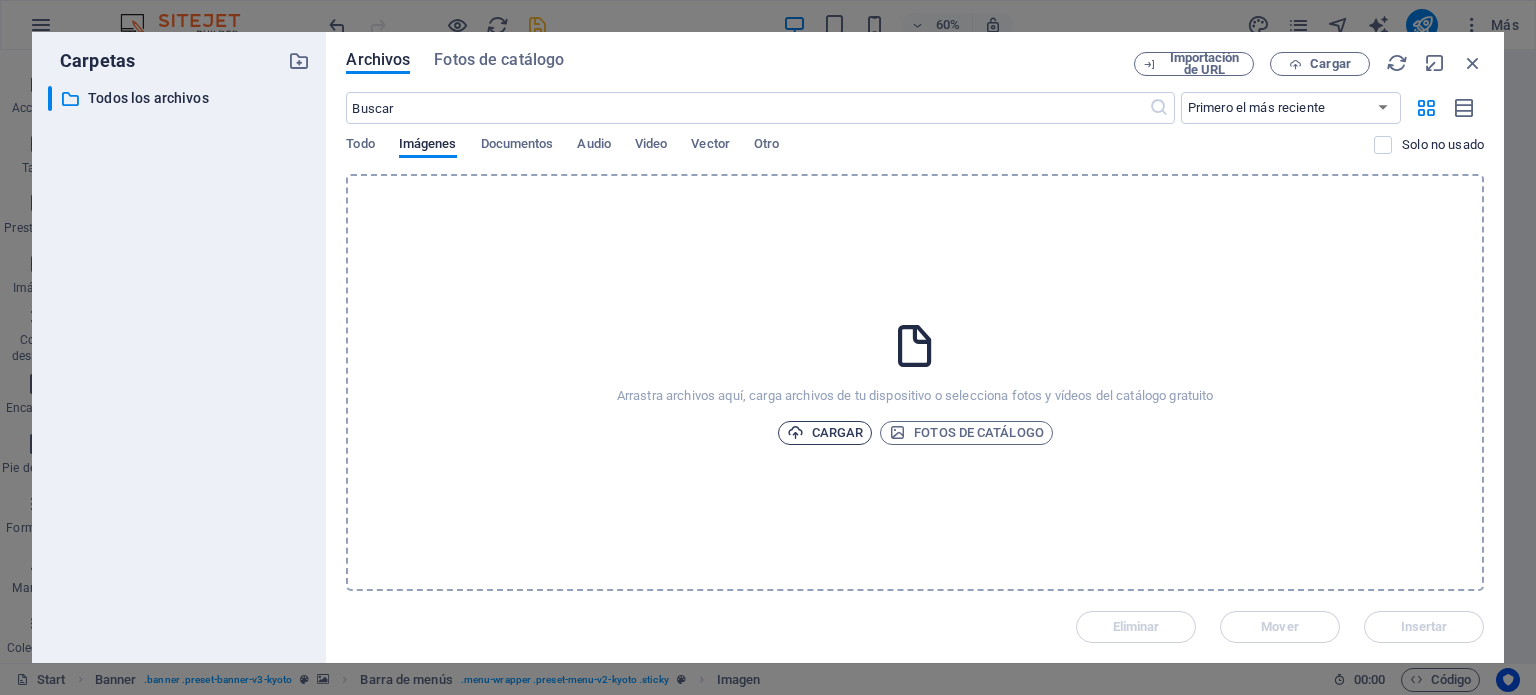 click on "Cargar" at bounding box center [825, 433] 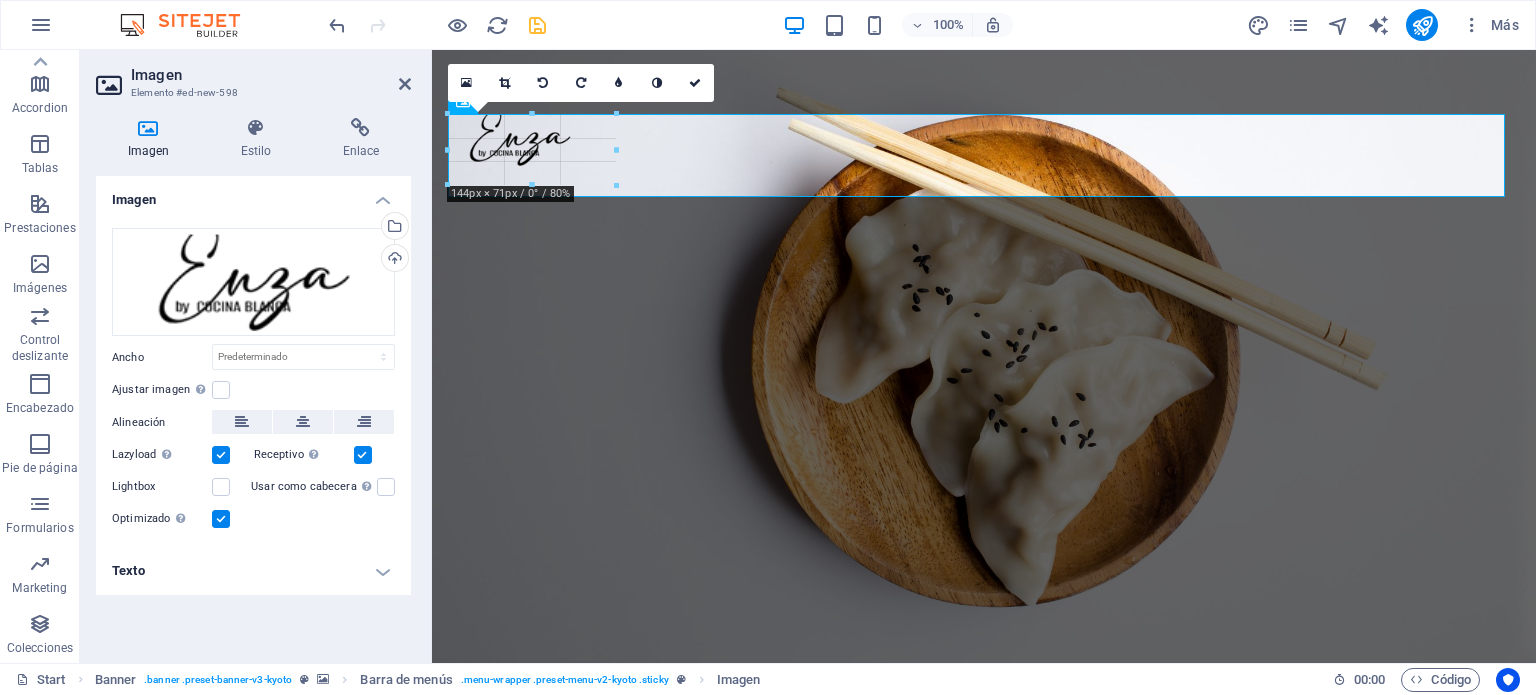 drag, startPoint x: 537, startPoint y: 146, endPoint x: 604, endPoint y: 196, distance: 83.60024 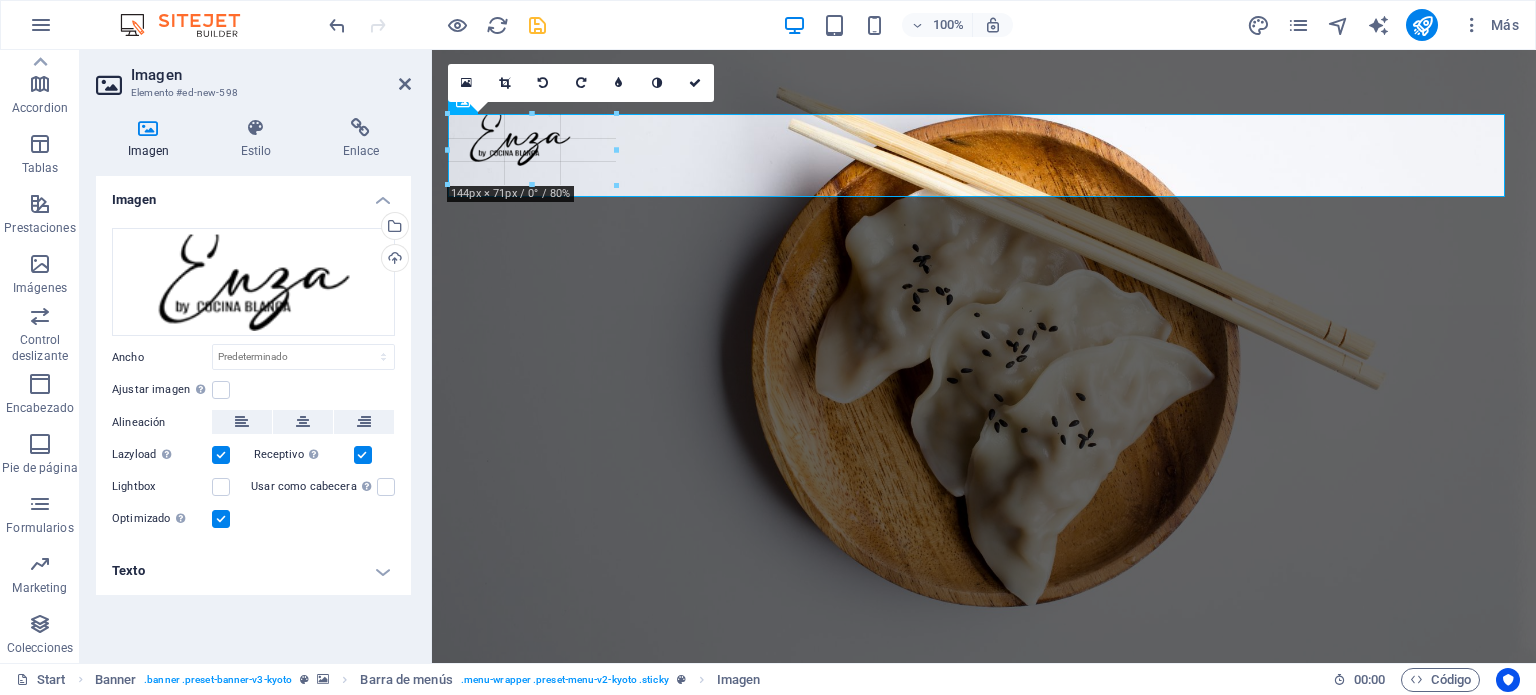 type on "168" 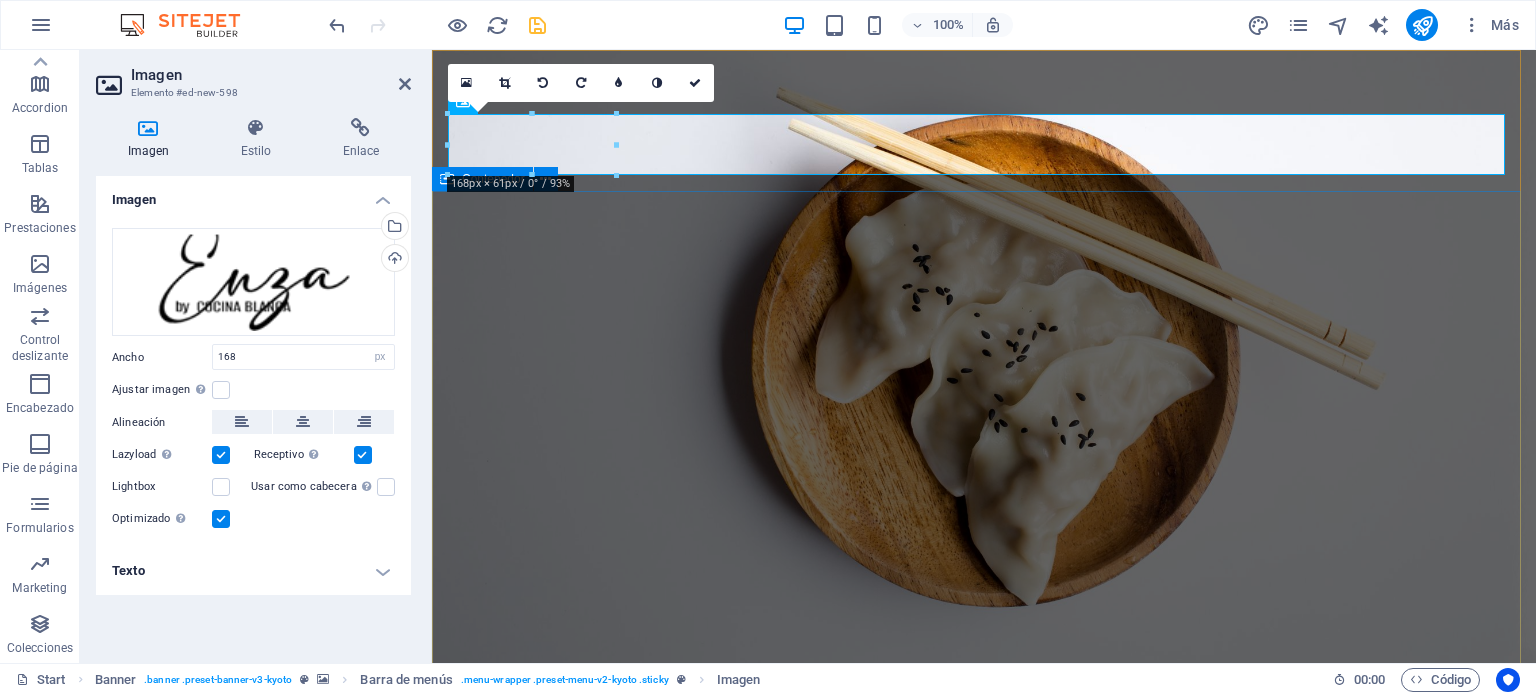 click on "cocina blanca" at bounding box center (984, 949) 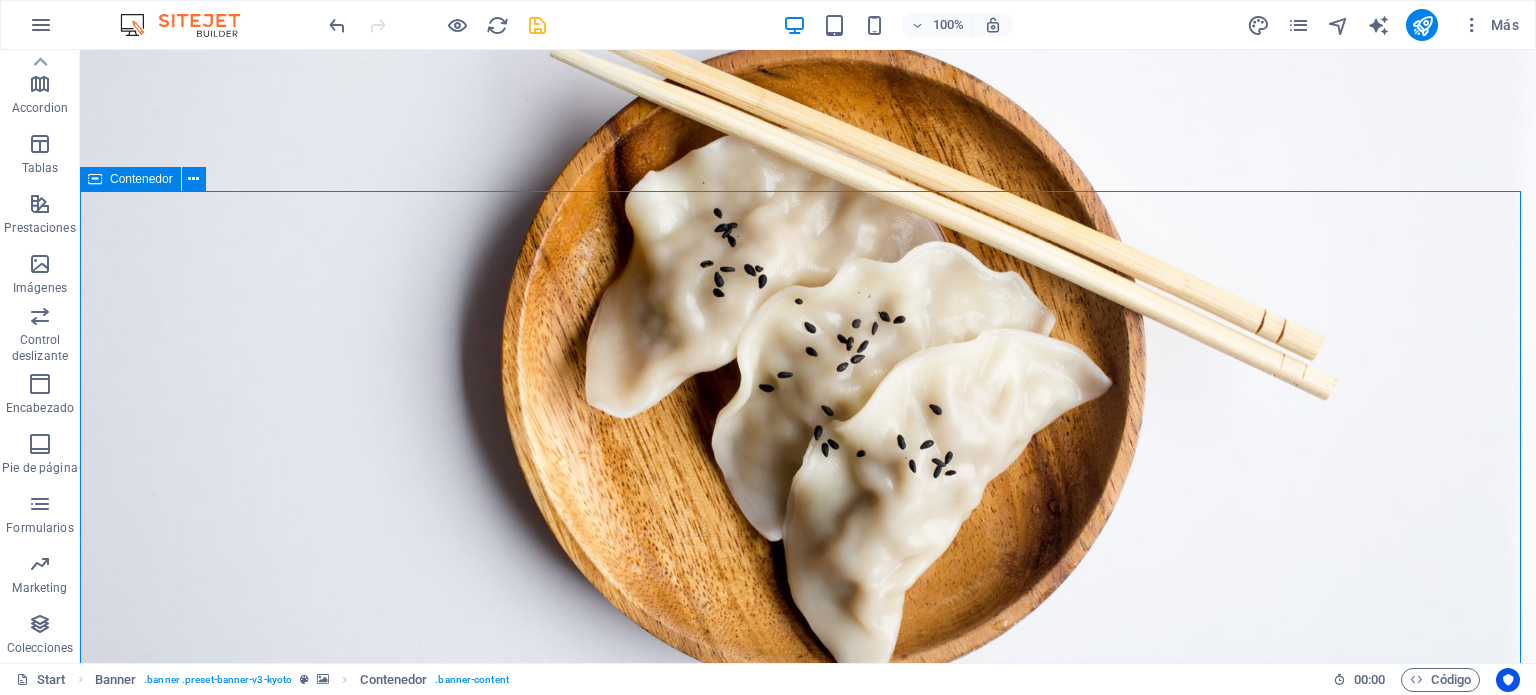 click on "cocina blanca" at bounding box center (808, 949) 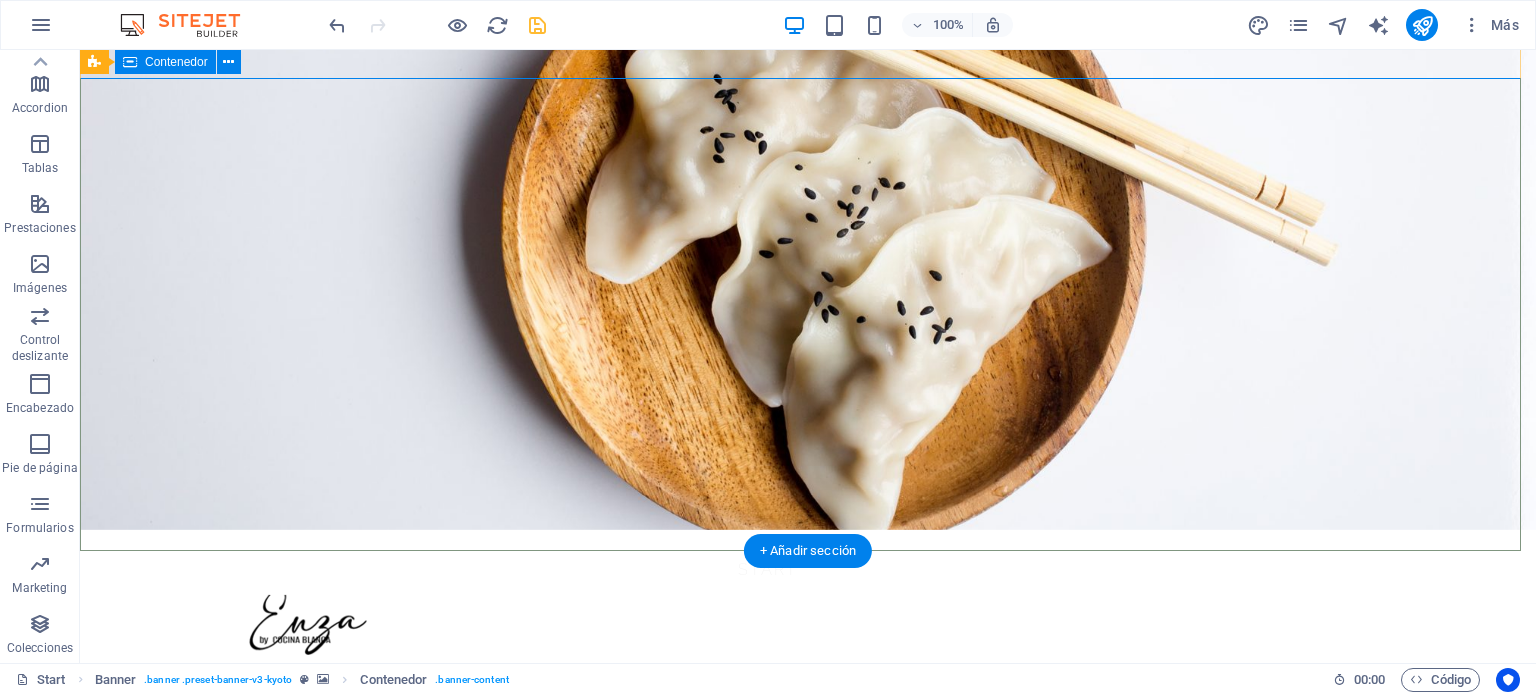 scroll, scrollTop: 100, scrollLeft: 0, axis: vertical 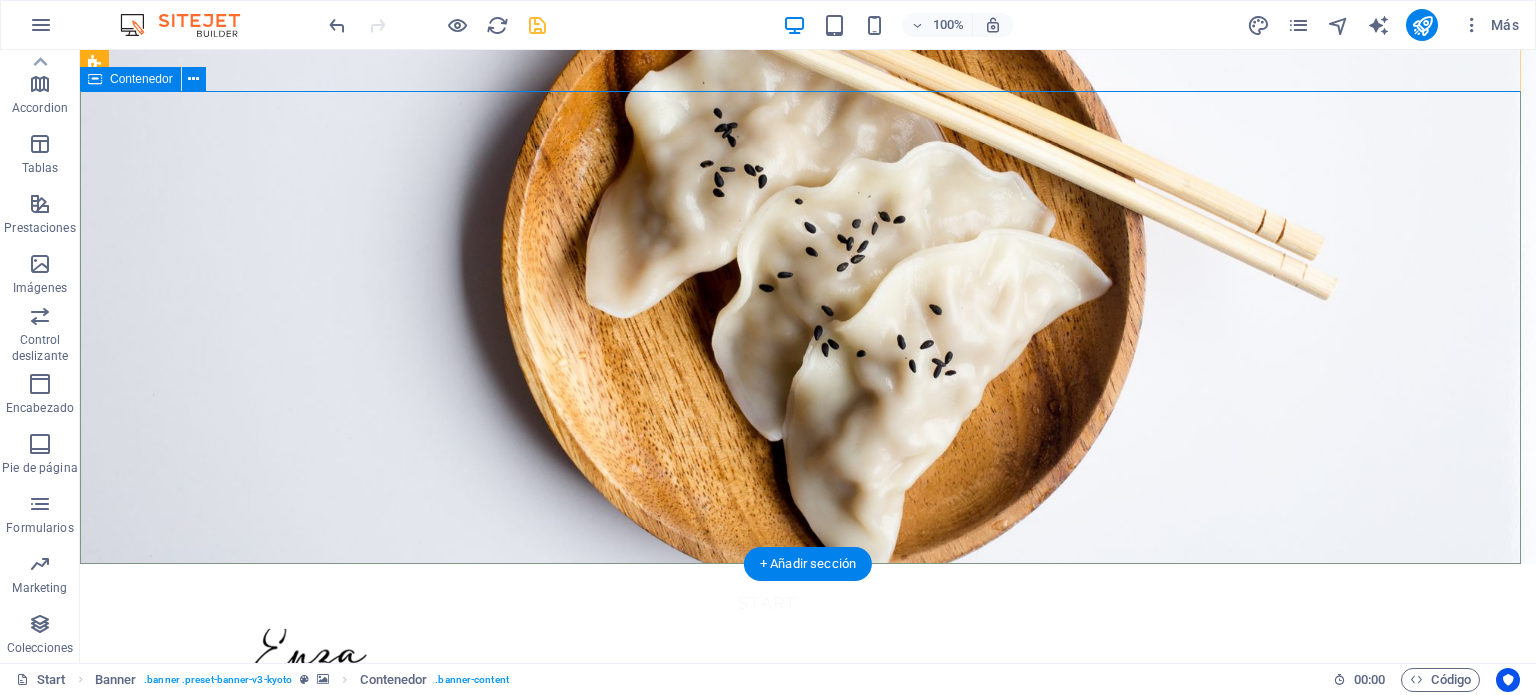 click on "cocina blanca" at bounding box center [808, 849] 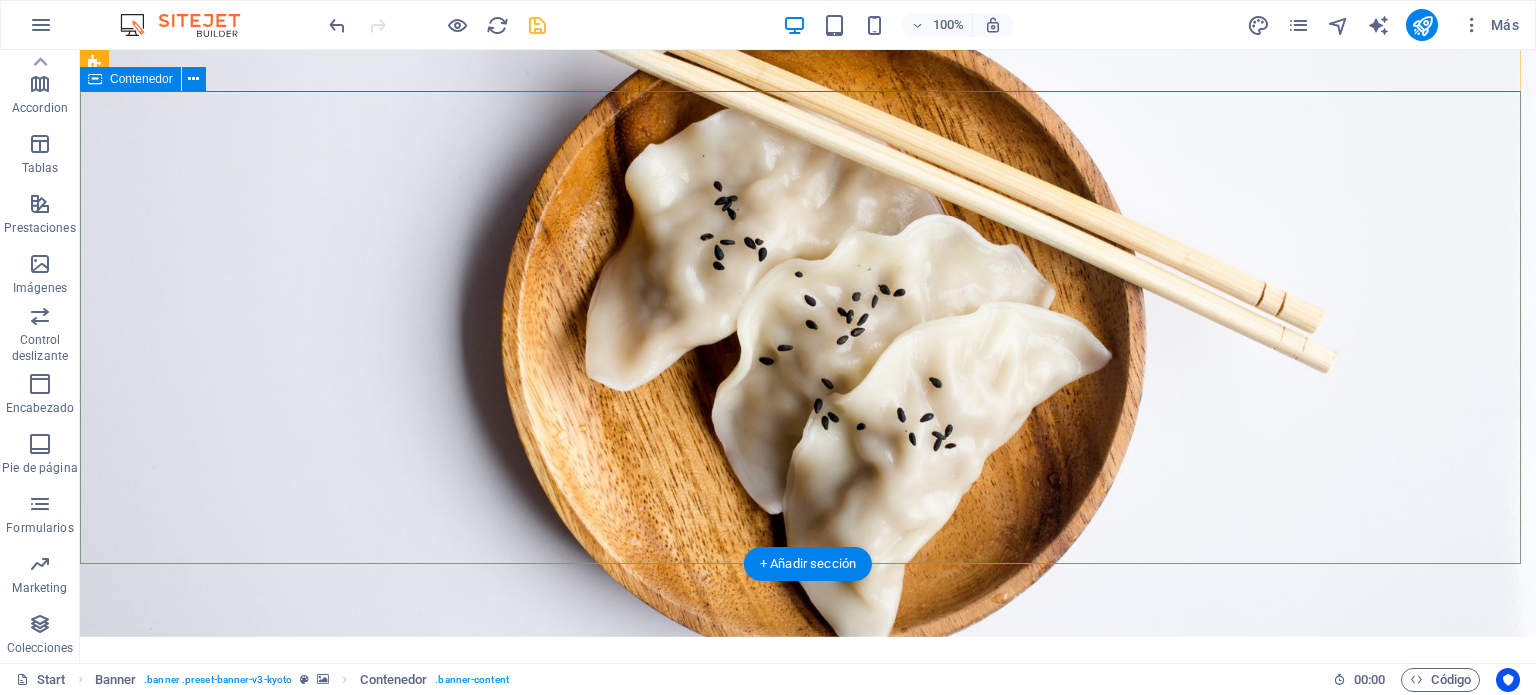 scroll, scrollTop: 0, scrollLeft: 0, axis: both 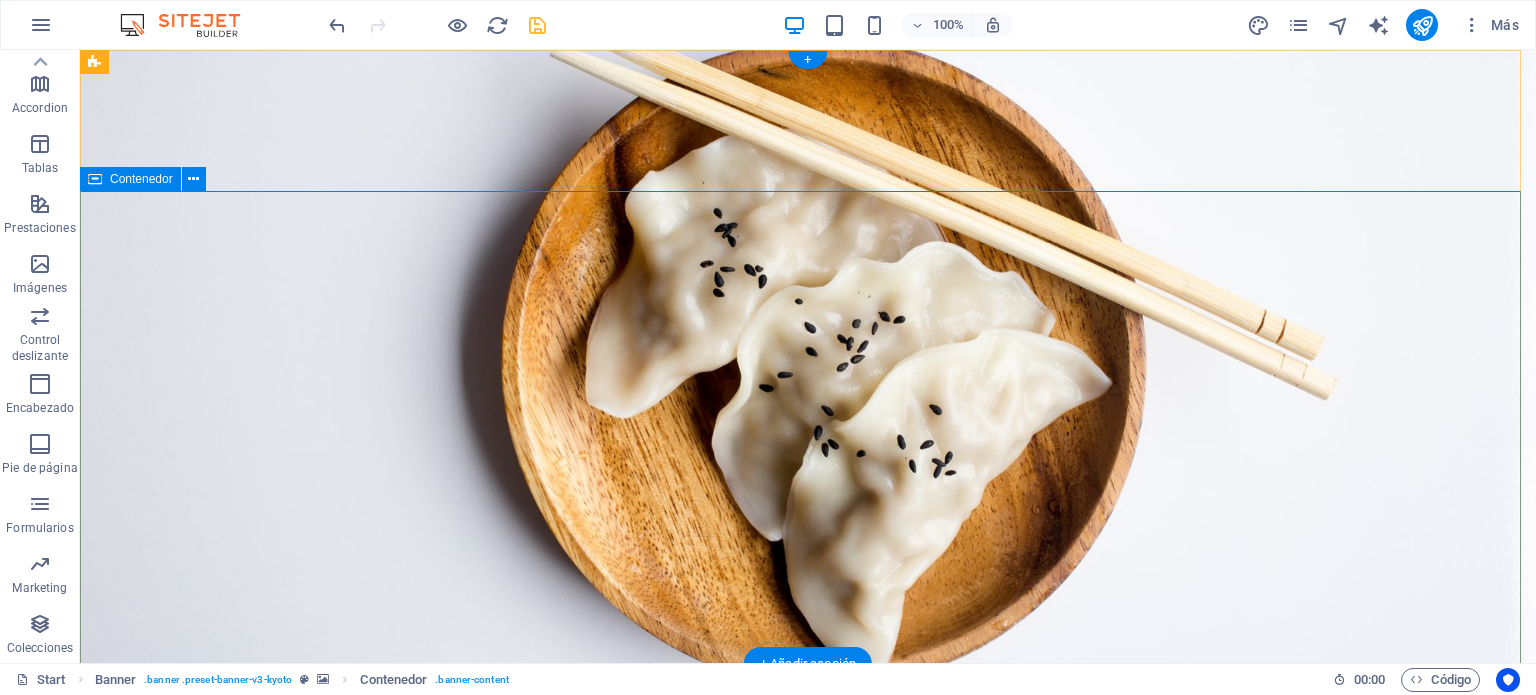 click on "cocina blanca" at bounding box center [808, 949] 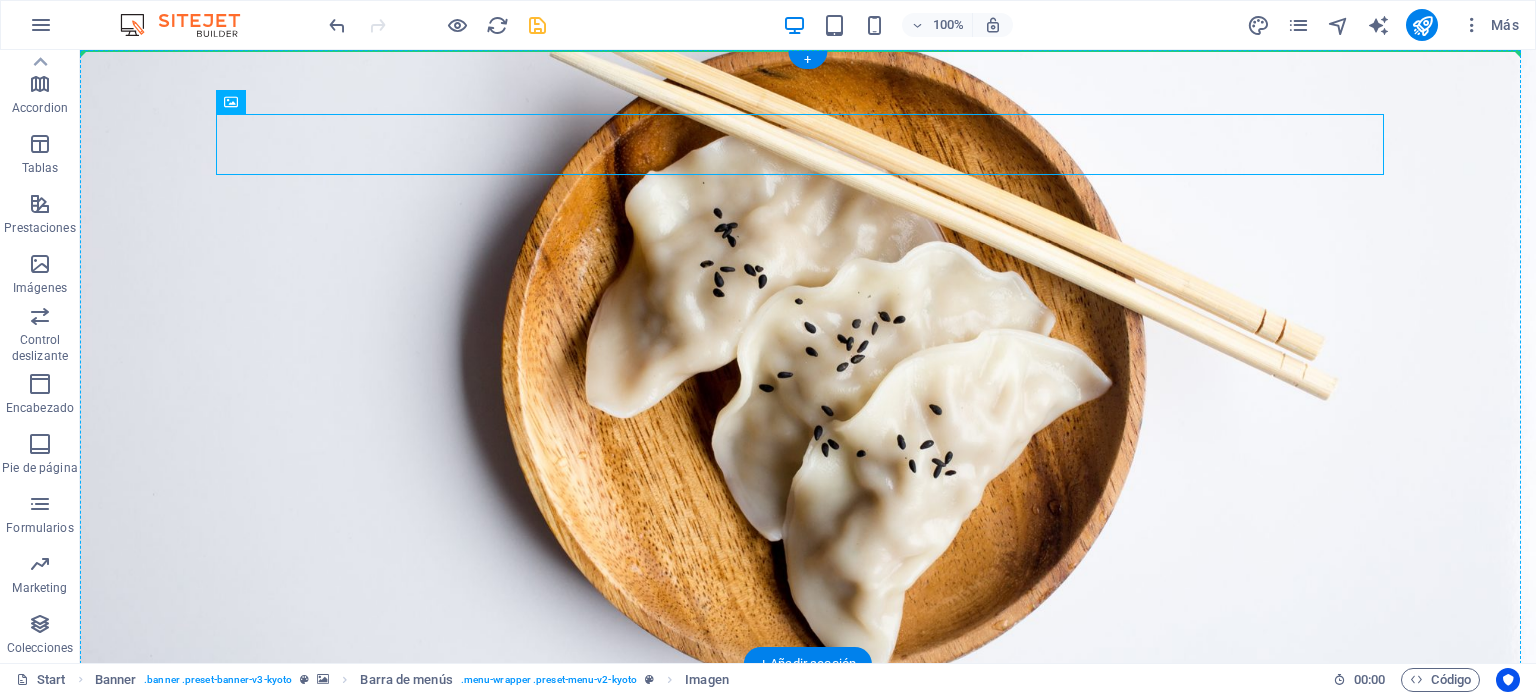 drag, startPoint x: 364, startPoint y: 131, endPoint x: 364, endPoint y: 254, distance: 123 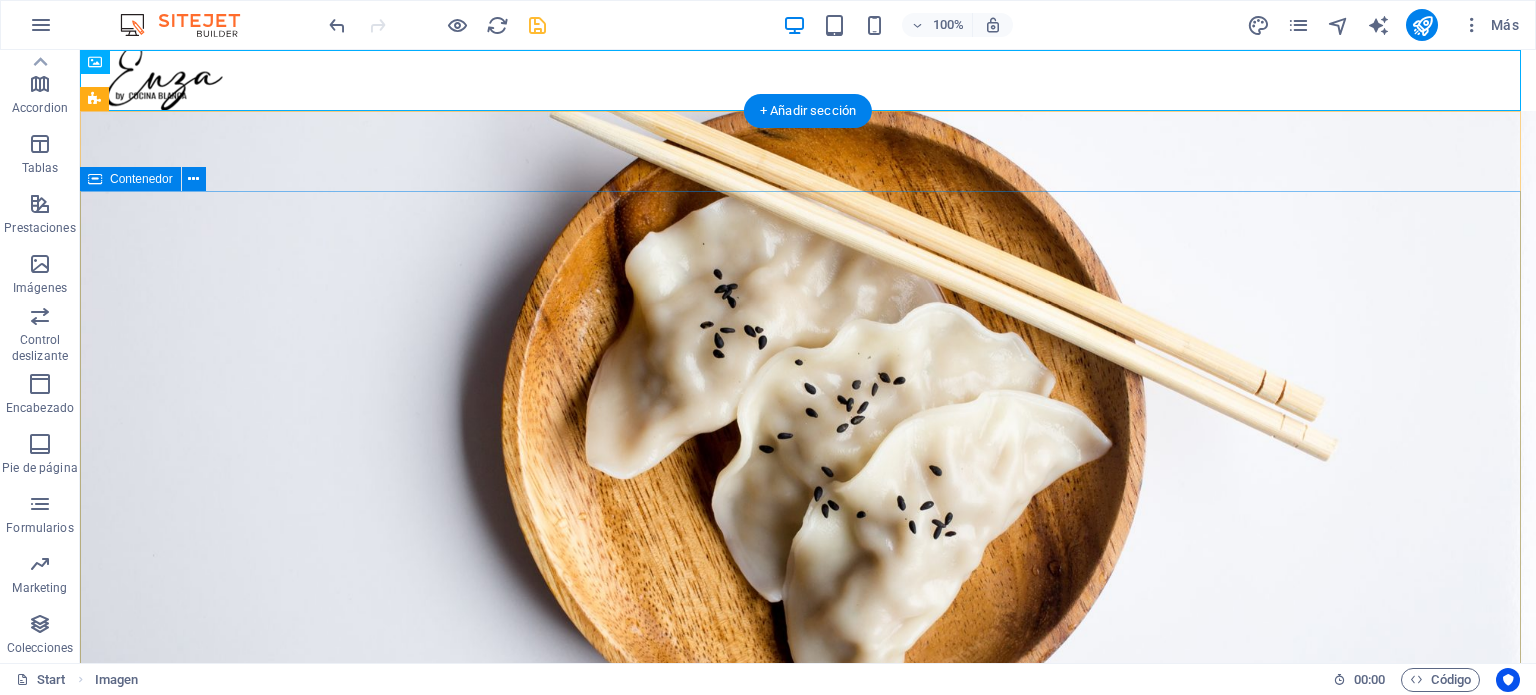 click on "cocina blanca" at bounding box center (808, 949) 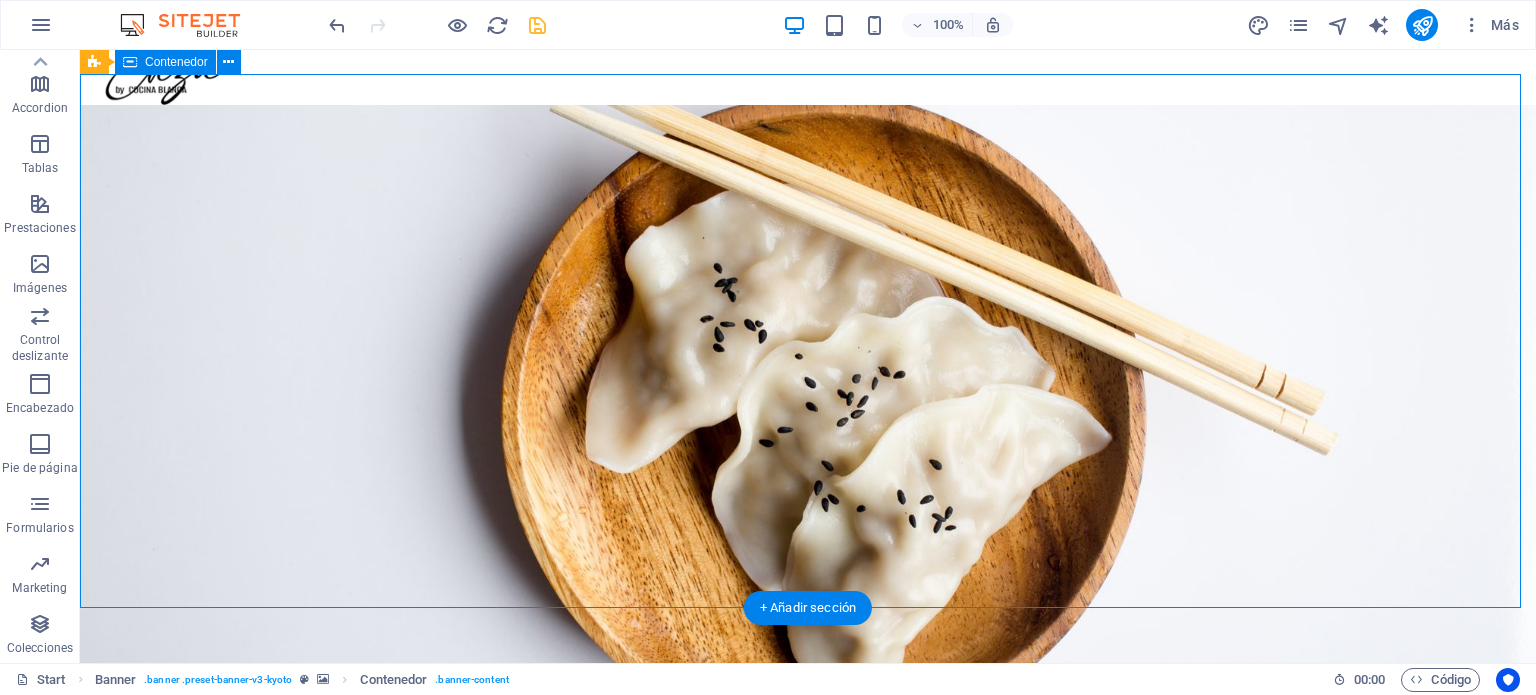 scroll, scrollTop: 0, scrollLeft: 0, axis: both 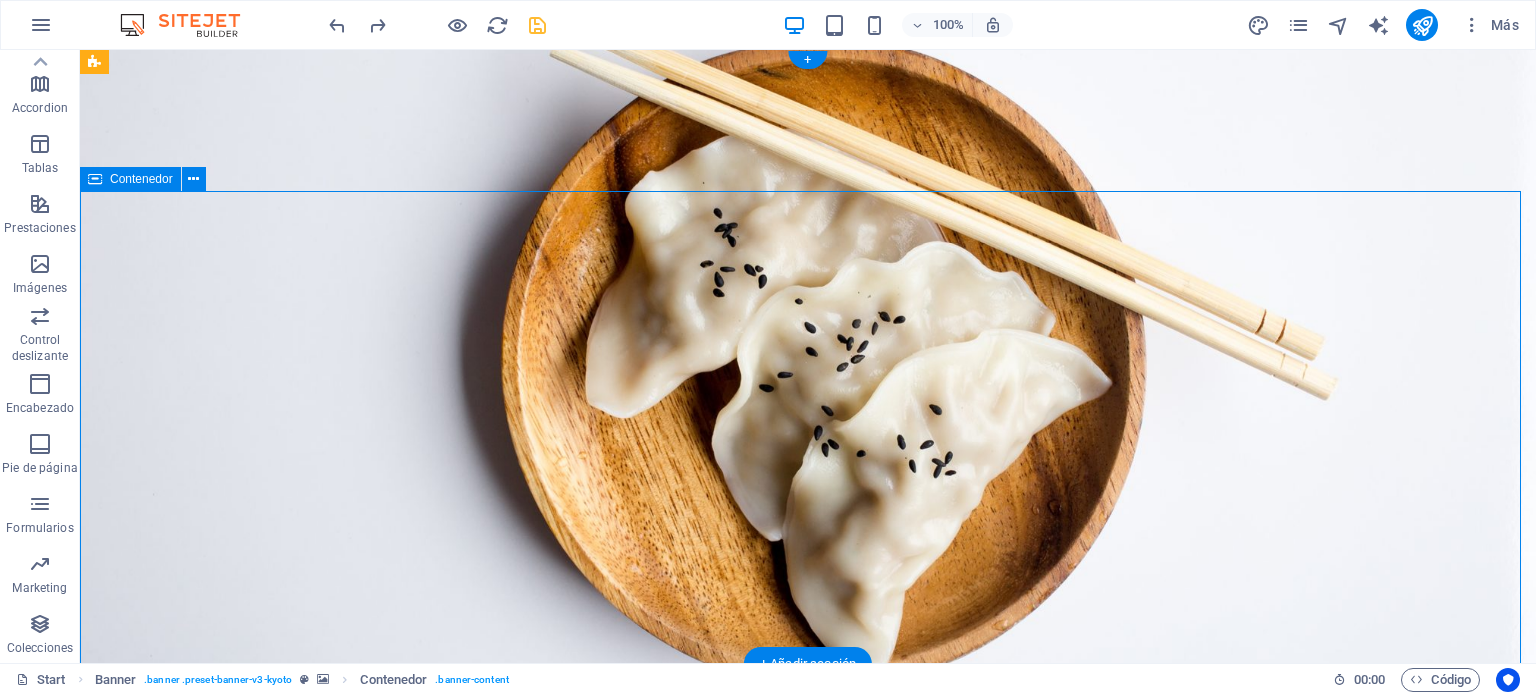 click on "cocina blanca" at bounding box center [808, 949] 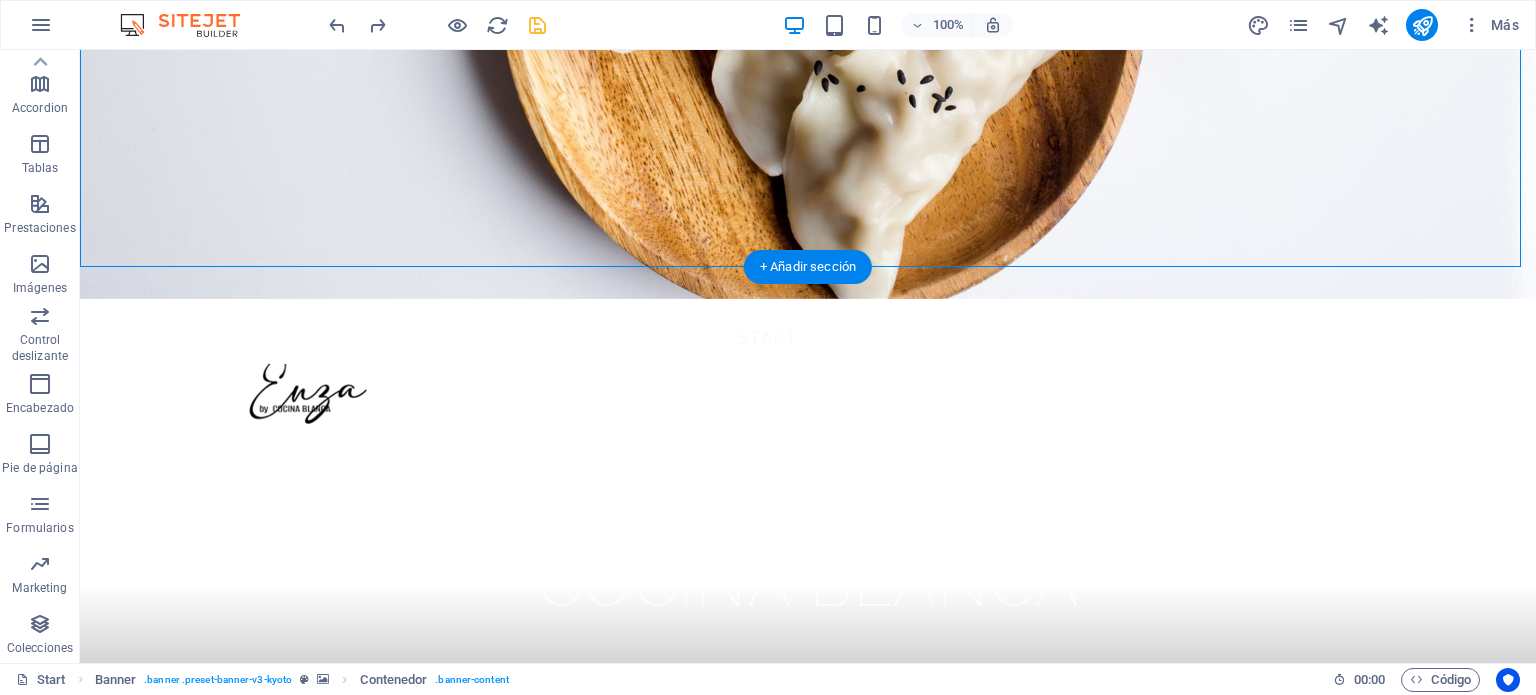 scroll, scrollTop: 400, scrollLeft: 0, axis: vertical 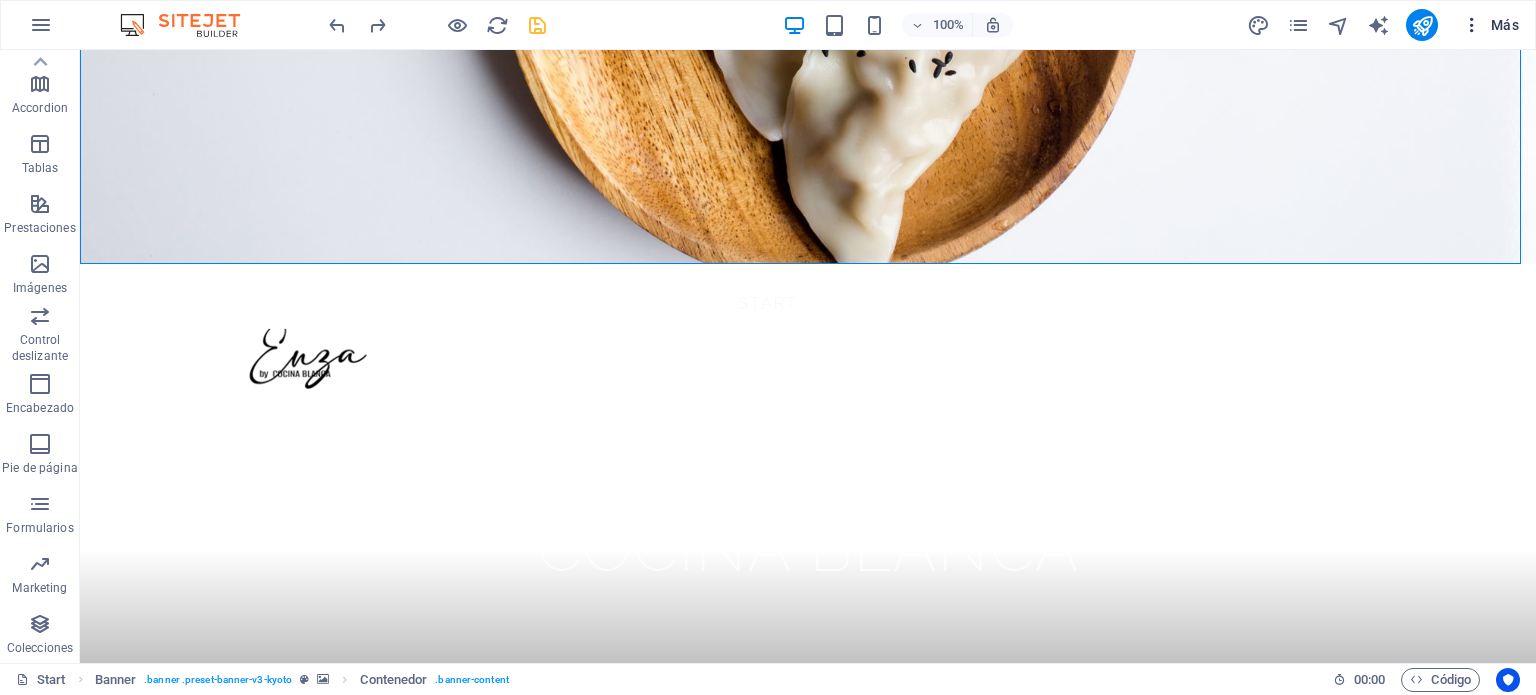 click at bounding box center (1472, 25) 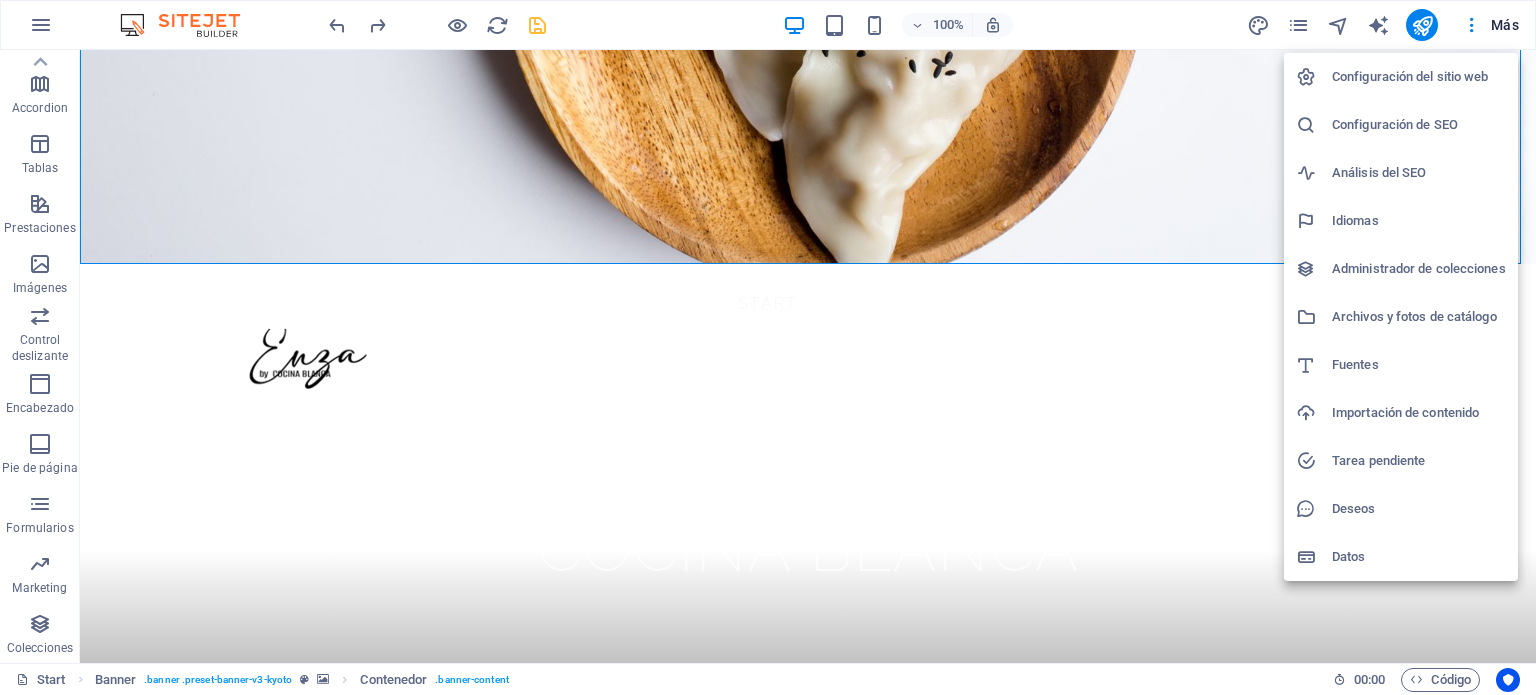 click at bounding box center [768, 347] 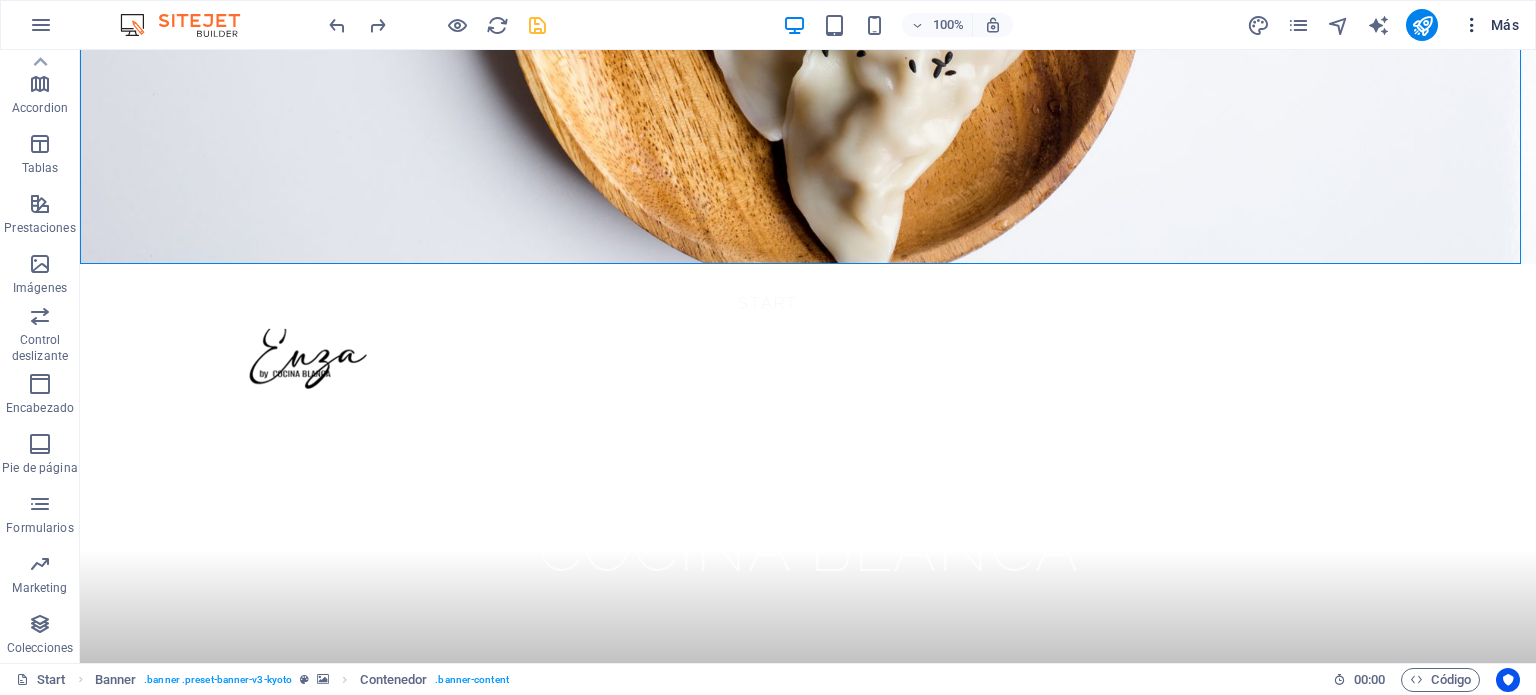 click on "Más" at bounding box center (1490, 25) 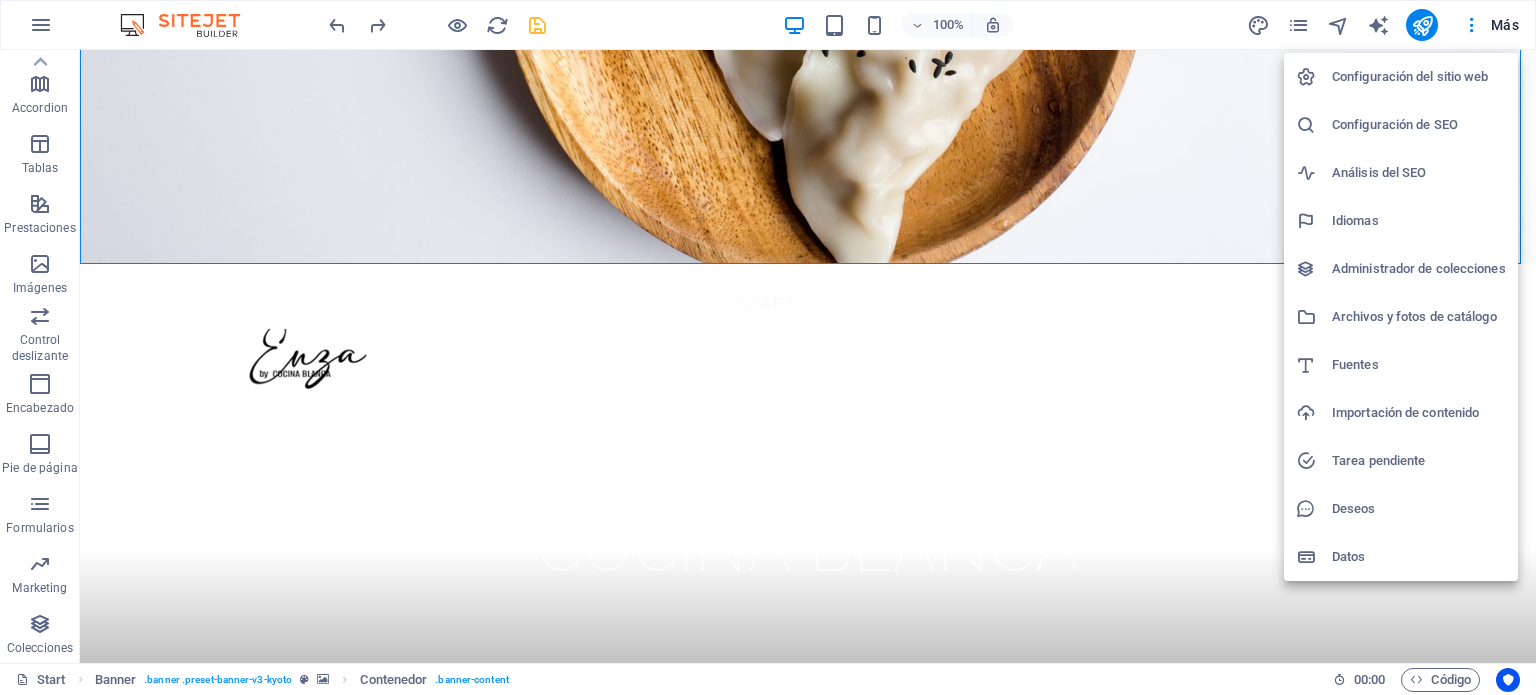 click at bounding box center (768, 347) 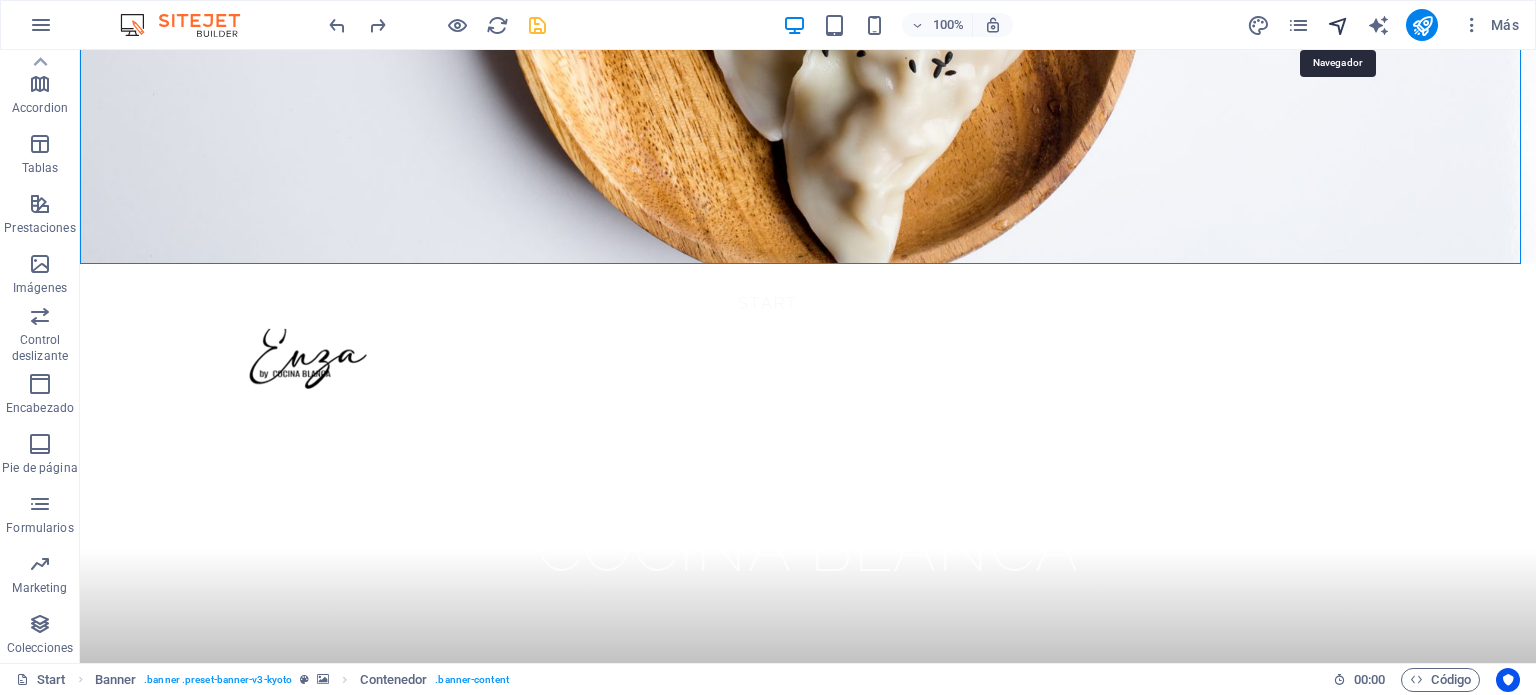 click at bounding box center [1338, 25] 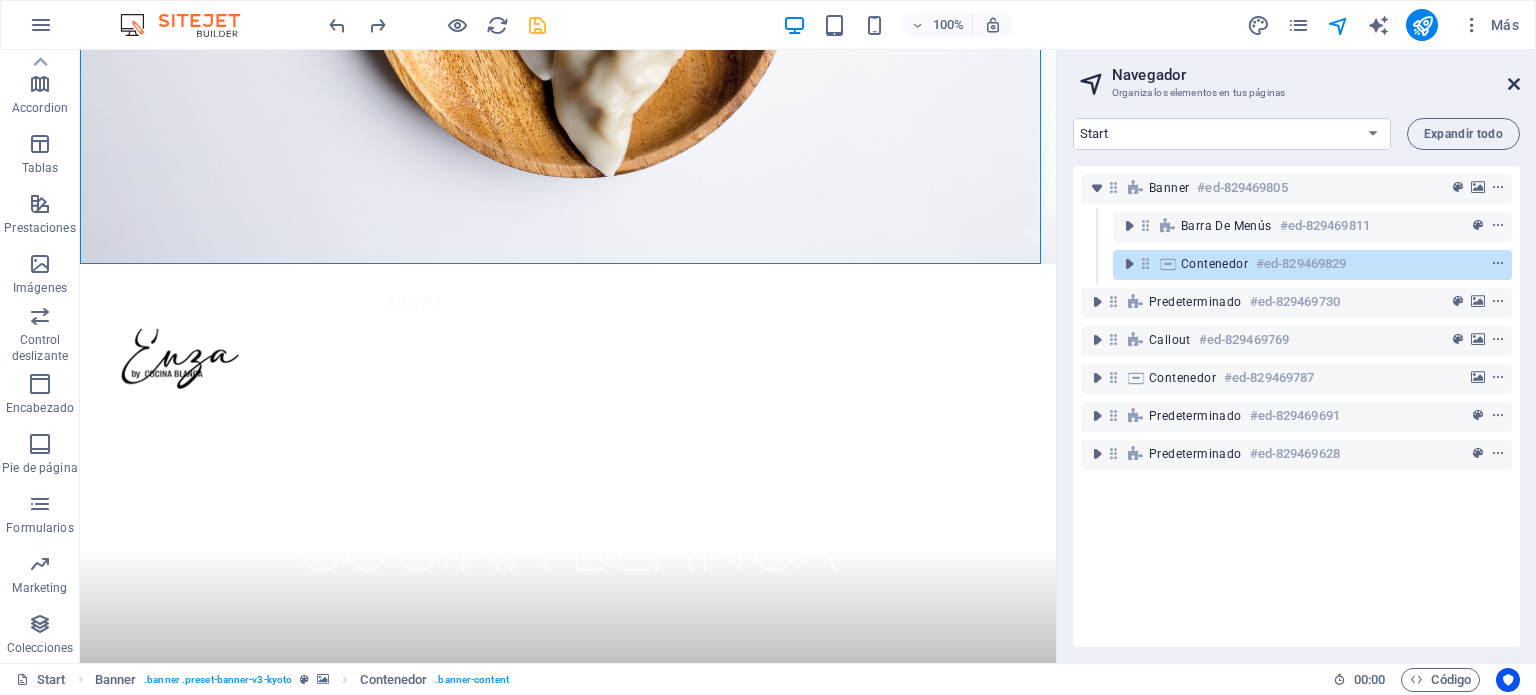 click at bounding box center (1514, 84) 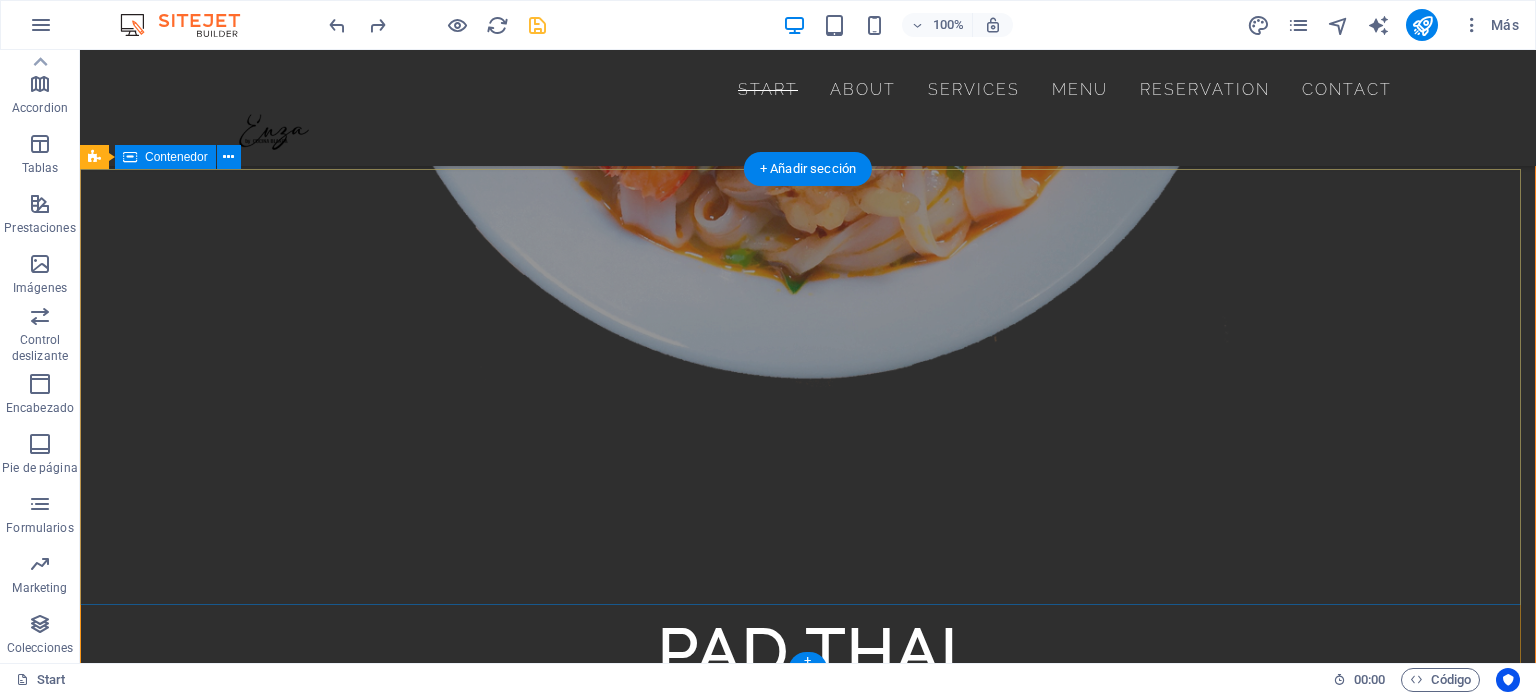 scroll, scrollTop: 8307, scrollLeft: 0, axis: vertical 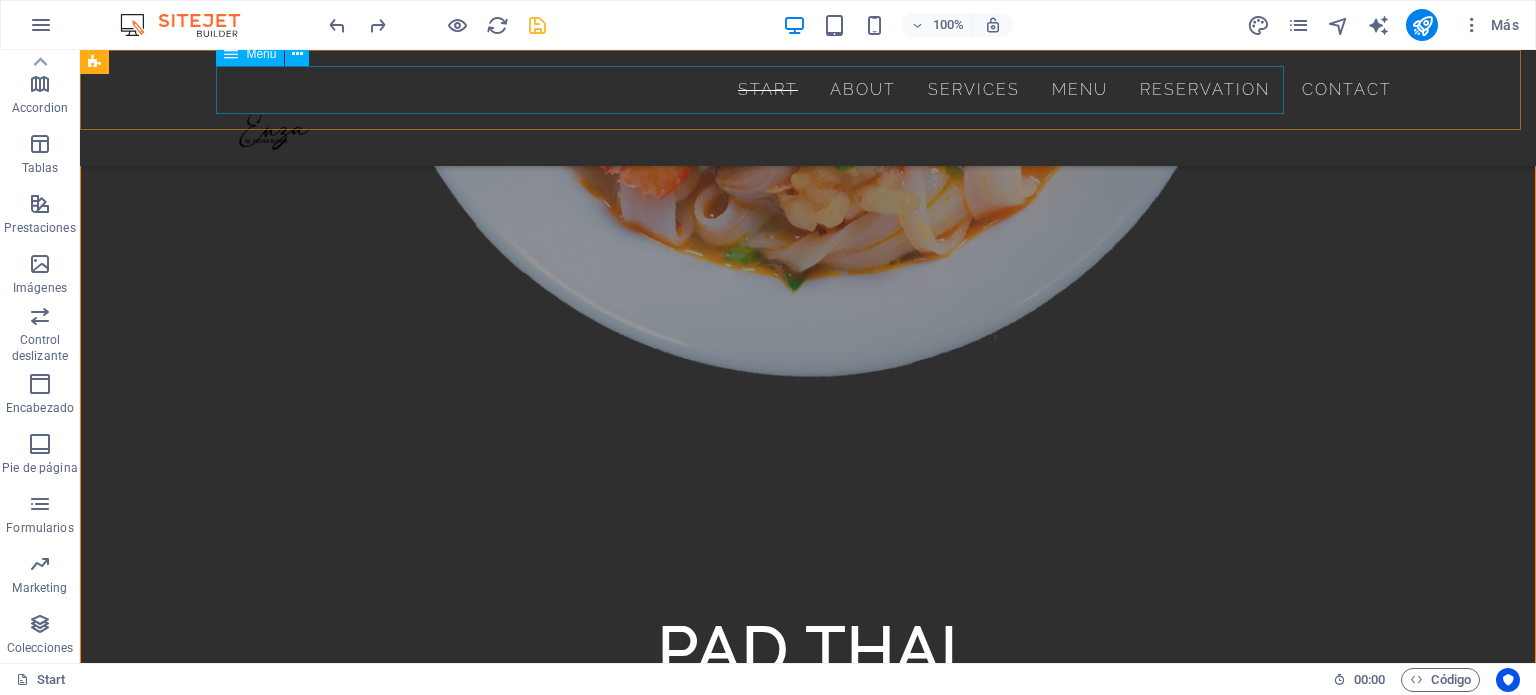 click on "Start About Services Menu Reservation Contact" at bounding box center [808, 90] 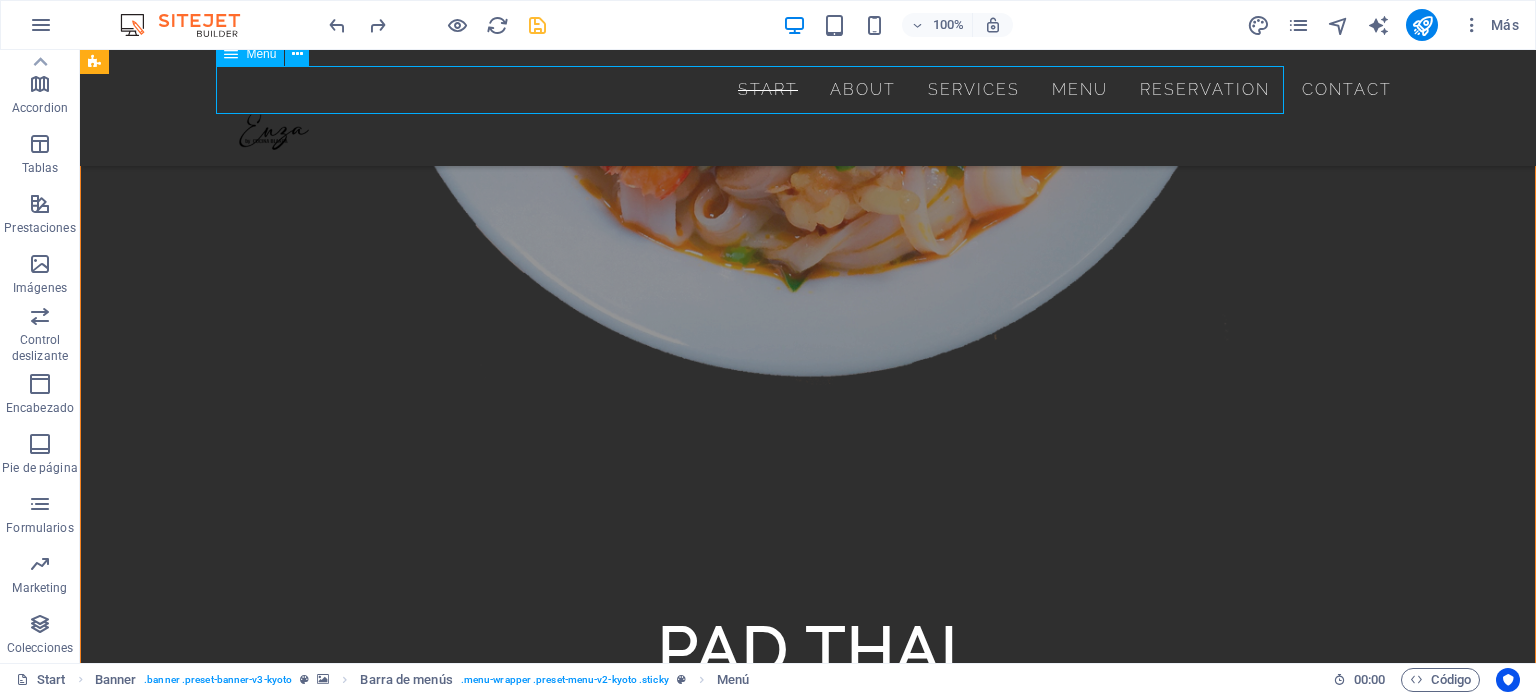 click on "Start About Services Menu Reservation Contact" at bounding box center [808, 90] 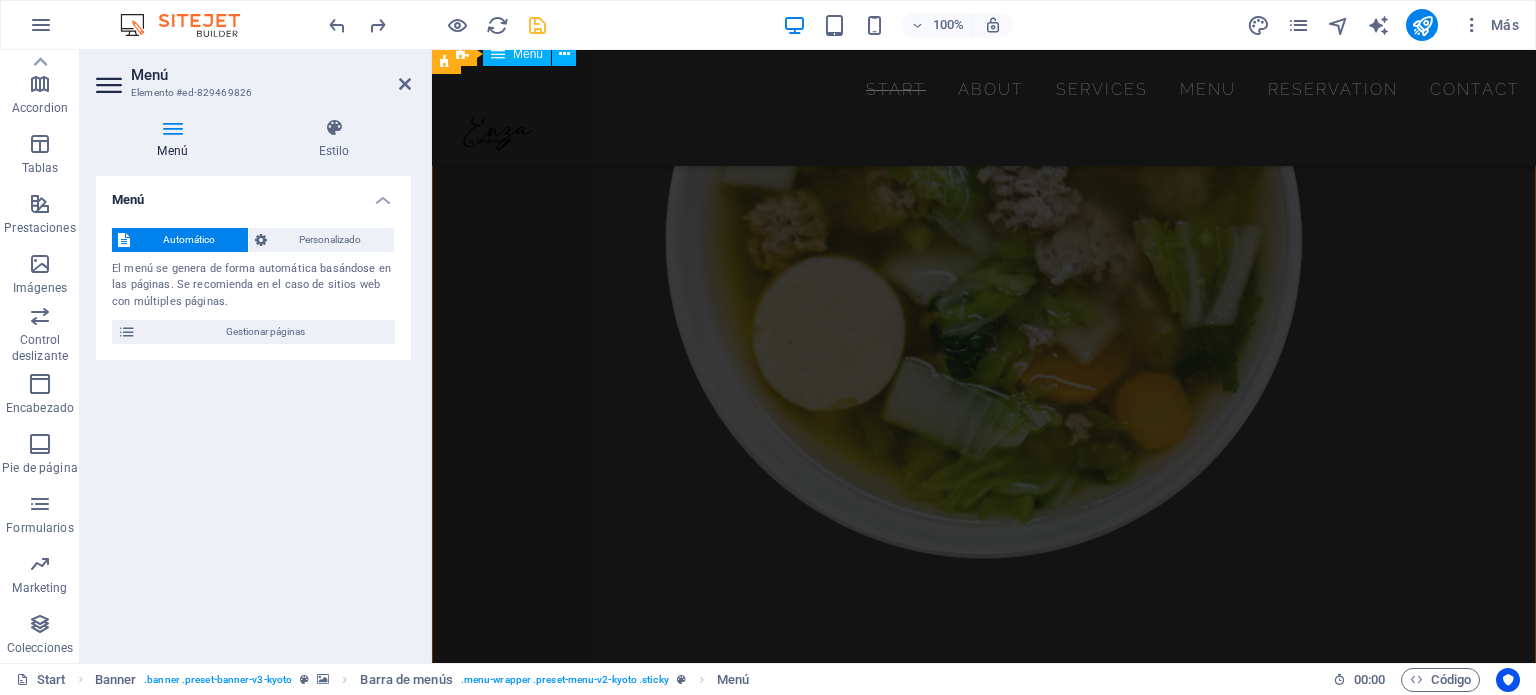 scroll, scrollTop: 6928, scrollLeft: 0, axis: vertical 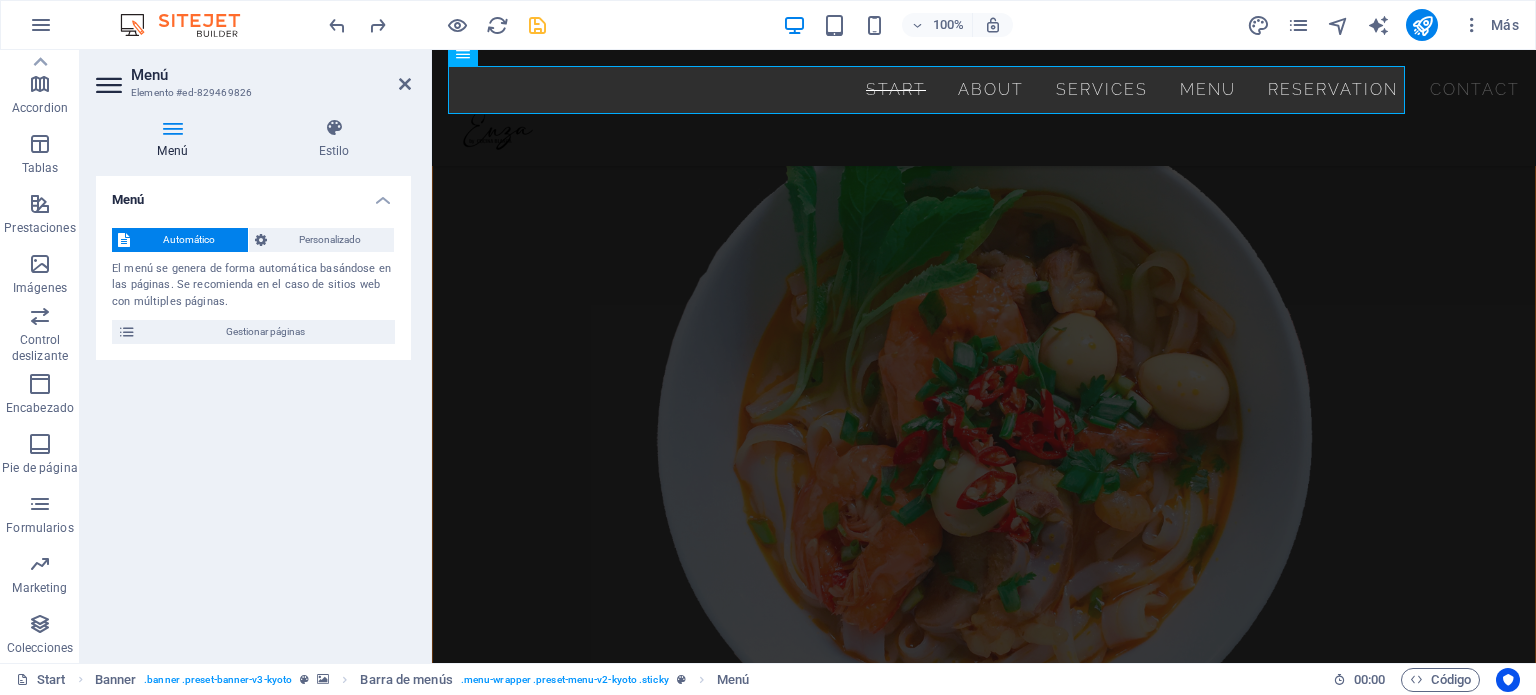 click on "Automático" at bounding box center [189, 240] 